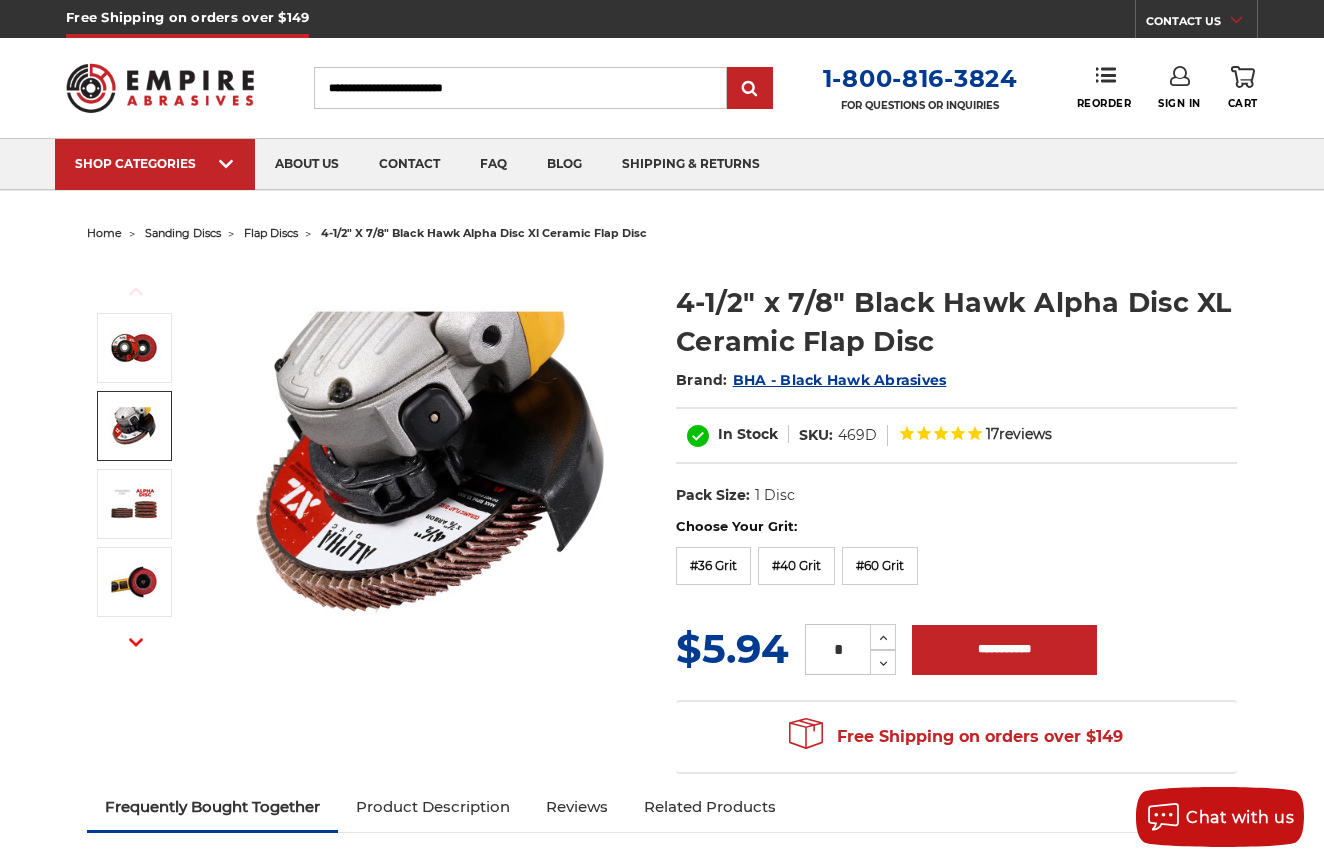 scroll, scrollTop: 0, scrollLeft: 0, axis: both 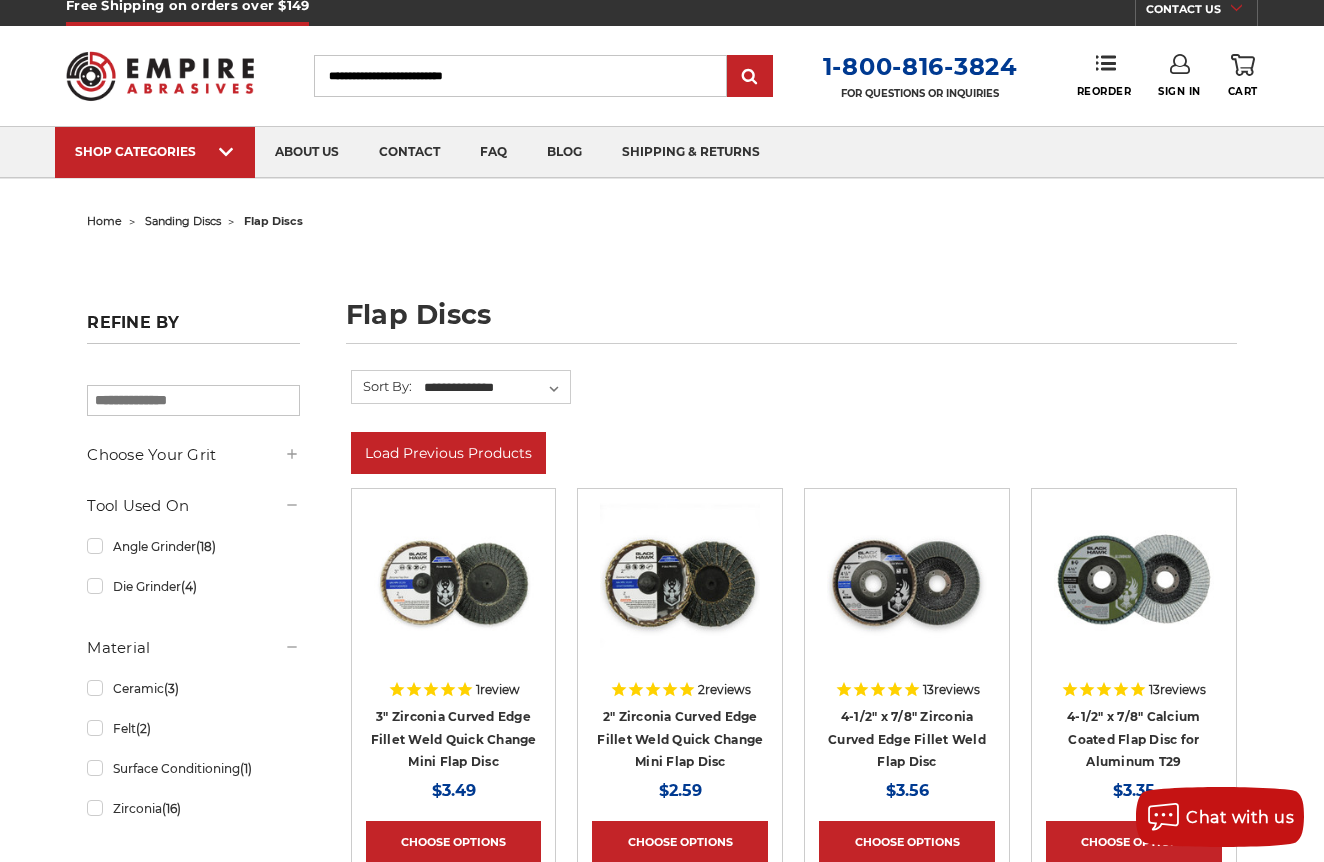 click at bounding box center (160, 76) 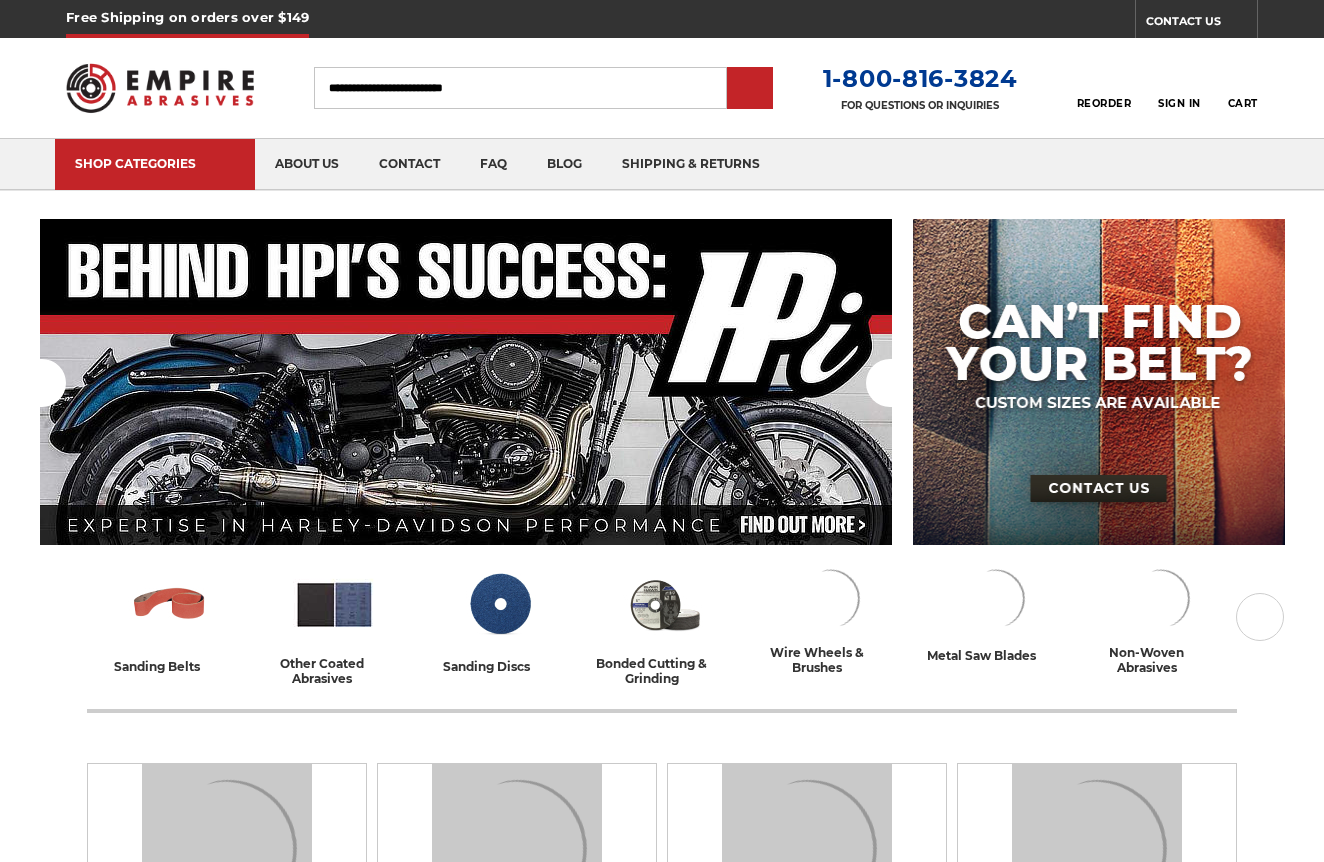 scroll, scrollTop: 0, scrollLeft: 0, axis: both 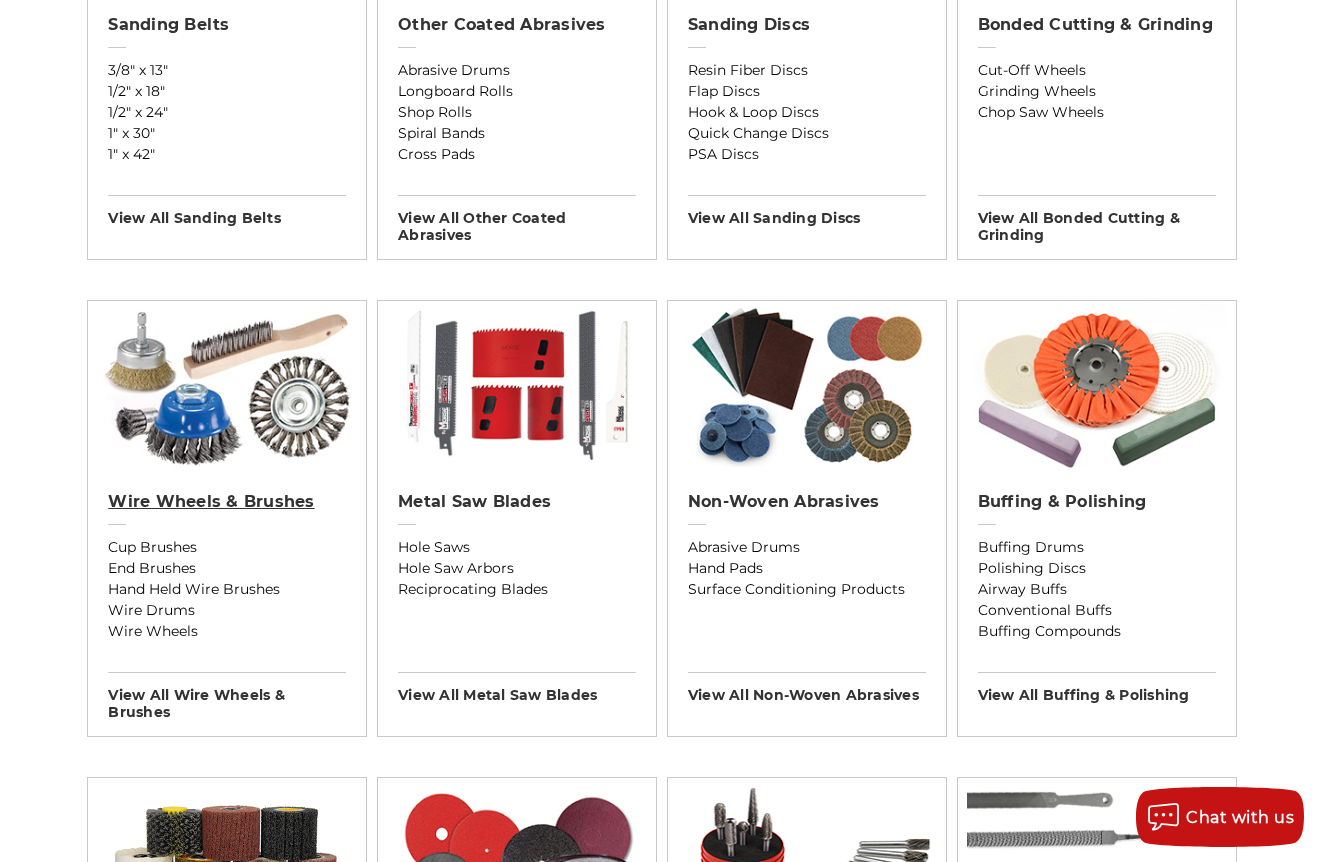click on "Wire Wheels & Brushes" at bounding box center (227, 502) 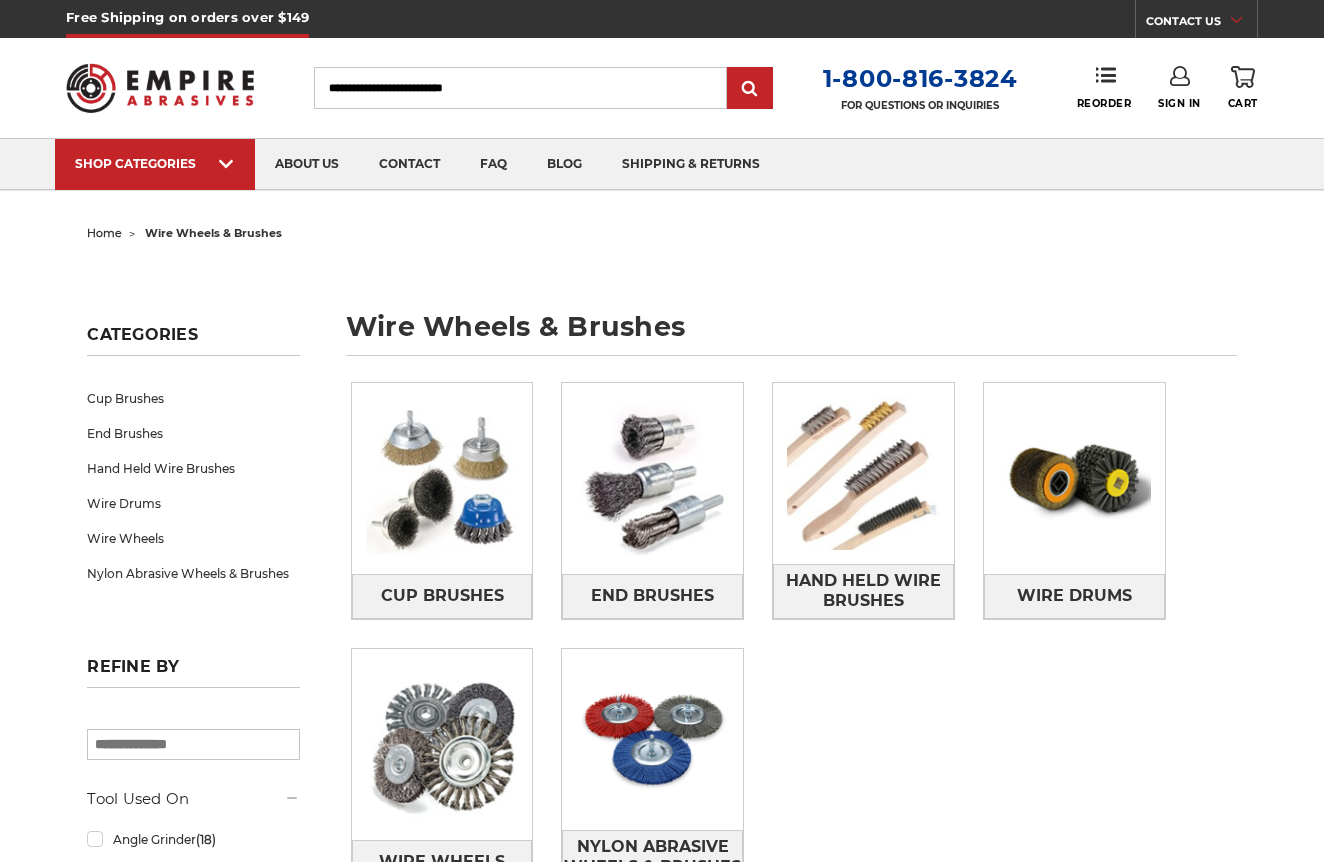 scroll, scrollTop: 0, scrollLeft: 0, axis: both 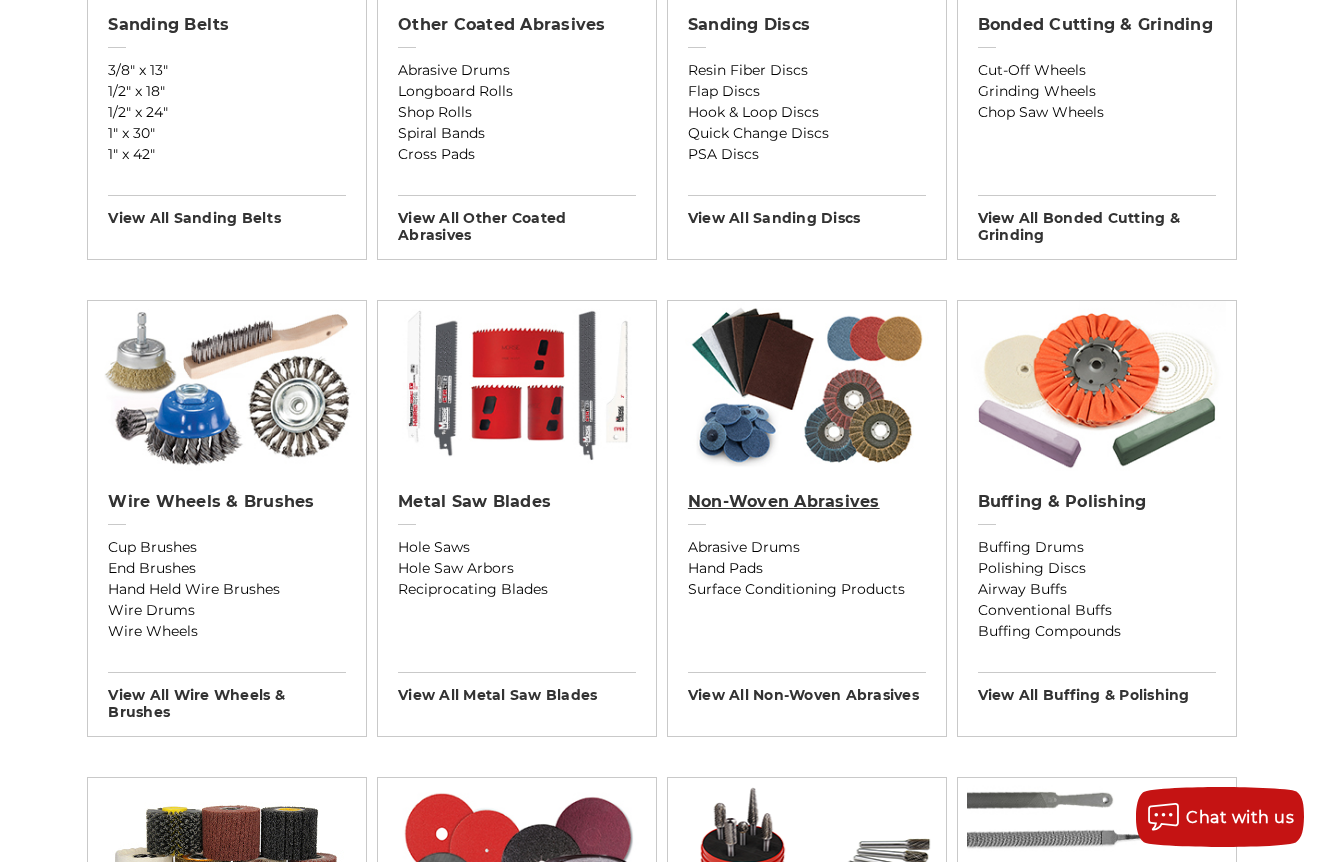click on "Non-woven Abrasives" at bounding box center (807, 502) 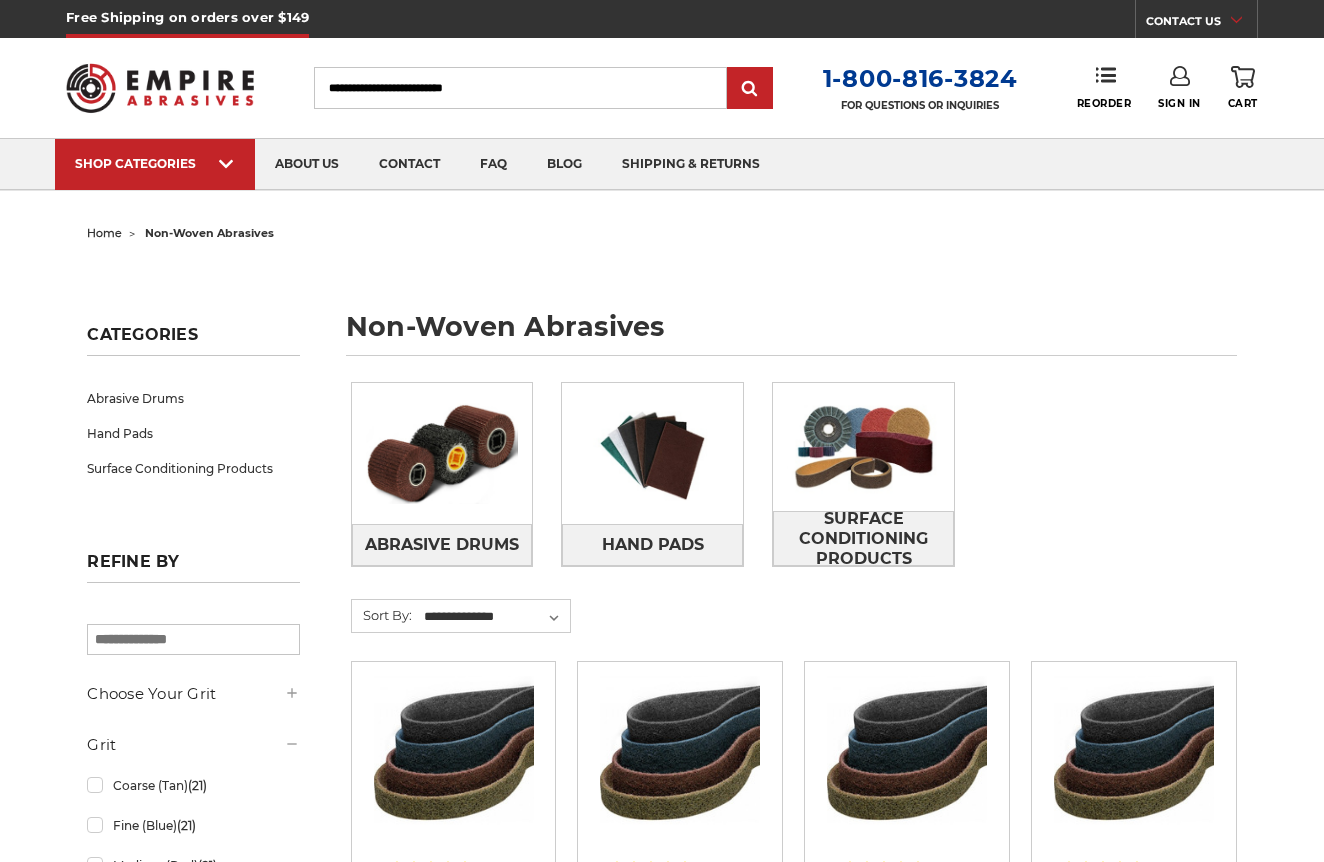 scroll, scrollTop: 0, scrollLeft: 0, axis: both 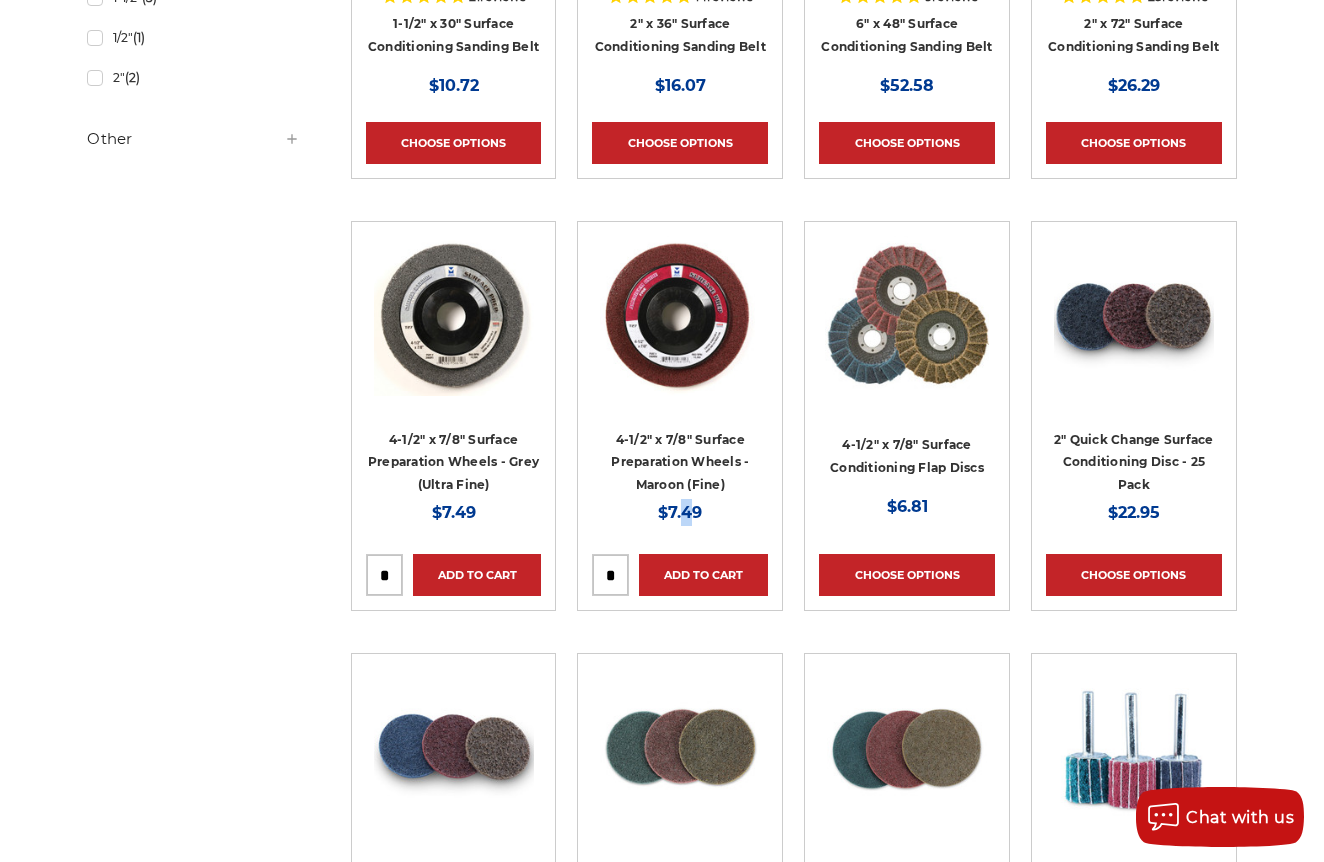 click on "$7.49" at bounding box center [680, 512] 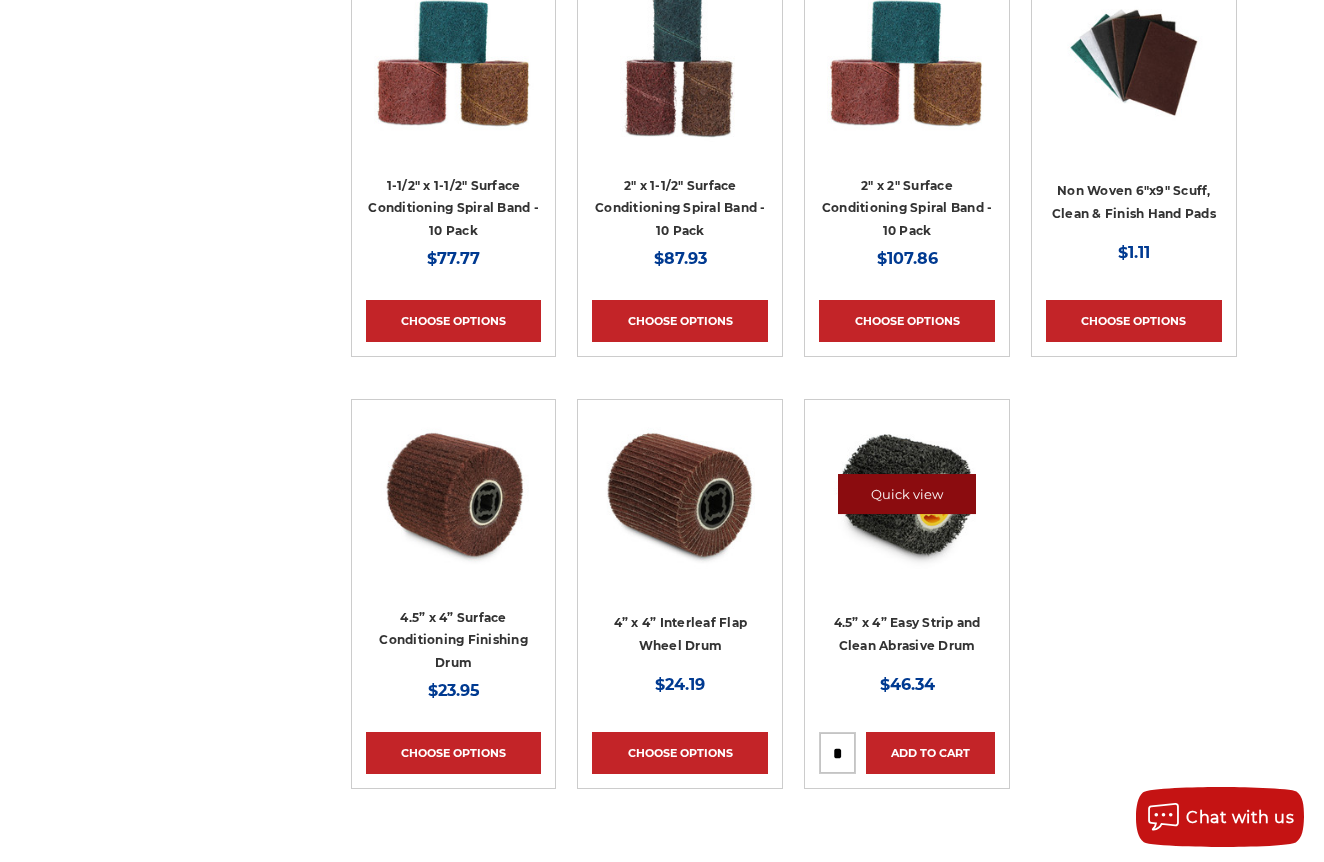 scroll, scrollTop: 3718, scrollLeft: 0, axis: vertical 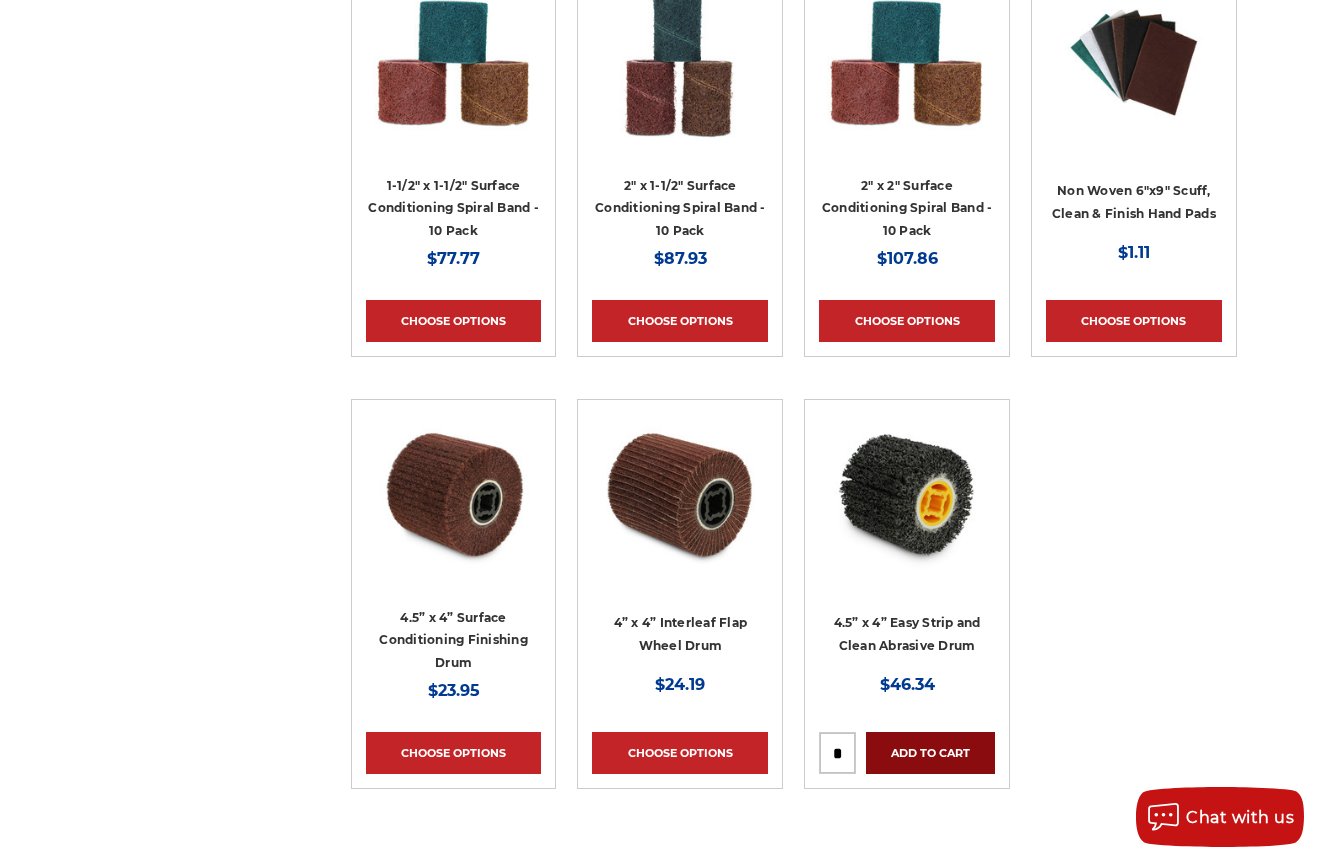click on "Add to Cart" at bounding box center (930, 753) 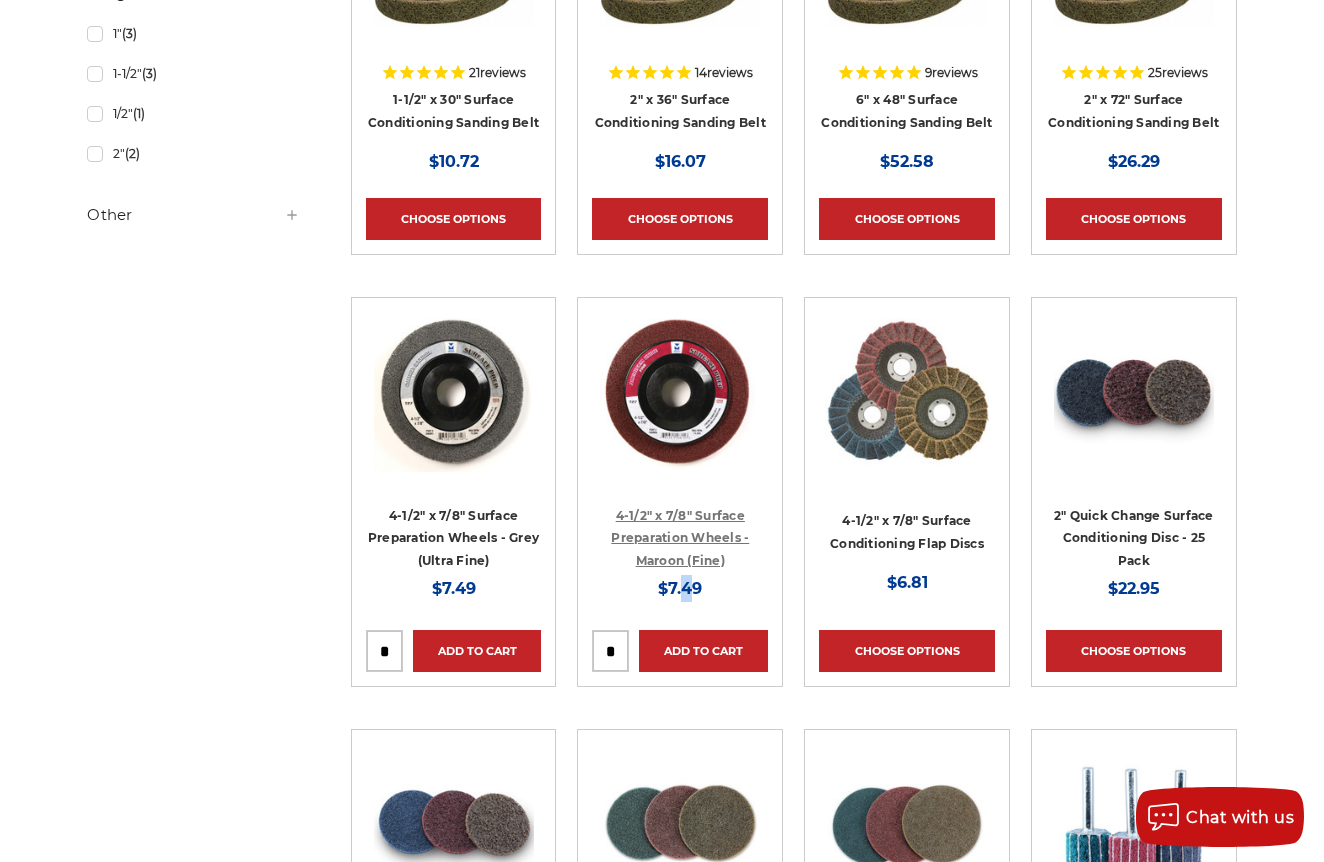 scroll, scrollTop: 1667, scrollLeft: 0, axis: vertical 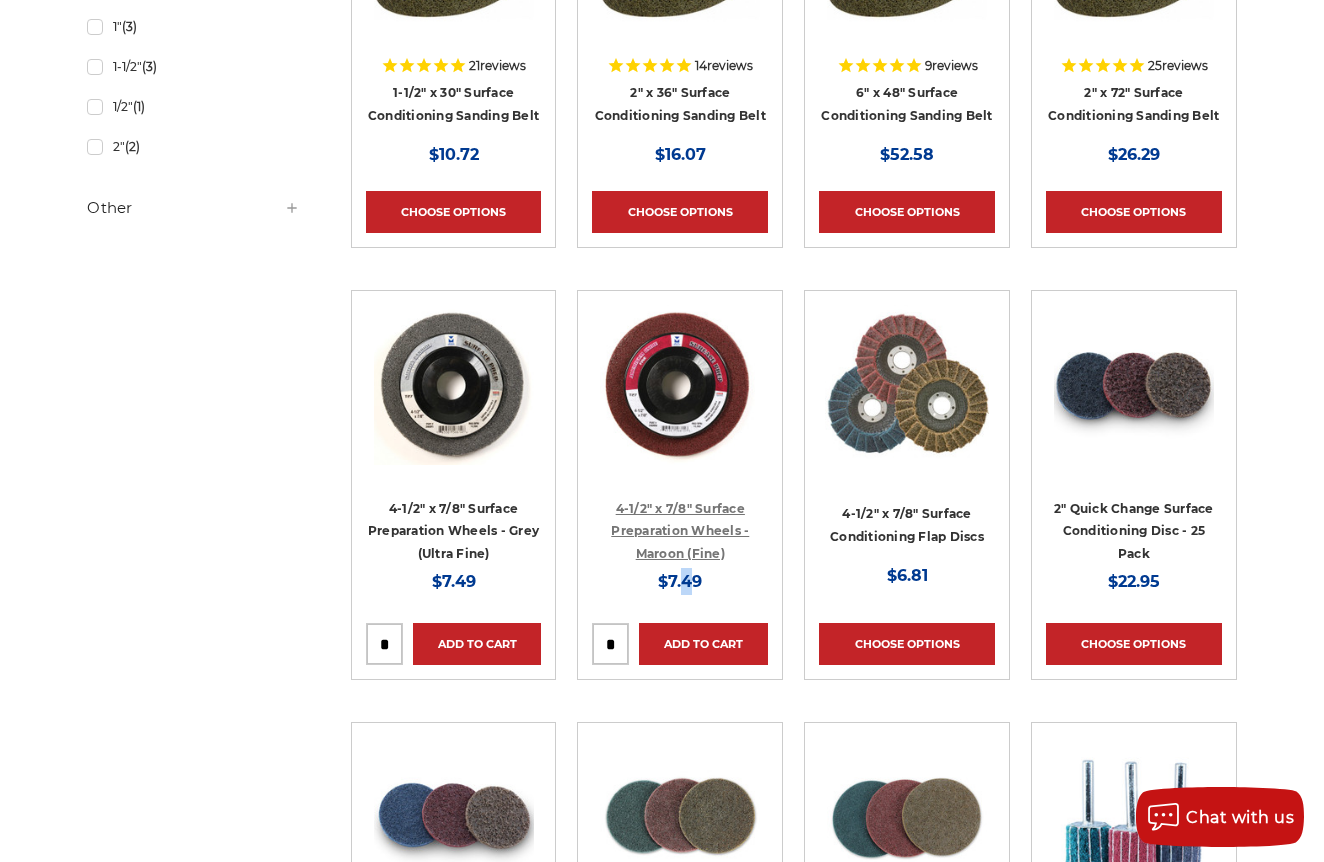 click on "4-1/2" x 7/8" Surface Preparation Wheels - Maroon (Fine)" at bounding box center [680, 531] 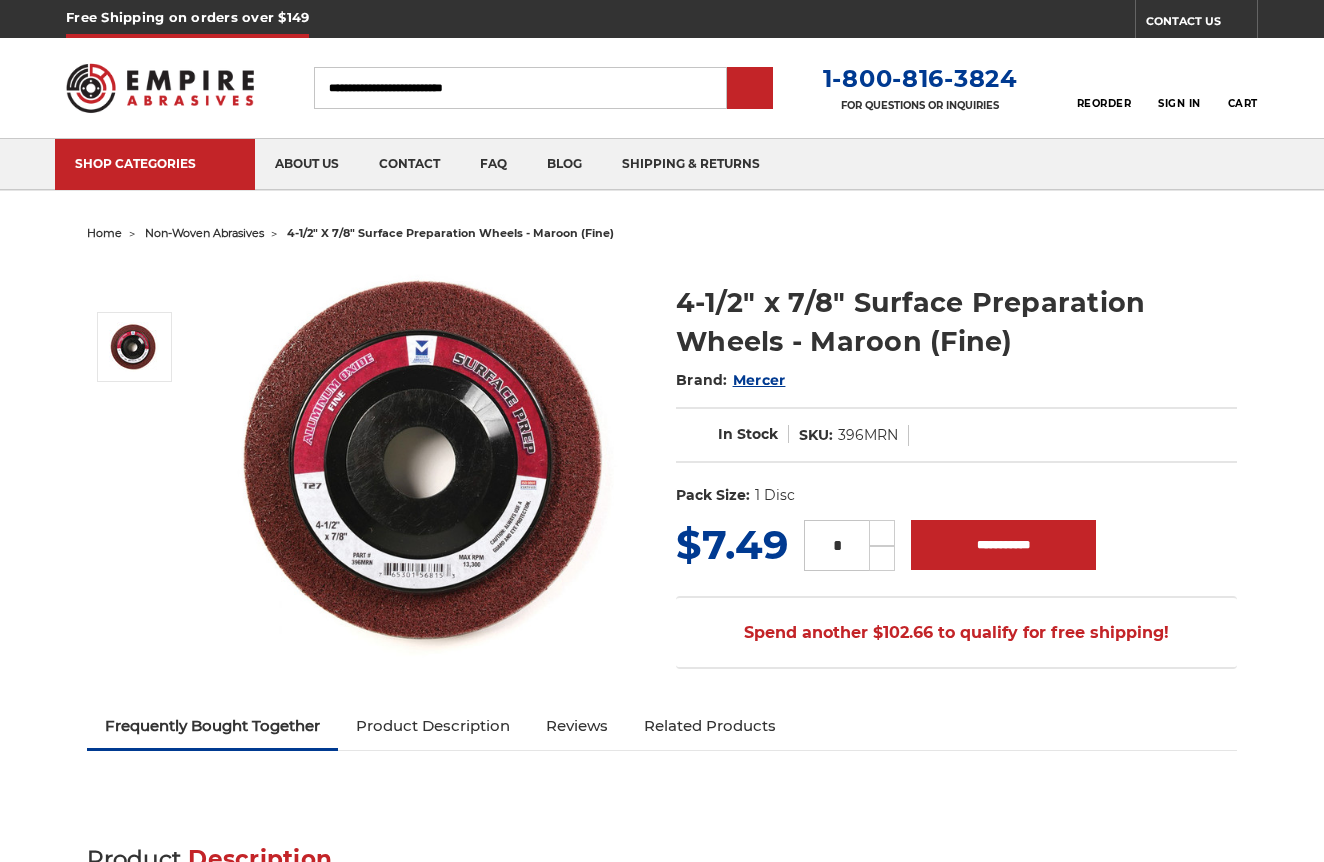 scroll, scrollTop: 0, scrollLeft: 0, axis: both 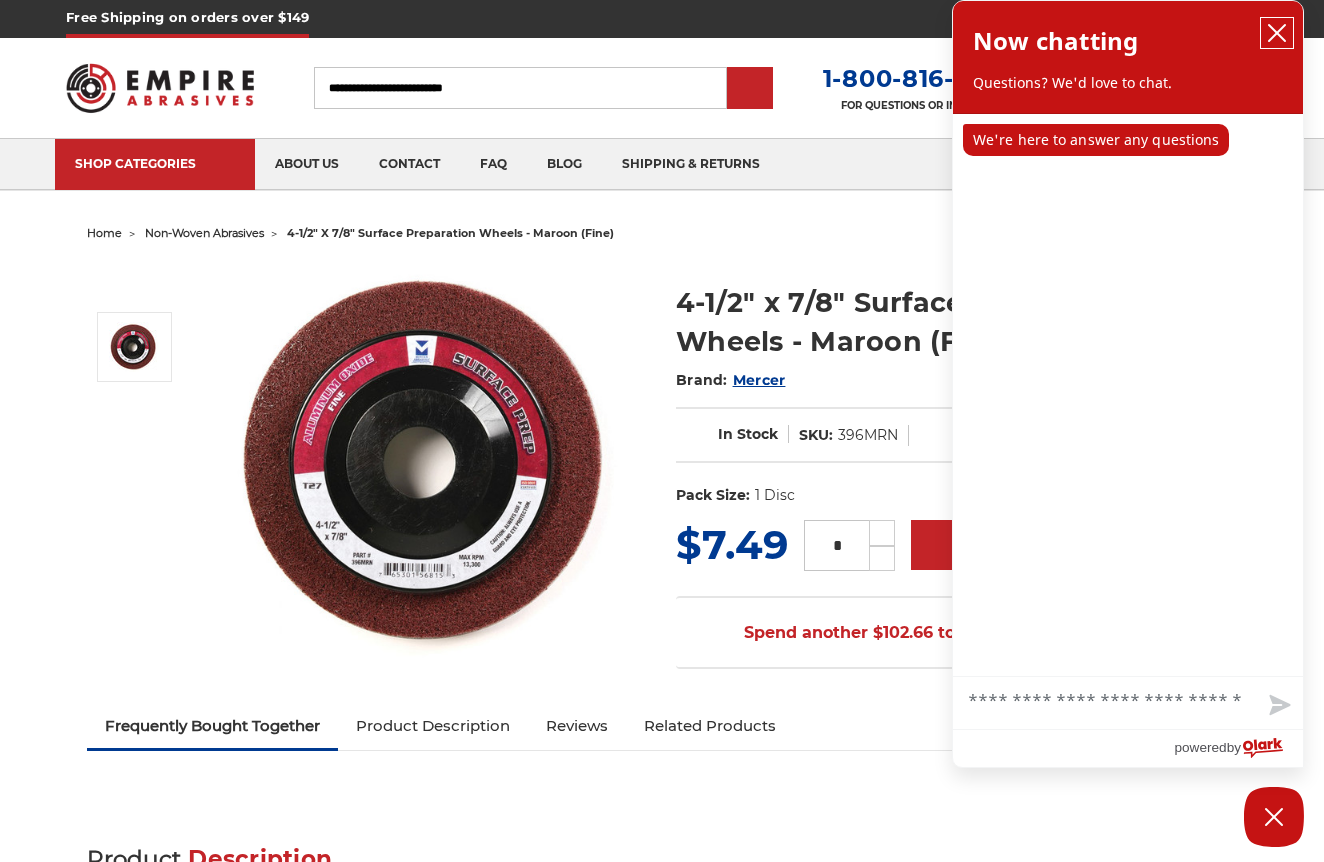 click 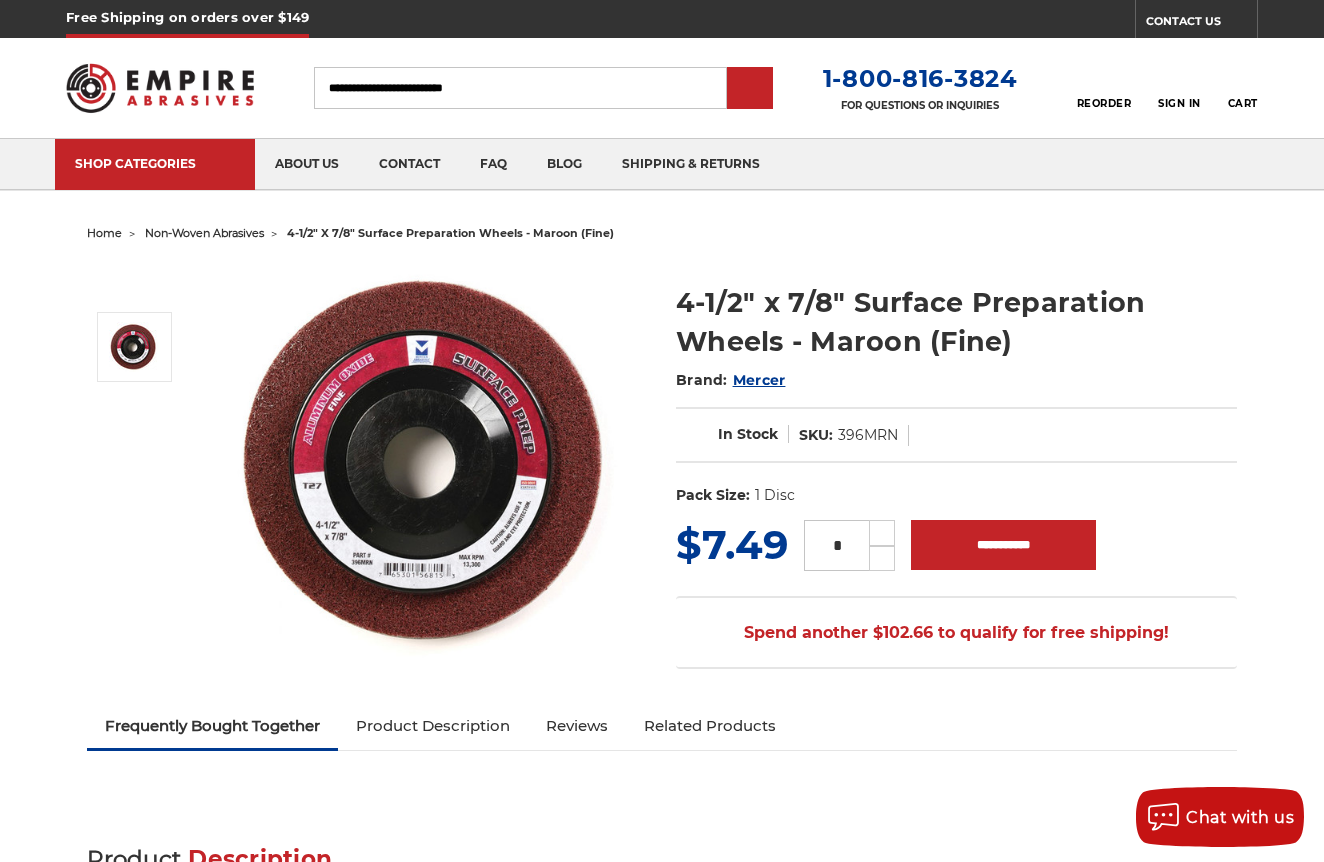scroll, scrollTop: 0, scrollLeft: 0, axis: both 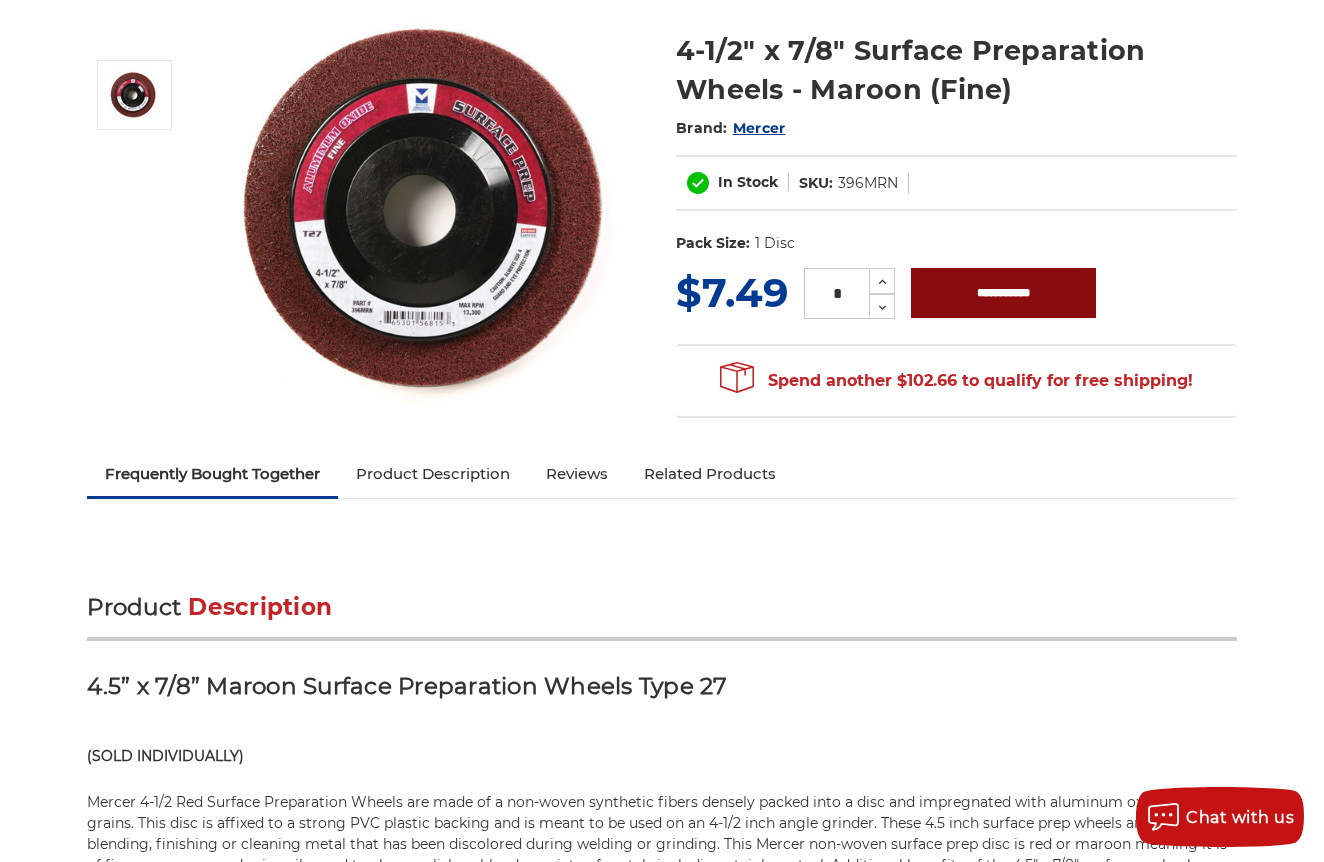 click on "**********" at bounding box center (1003, 293) 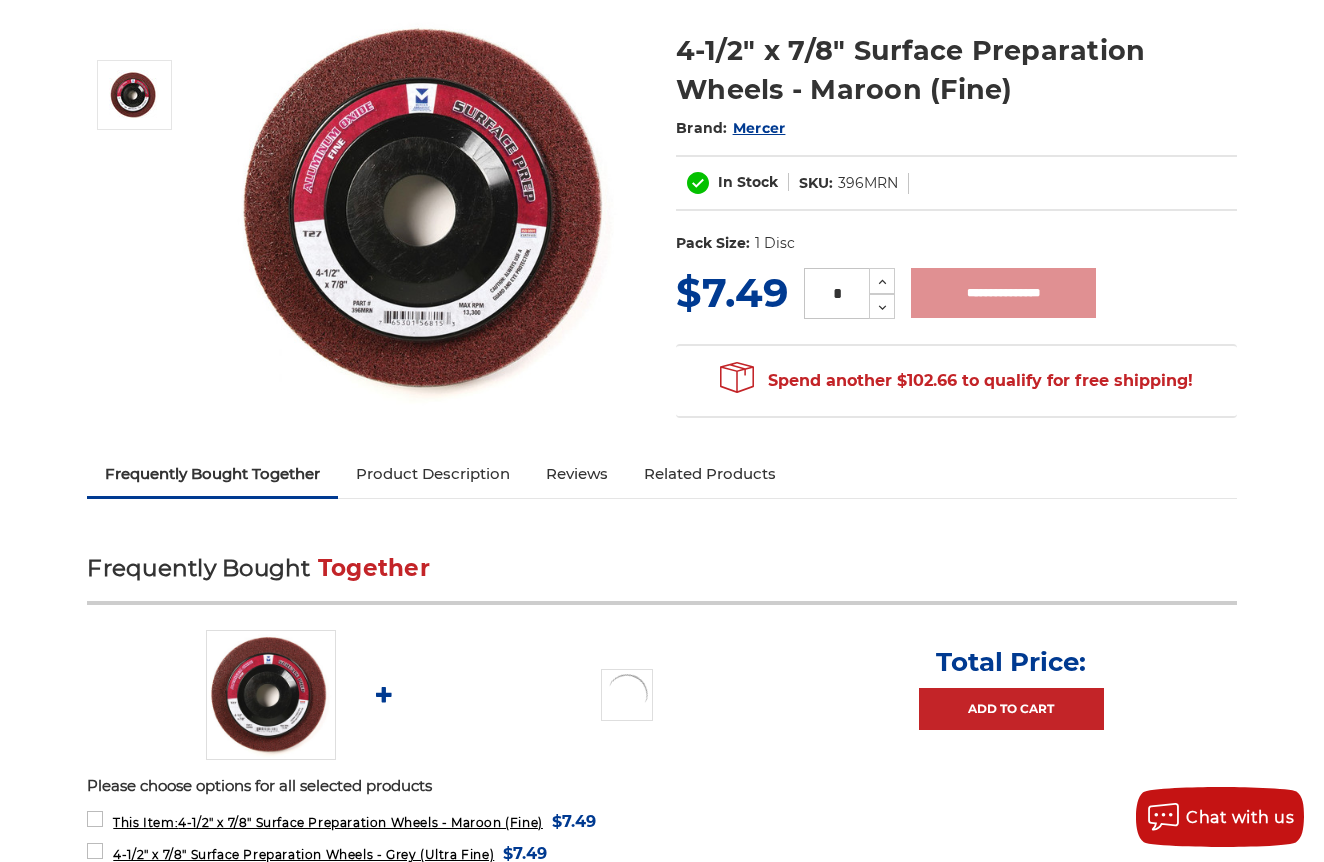type on "**********" 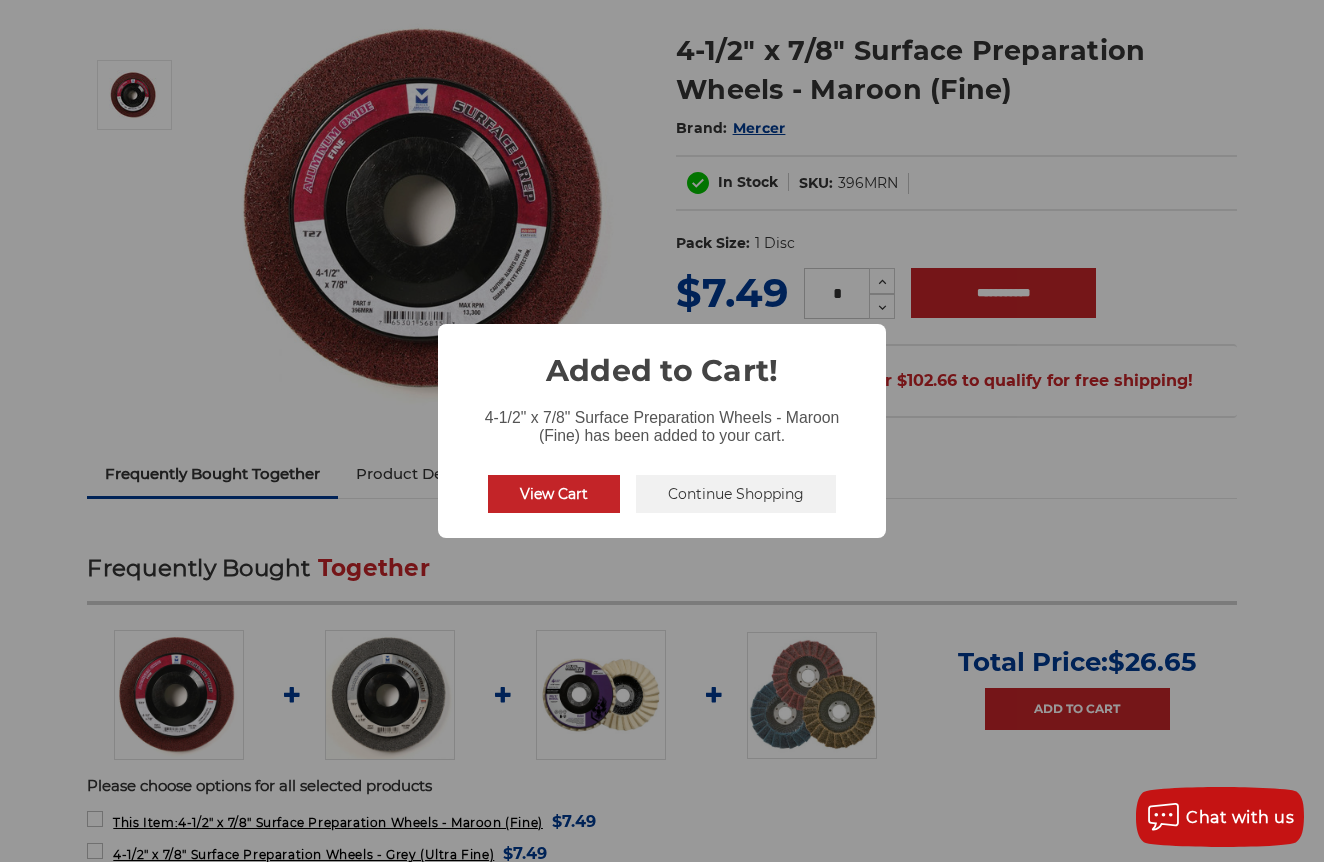click on "Continue Shopping" at bounding box center (736, 494) 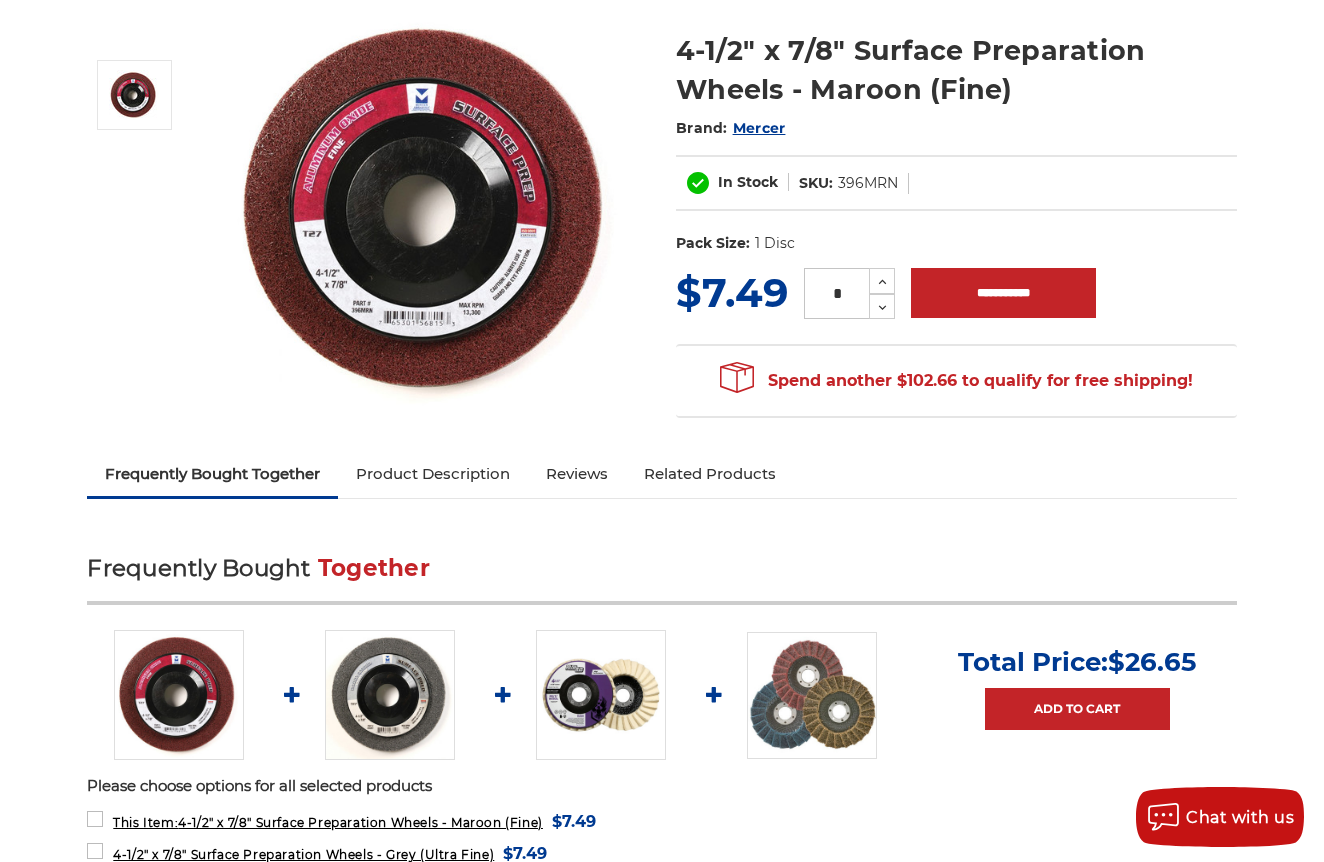 click at bounding box center (812, 695) 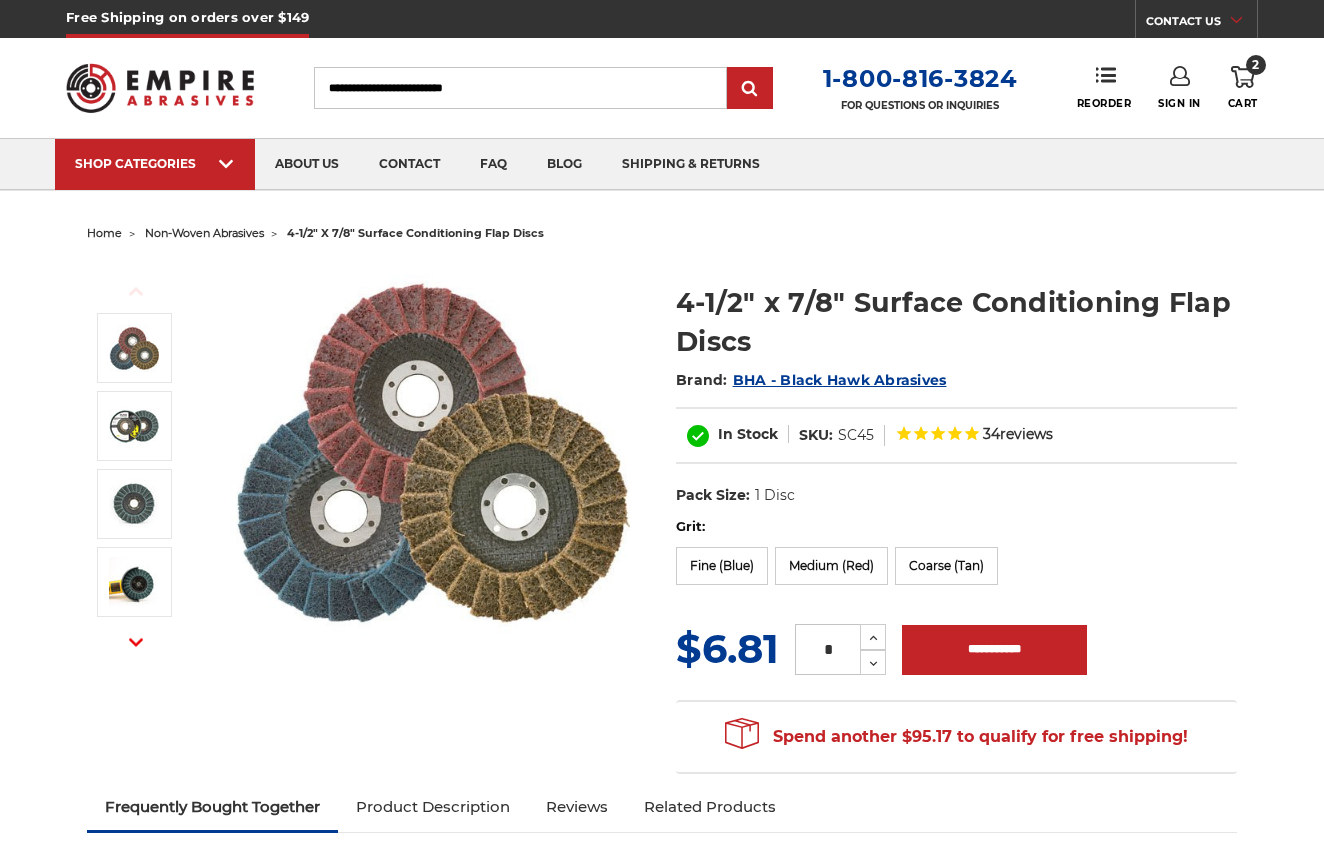 scroll, scrollTop: 0, scrollLeft: 0, axis: both 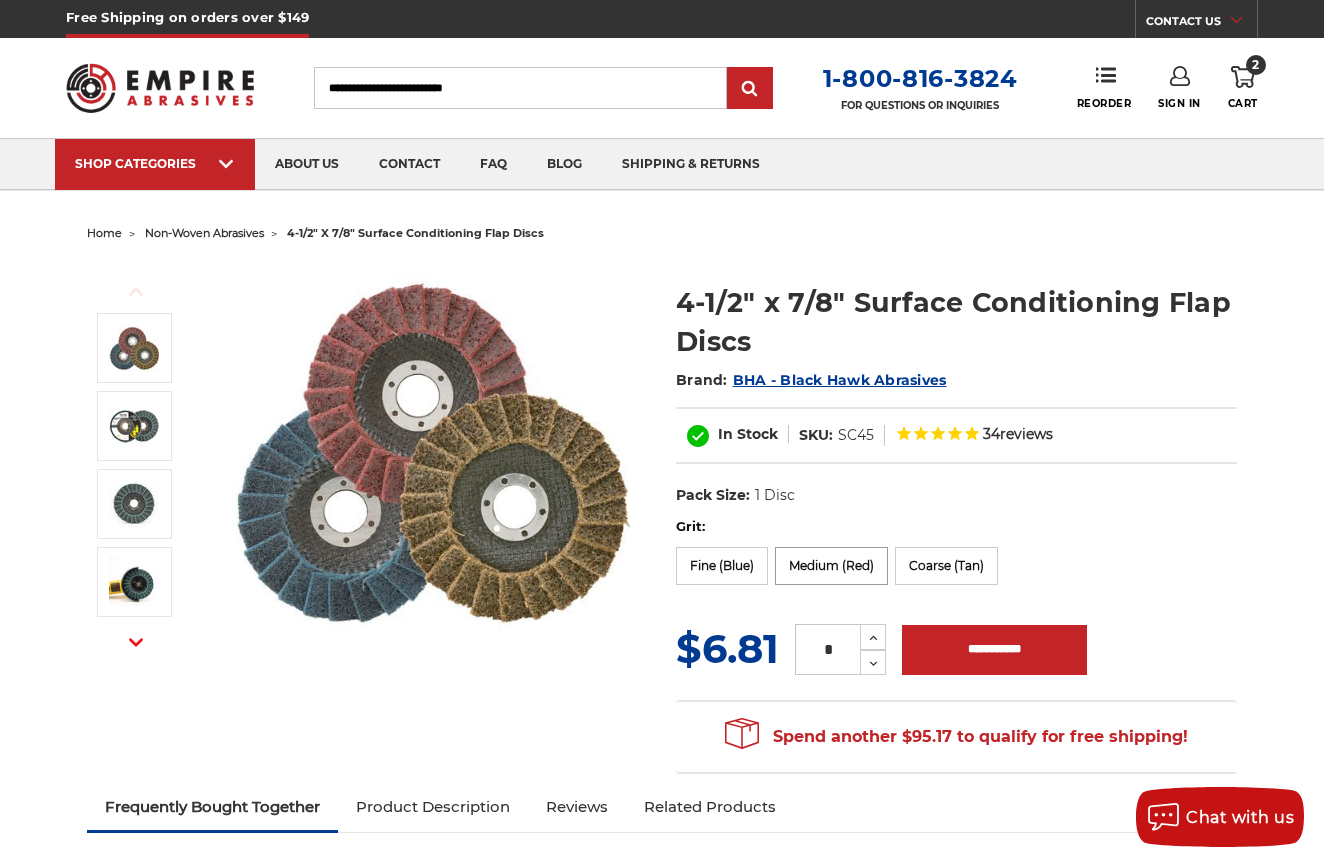 click on "Medium (Red)" at bounding box center [831, 566] 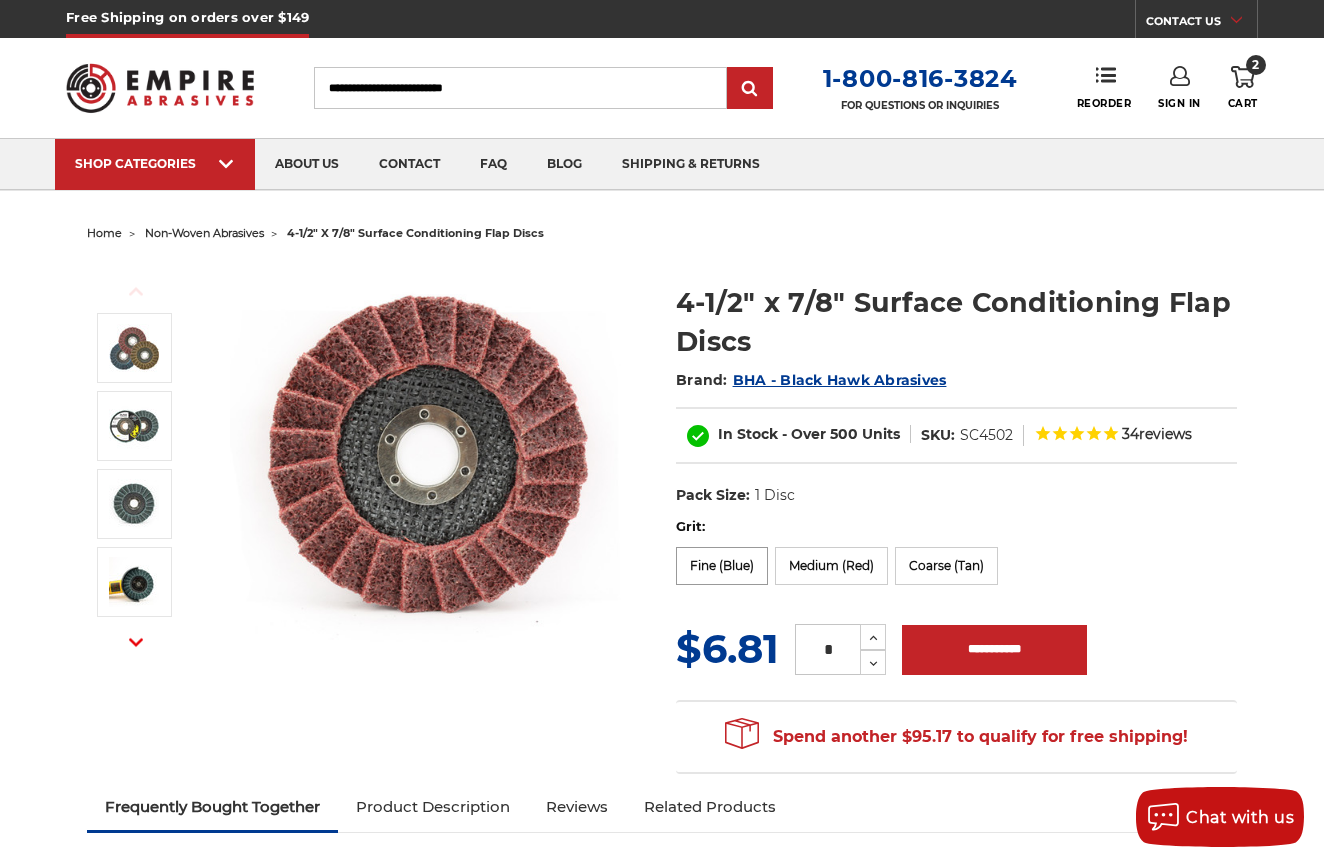click on "Fine (Blue)" at bounding box center [722, 566] 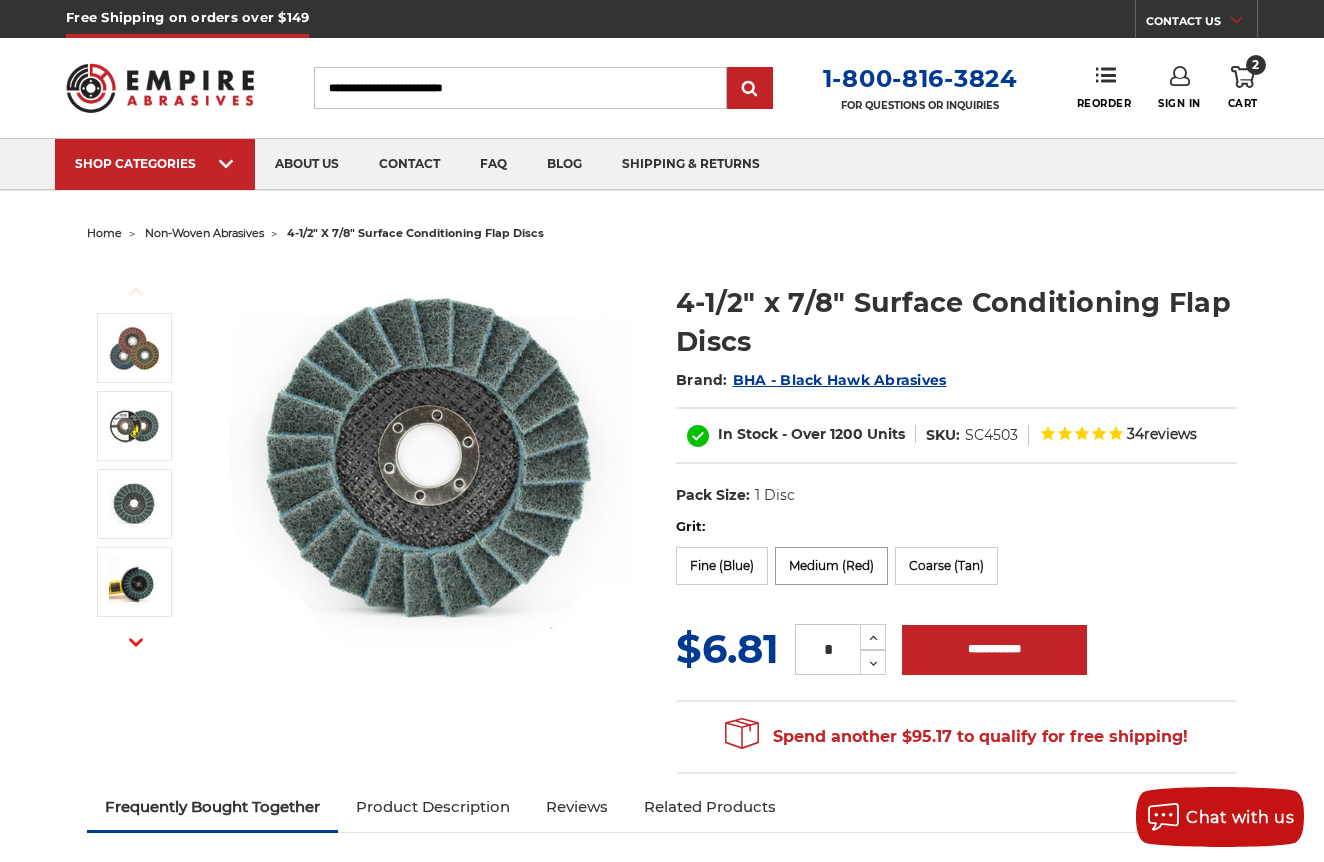 click on "Medium (Red)" at bounding box center (831, 566) 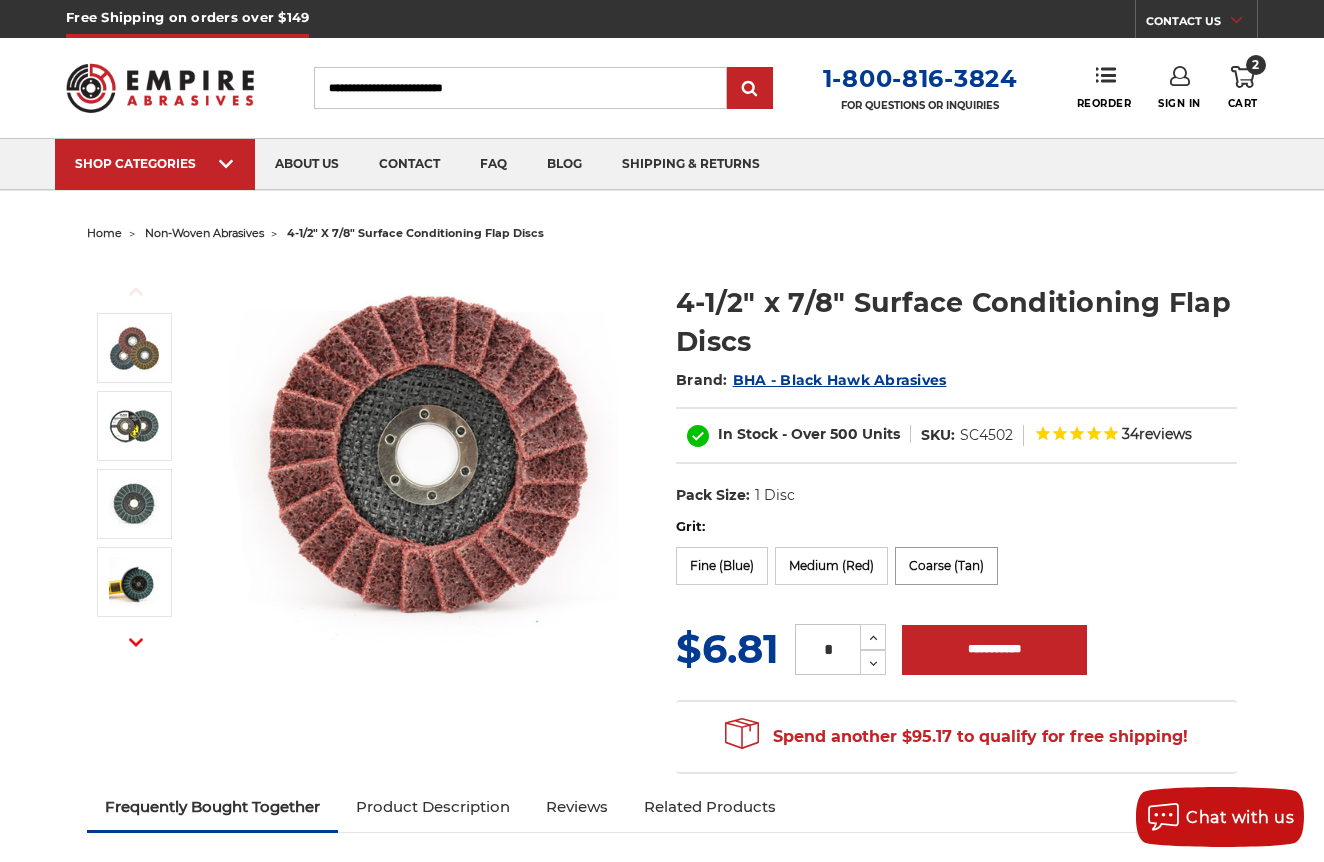 click on "Coarse (Tan)" at bounding box center (946, 566) 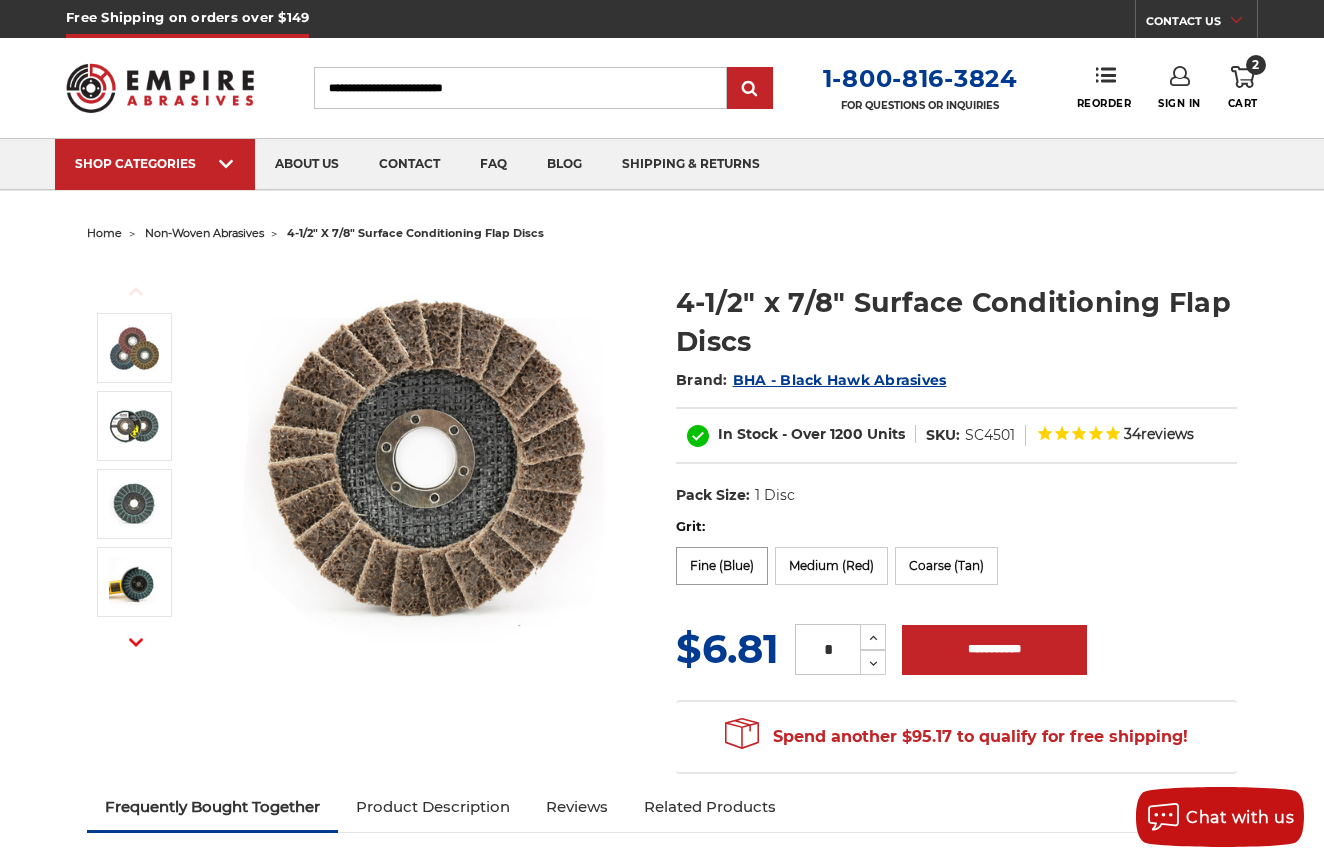 click on "Fine (Blue)" at bounding box center [722, 566] 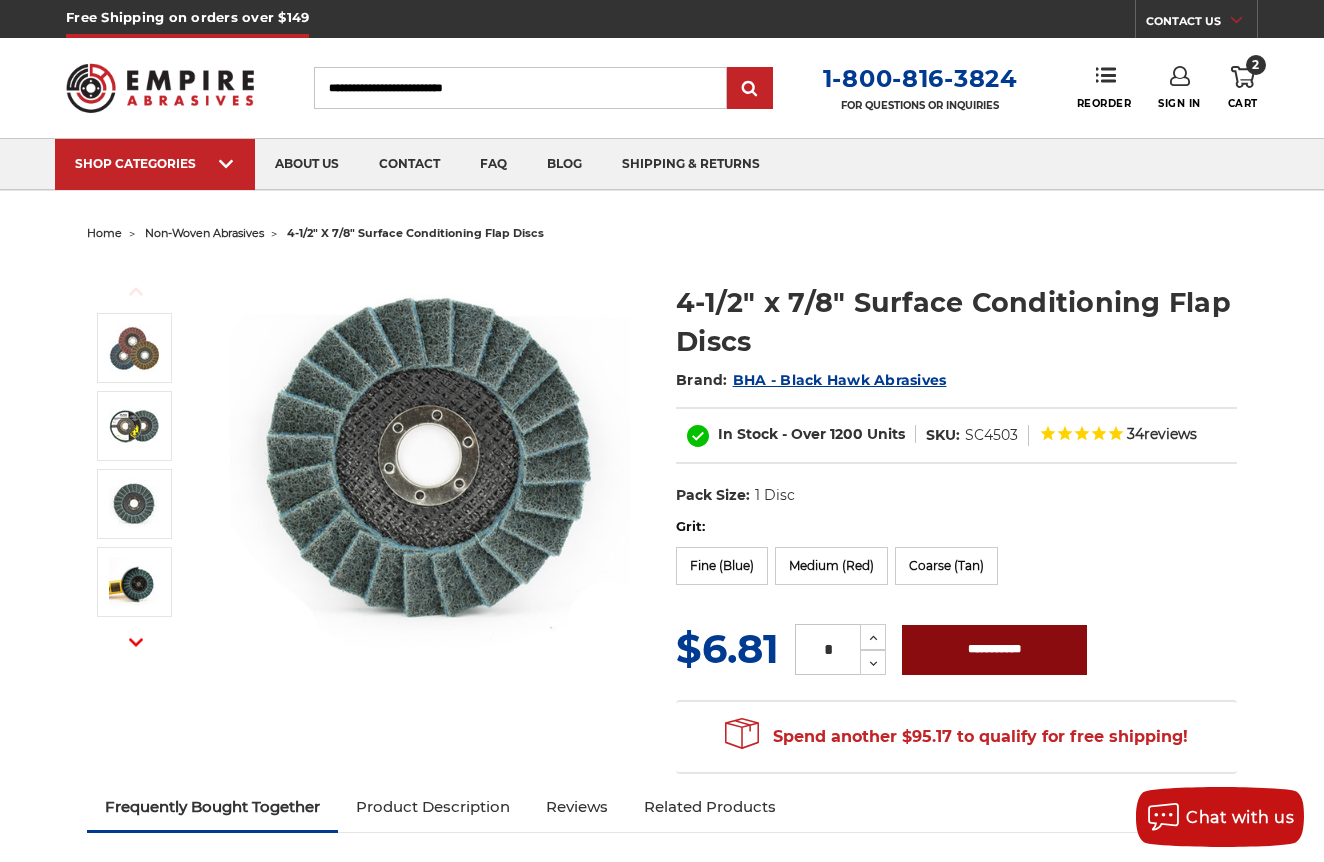 click on "**********" at bounding box center [994, 650] 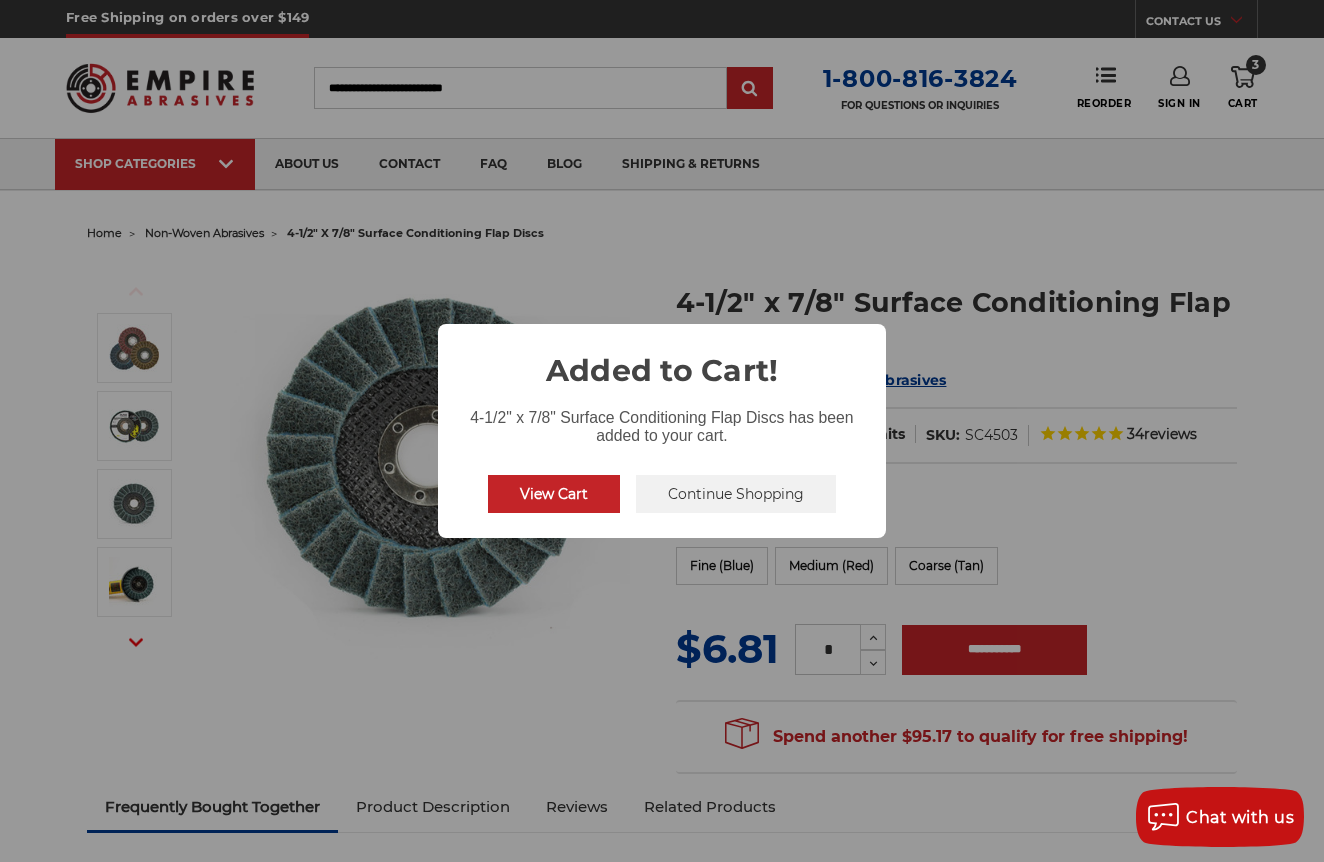 click on "Continue Shopping" at bounding box center (736, 494) 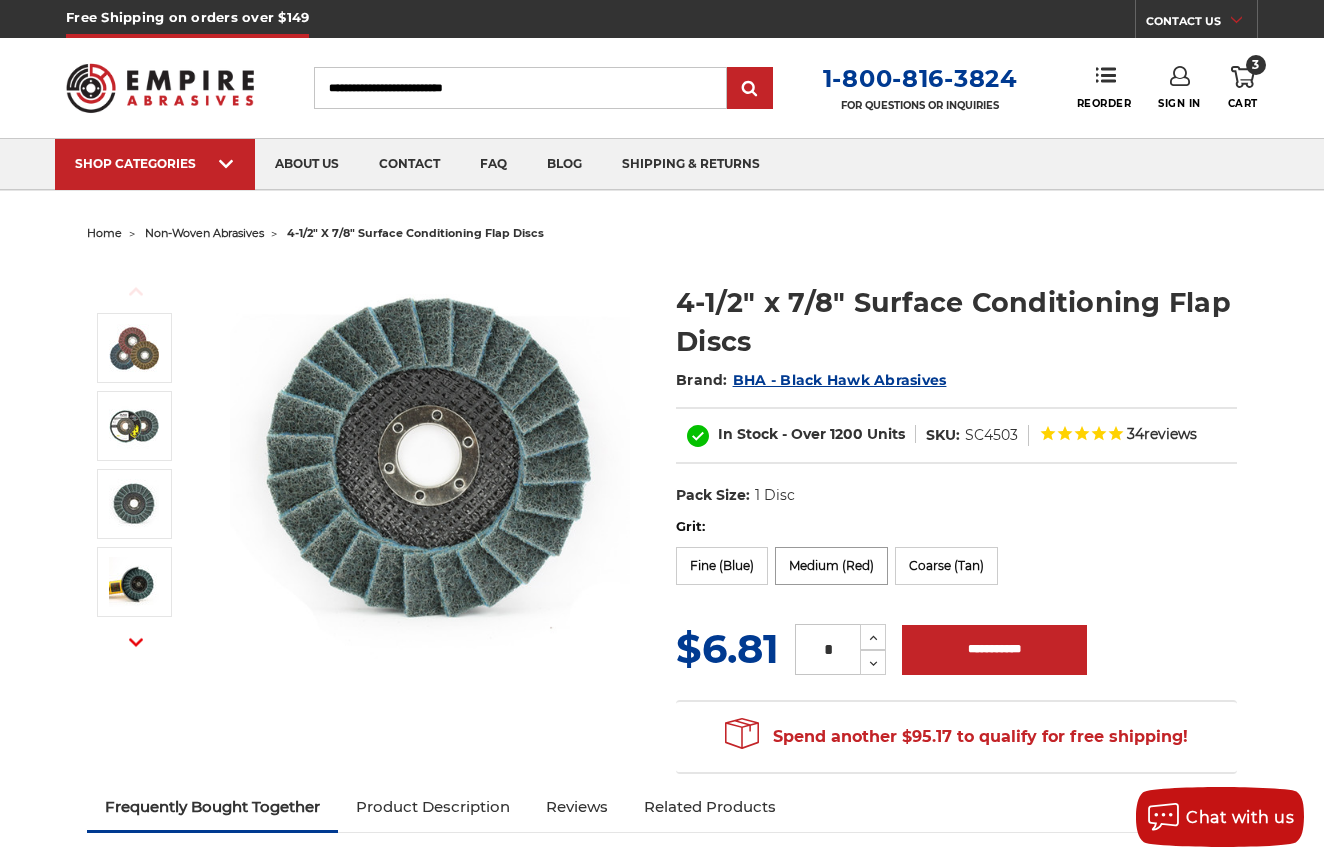 click on "Medium (Red)" at bounding box center (831, 566) 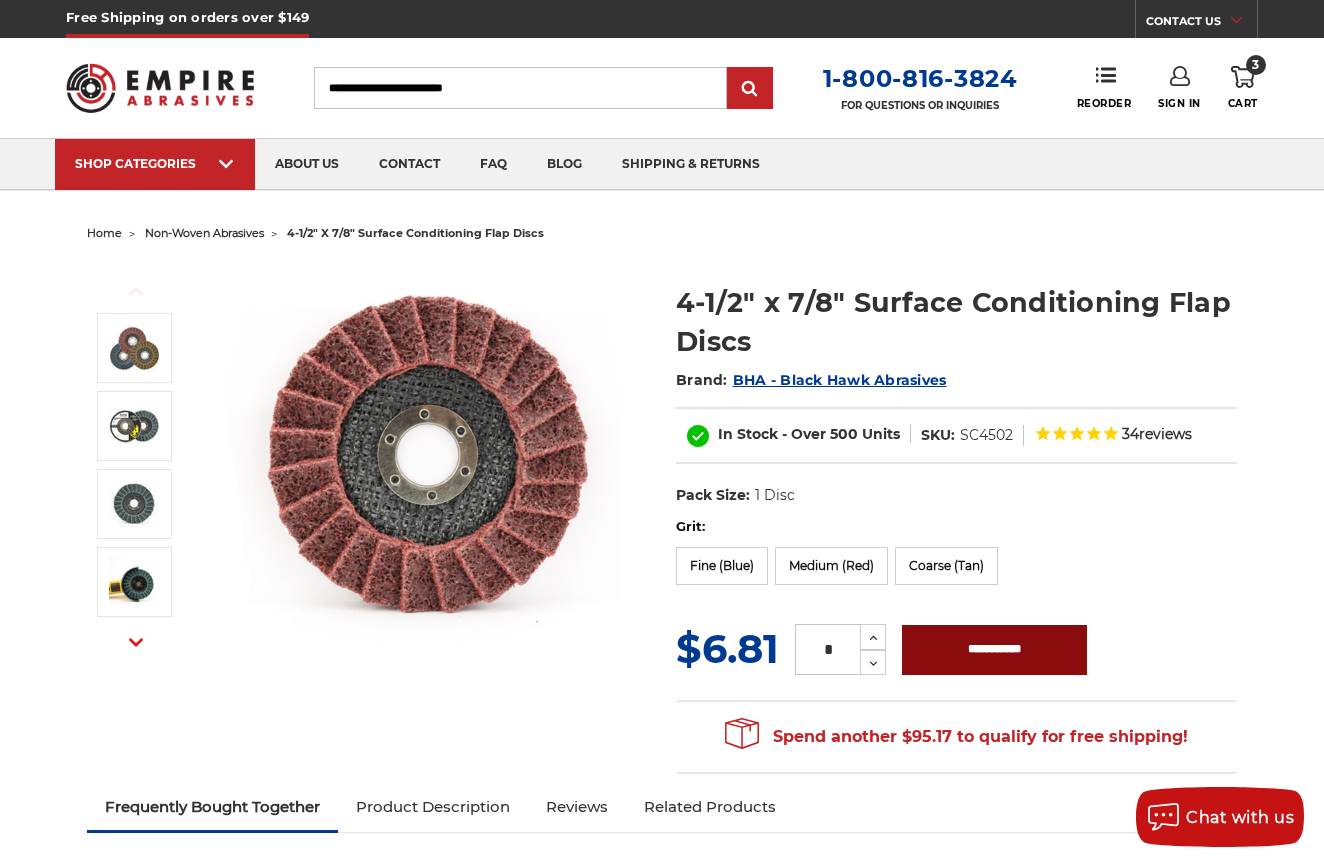 click on "**********" at bounding box center (994, 650) 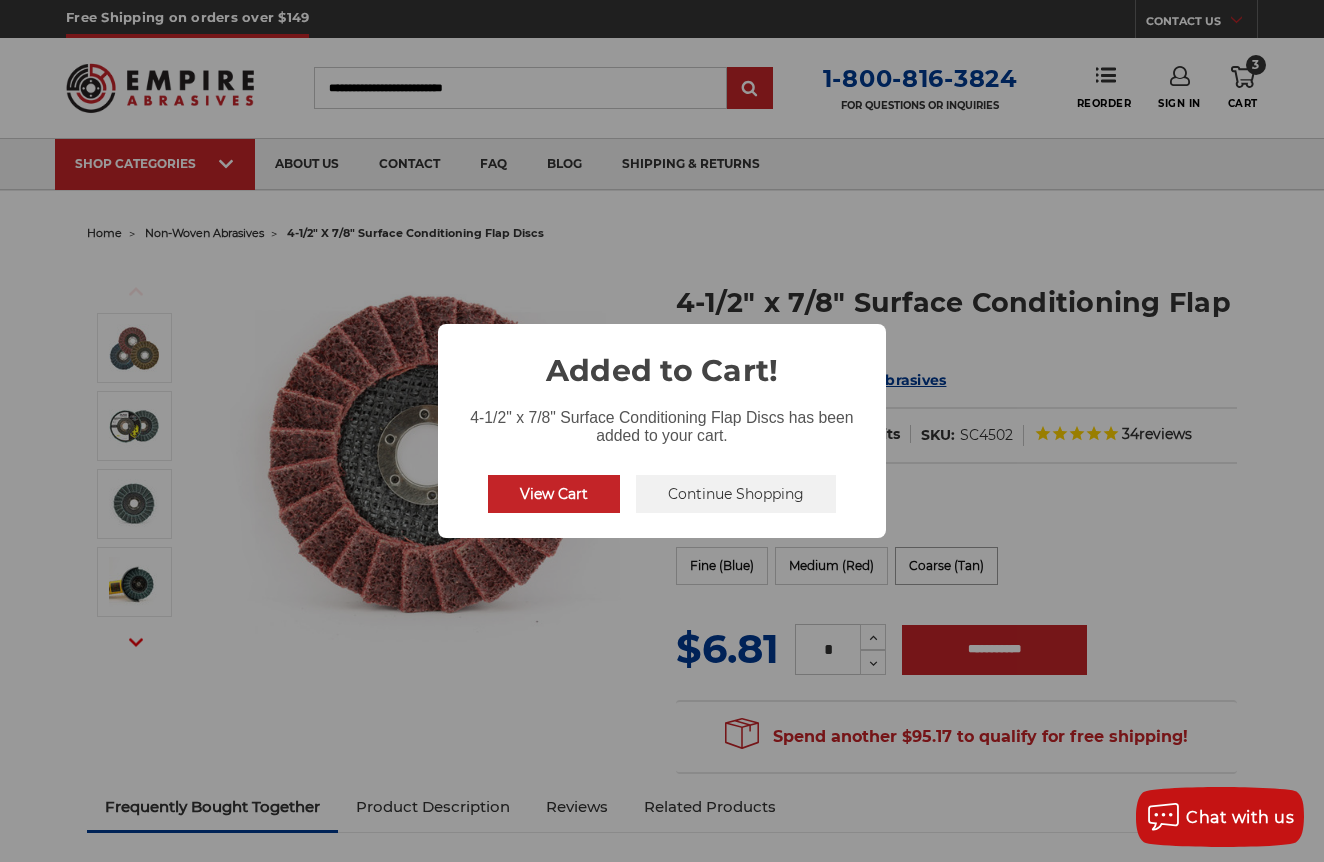 click on "× Added to Cart! 4-1/2" x 7/8" Surface Conditioning Flap Discs has been added to your cart. View Cart No Continue Shopping" at bounding box center (662, 431) 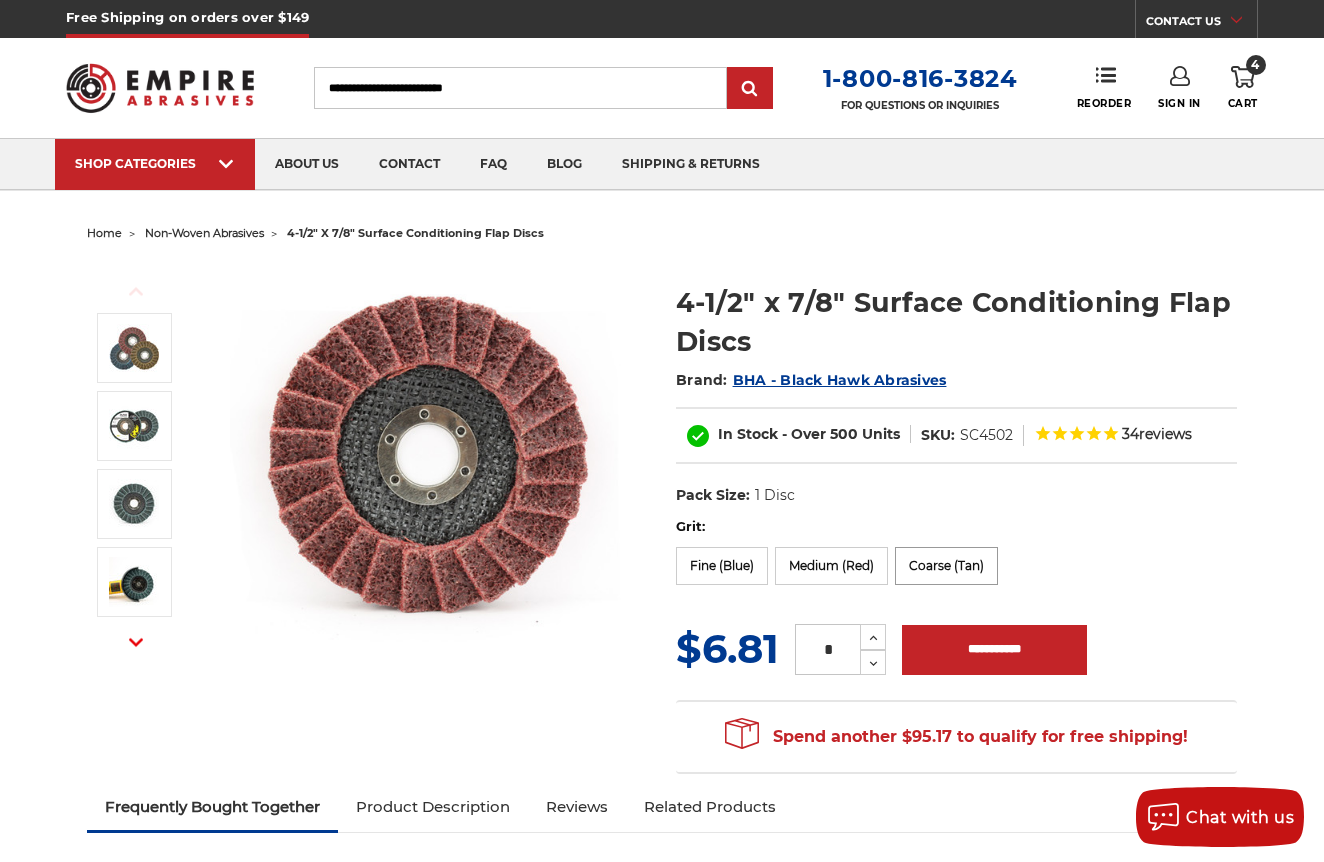 click on "Coarse (Tan)" at bounding box center [946, 566] 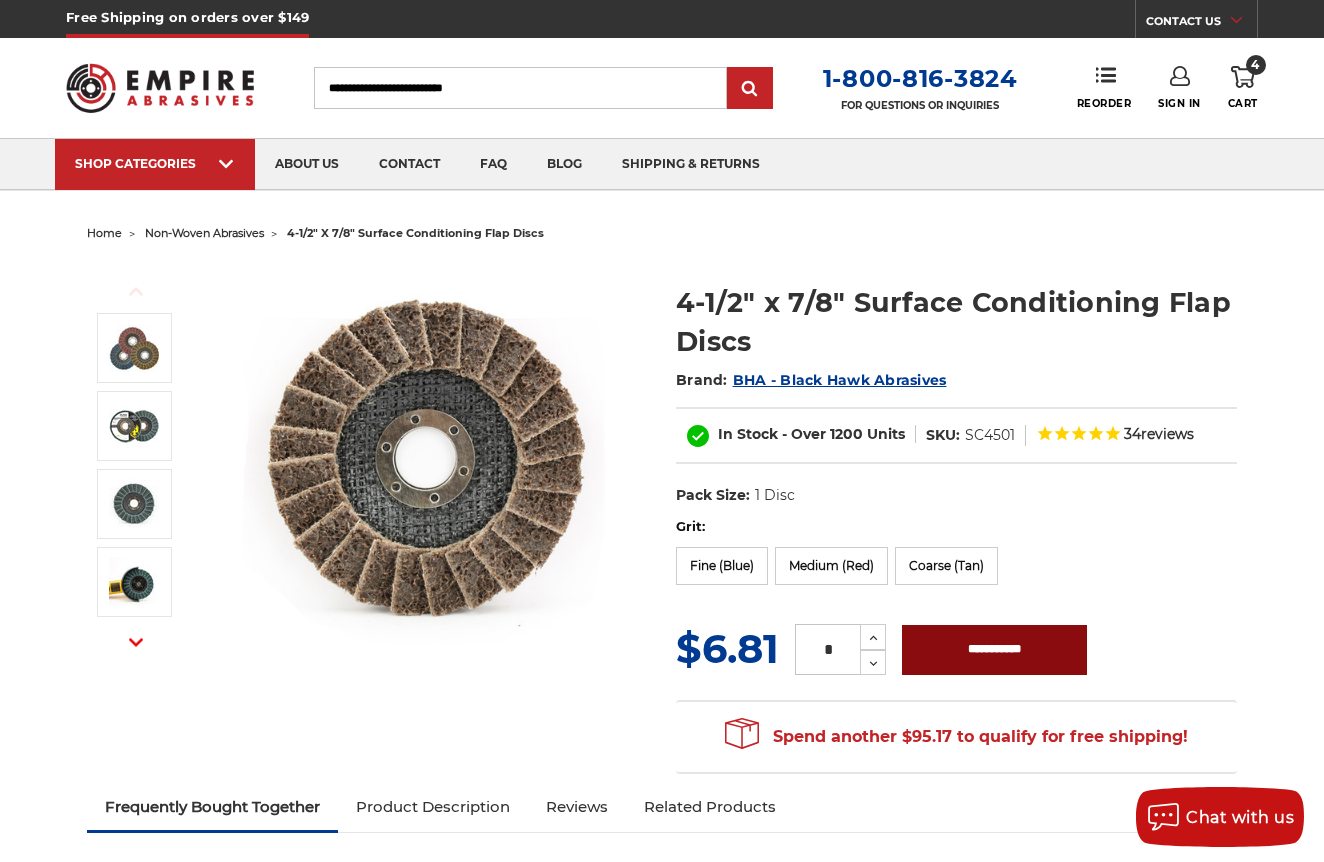 click on "**********" at bounding box center (994, 650) 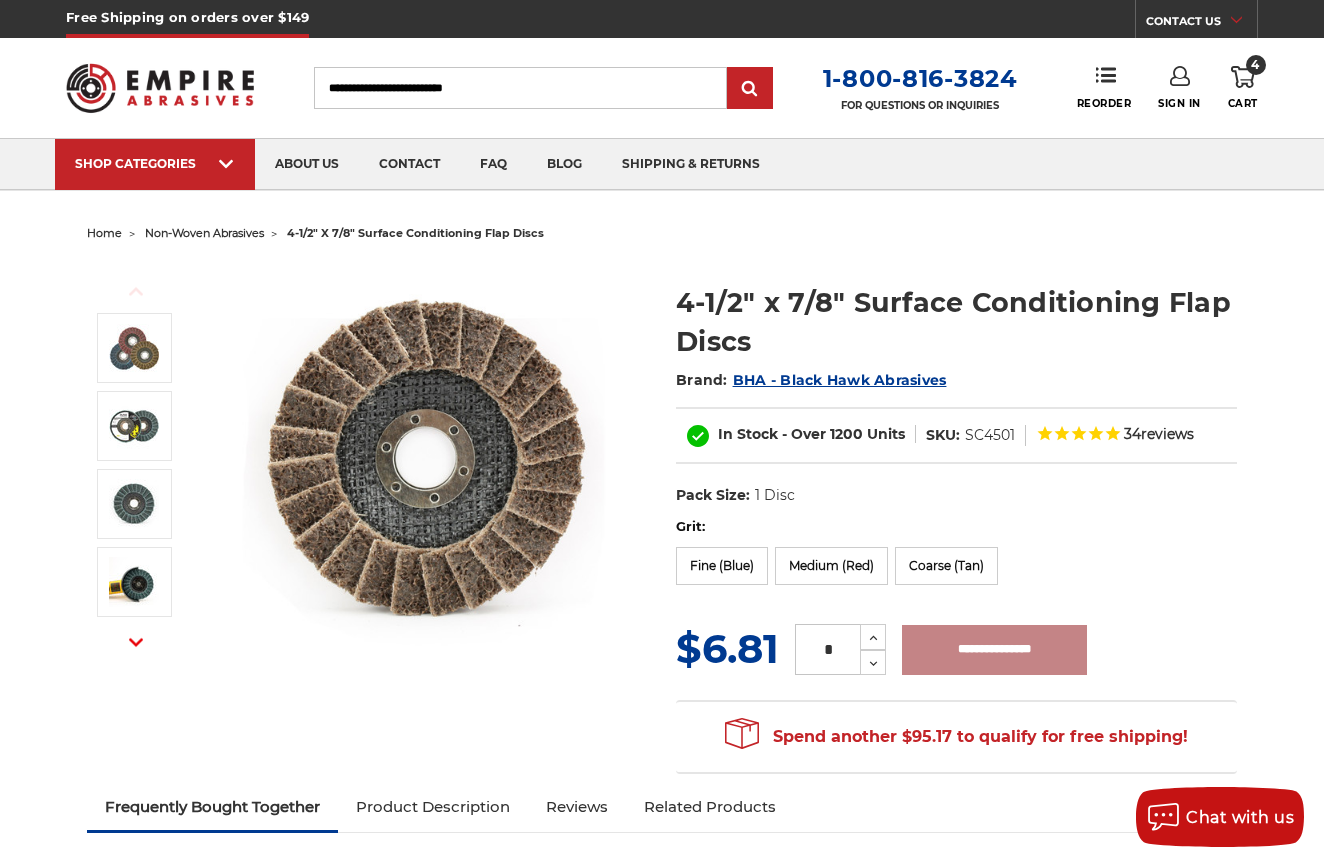 type on "**********" 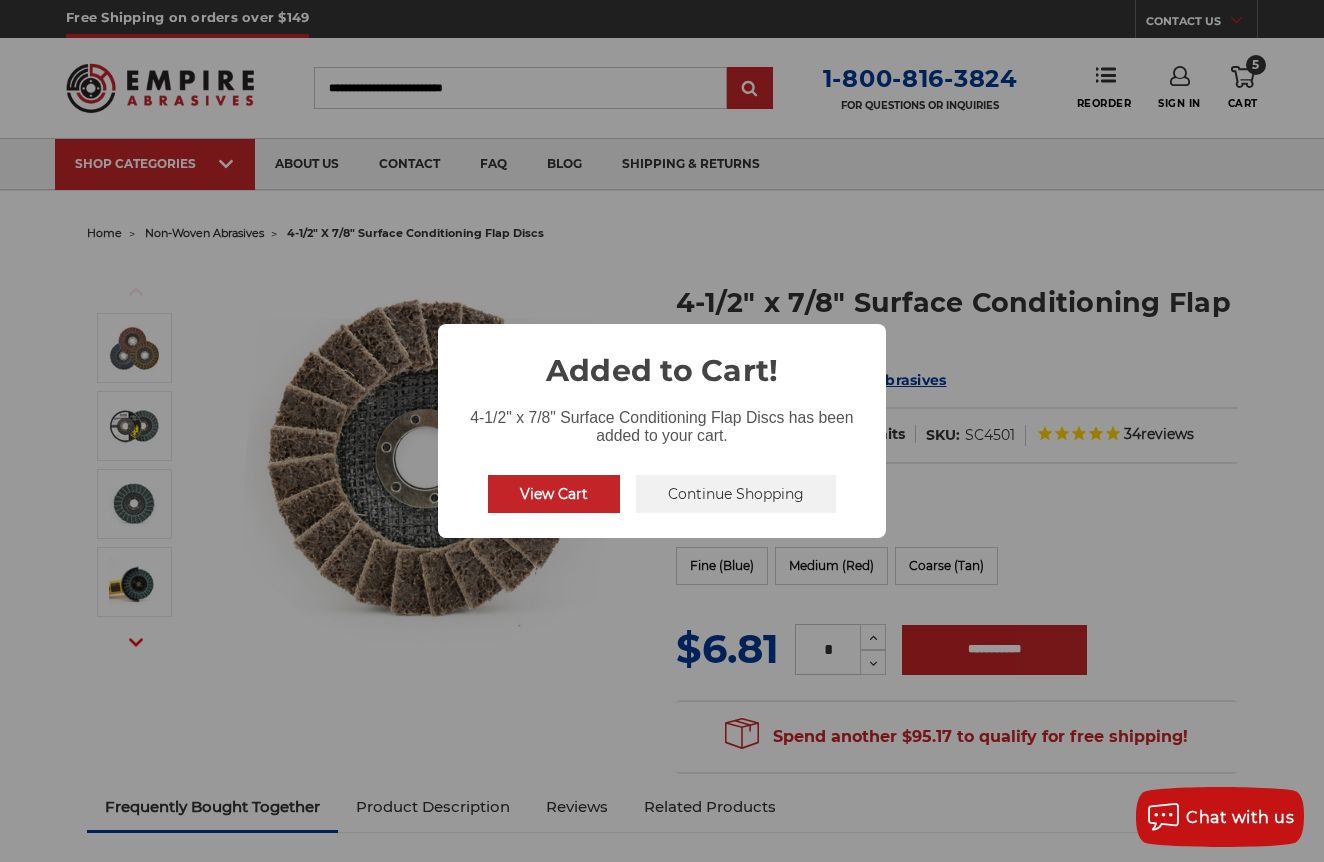 click on "Continue Shopping" at bounding box center [736, 494] 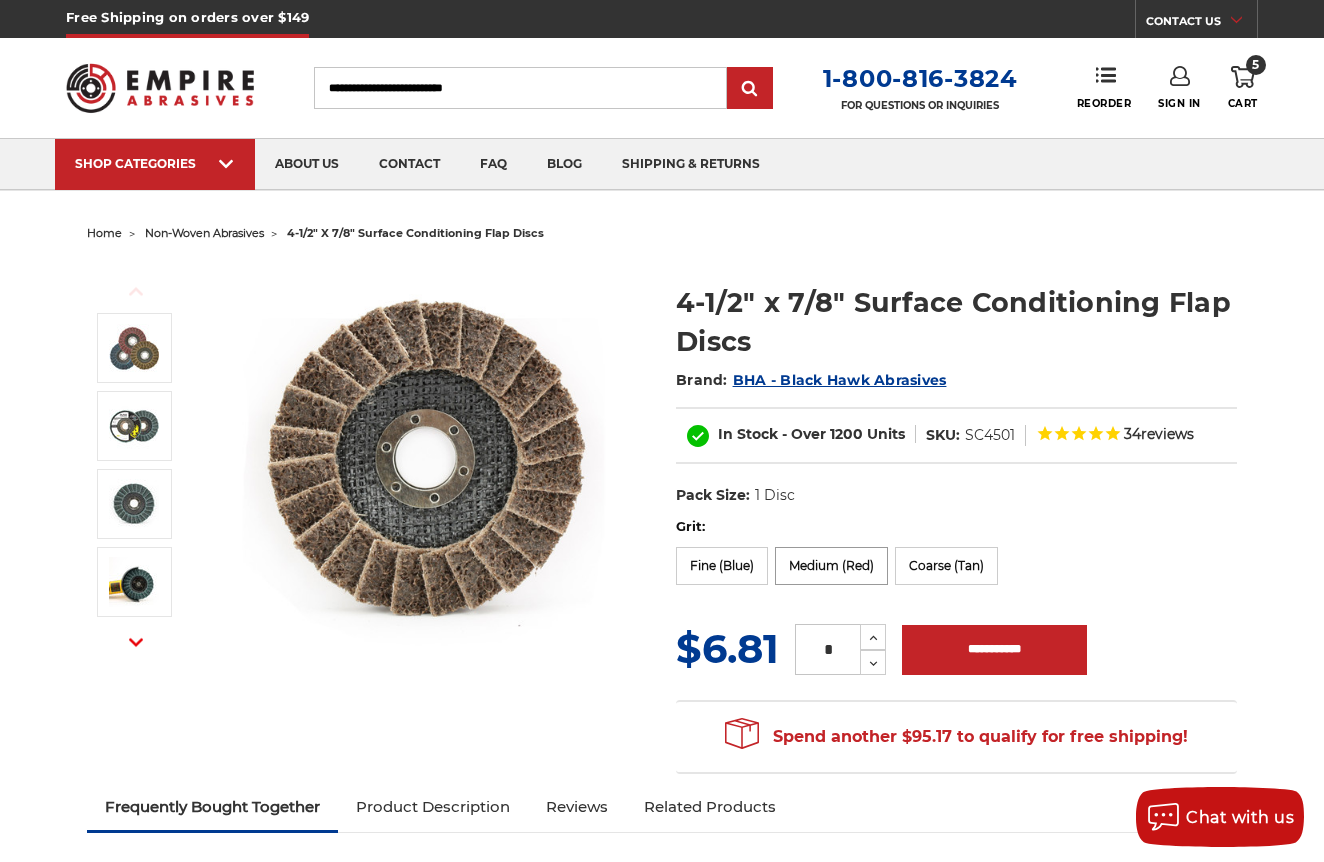 click on "Medium (Red)" at bounding box center (831, 566) 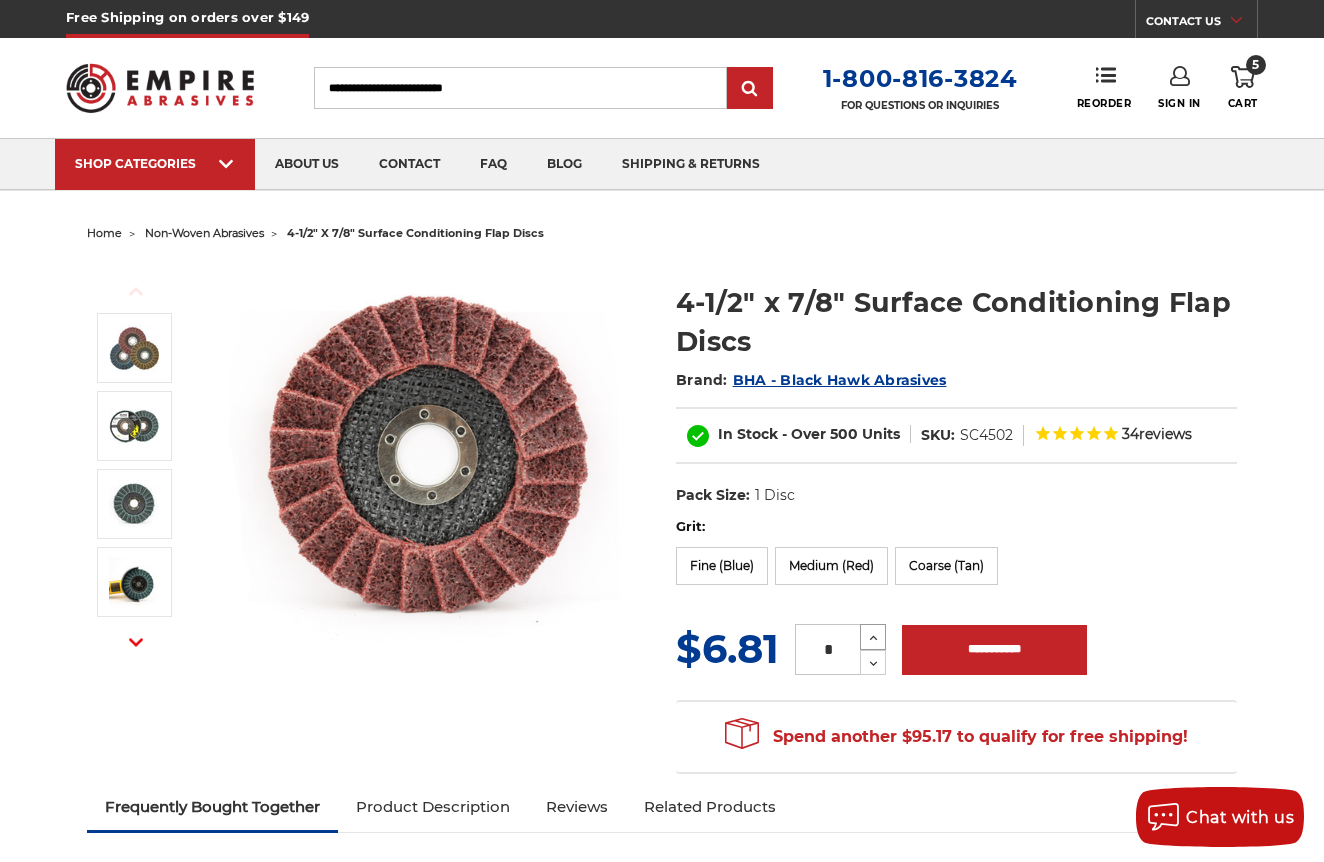 click 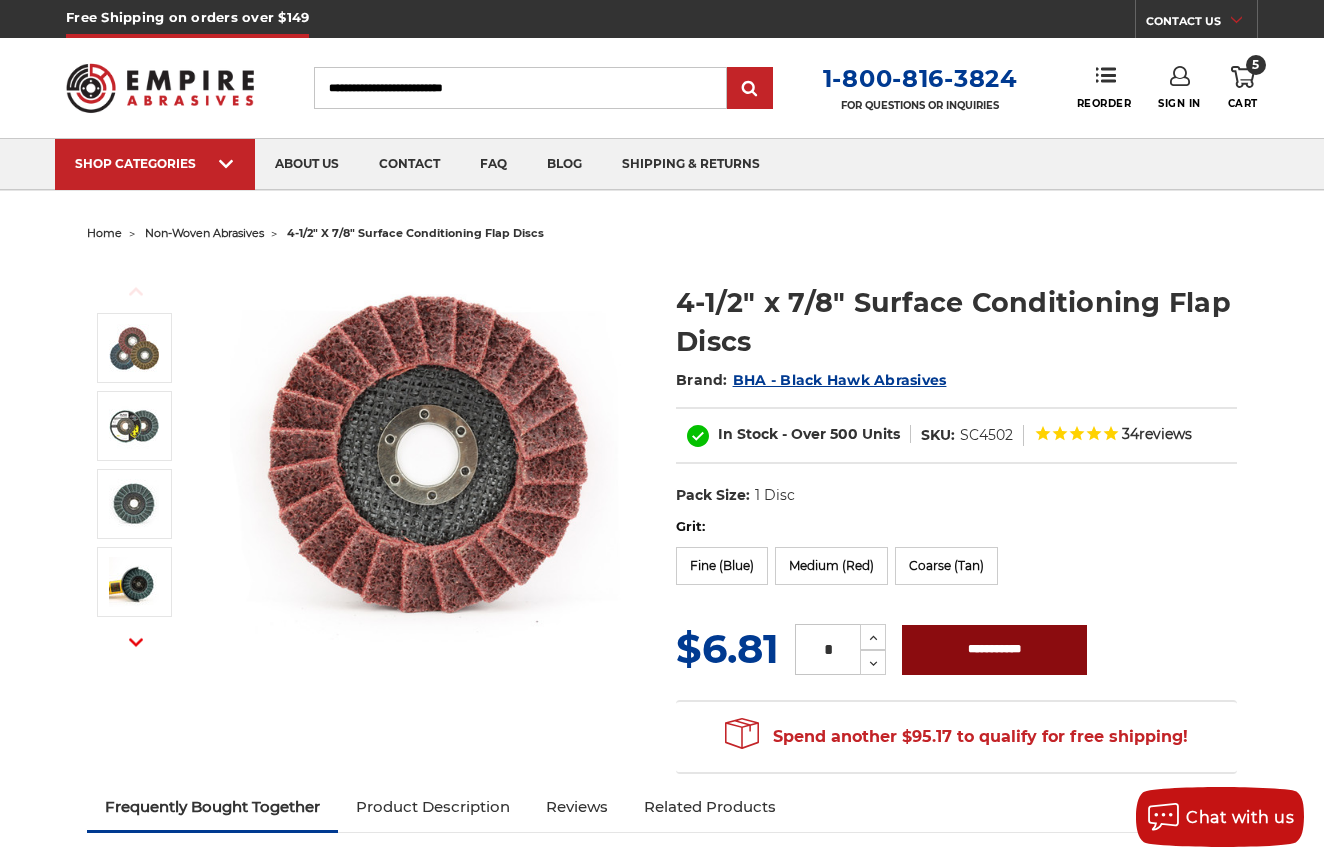 click on "**********" at bounding box center [994, 650] 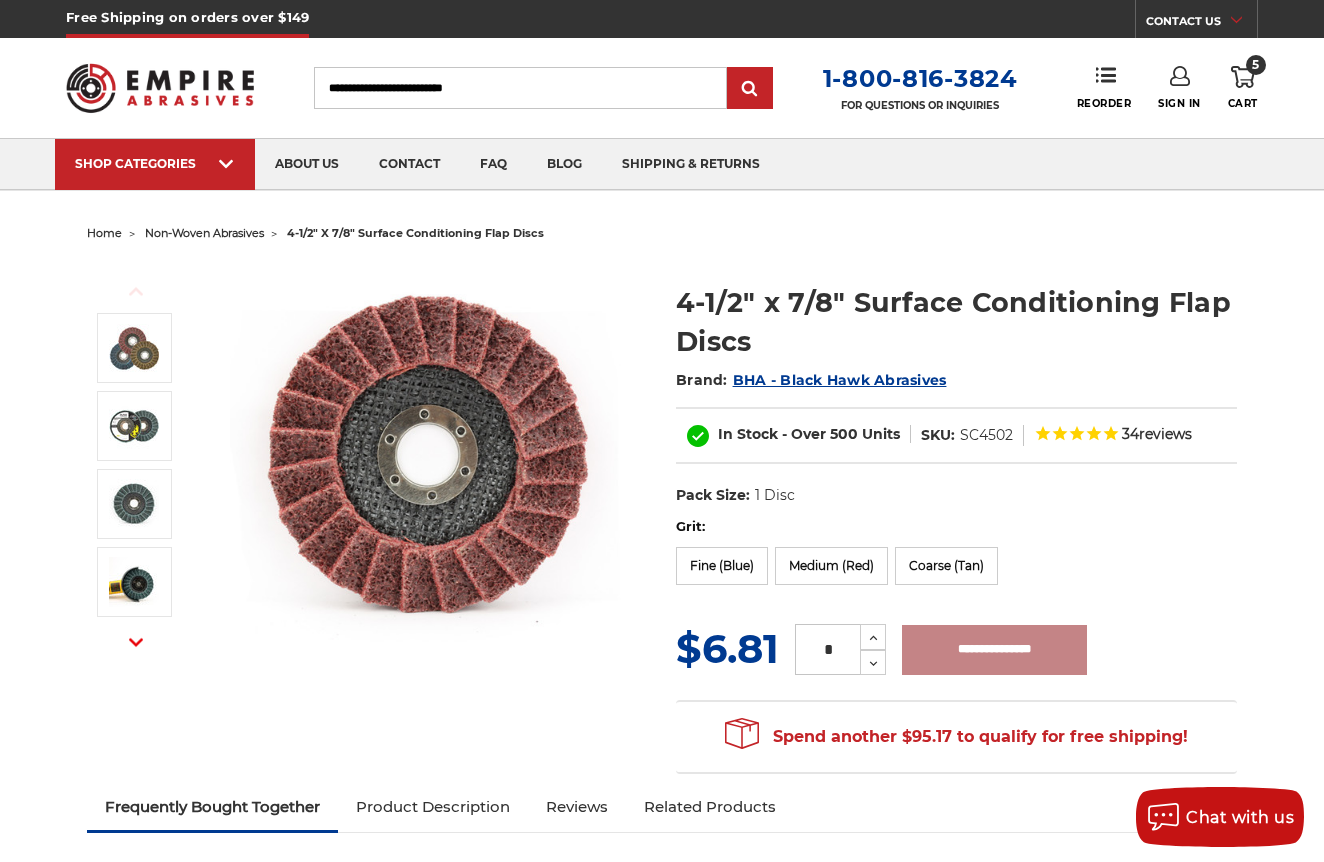 type on "**********" 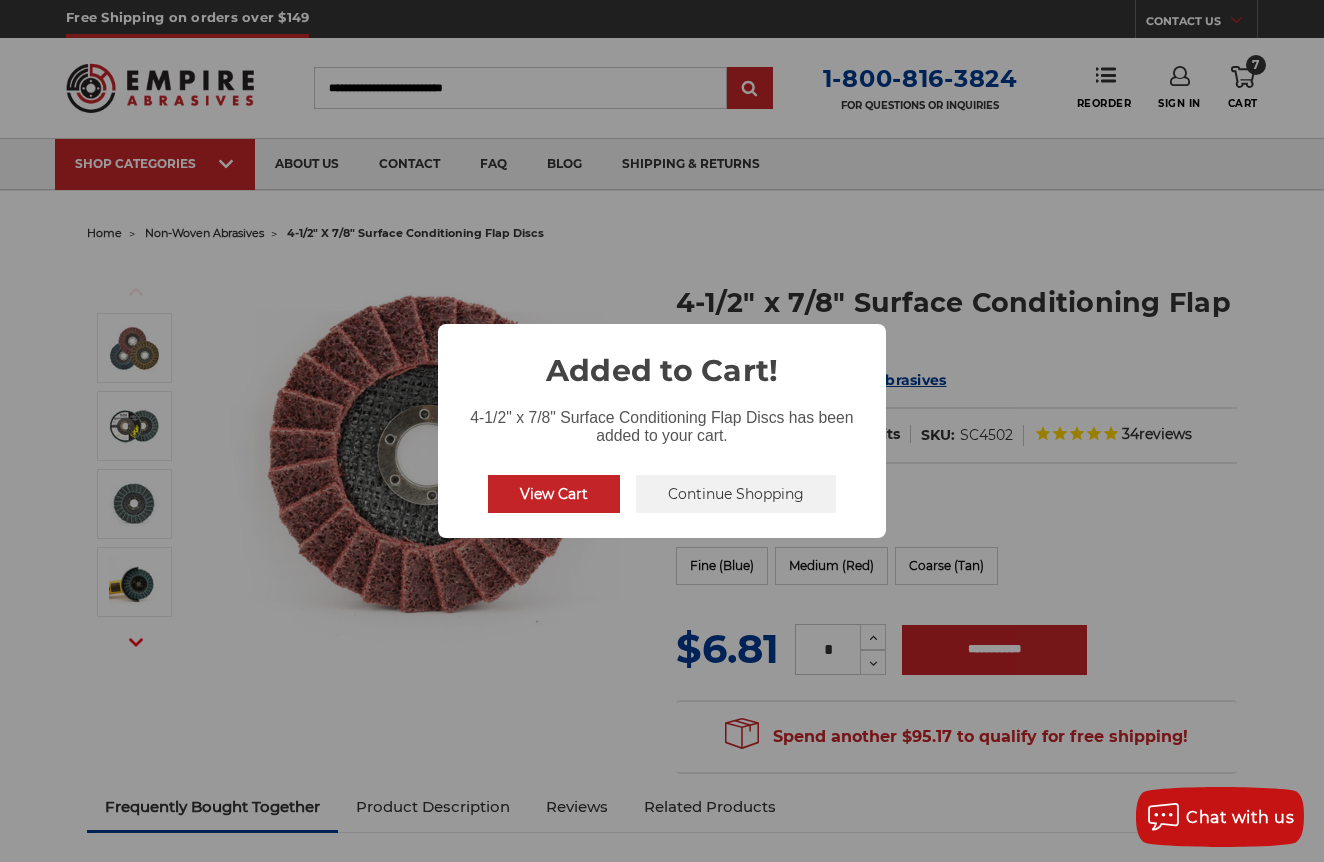 click on "Continue Shopping" at bounding box center (736, 494) 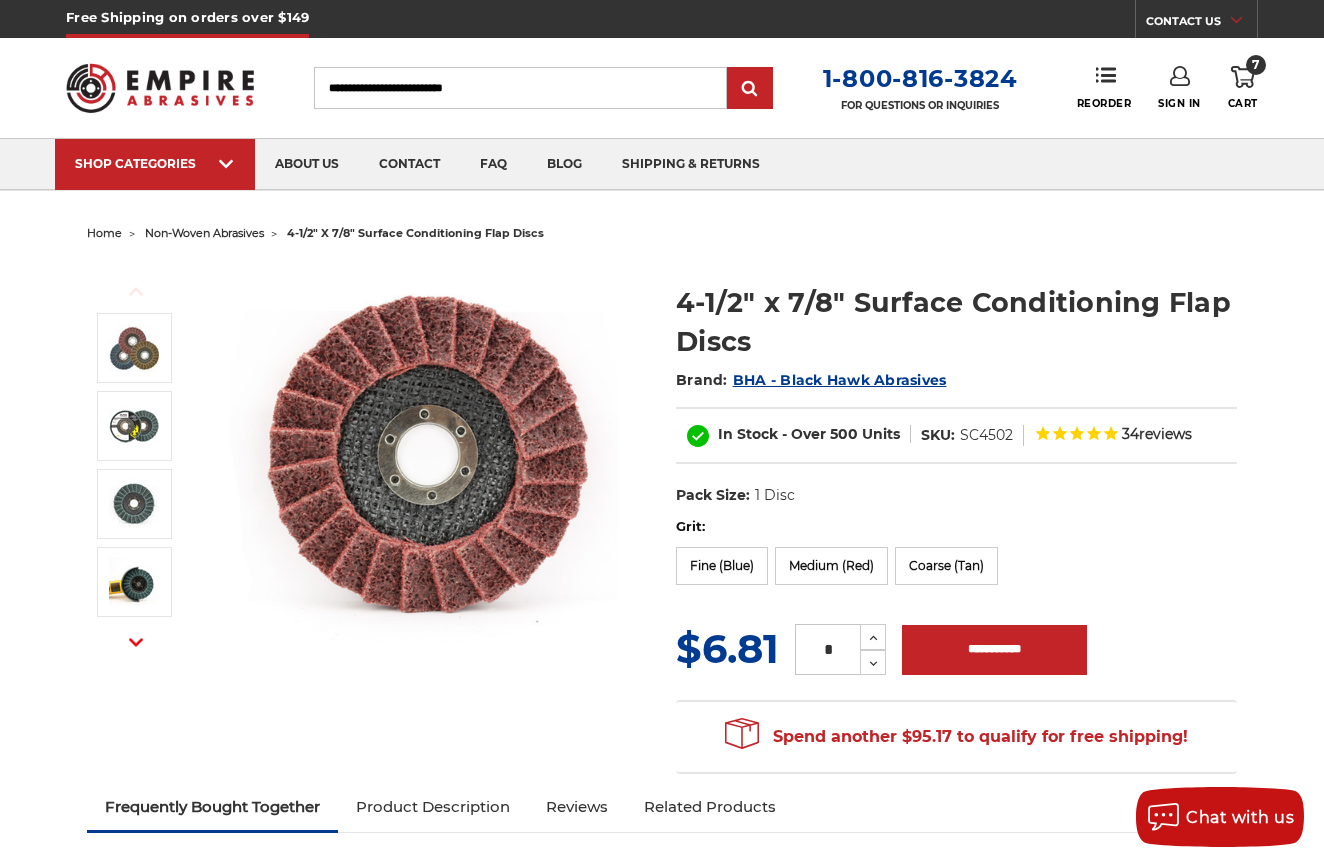 click on "7
Cart" at bounding box center (1243, 88) 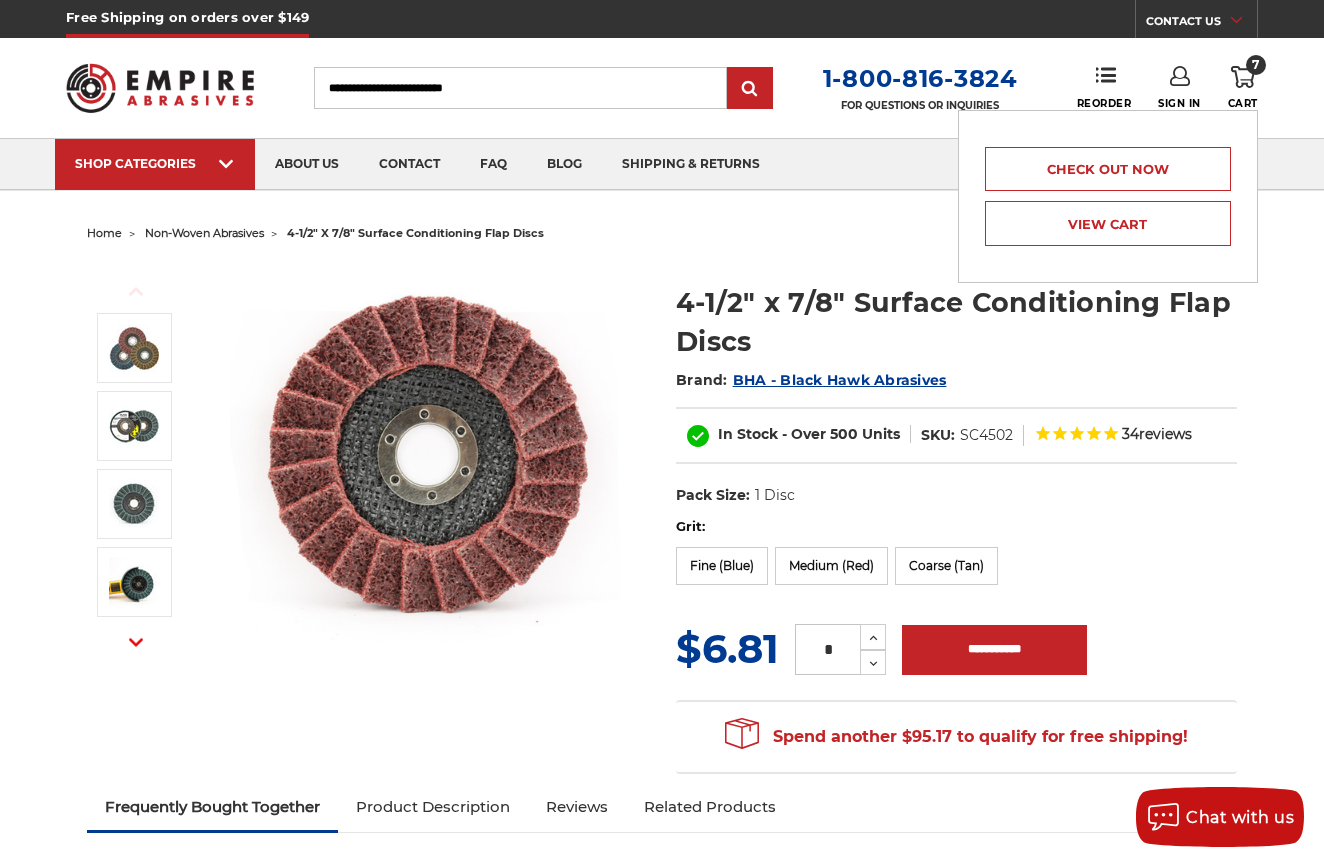 click on "View Cart" at bounding box center (1108, 223) 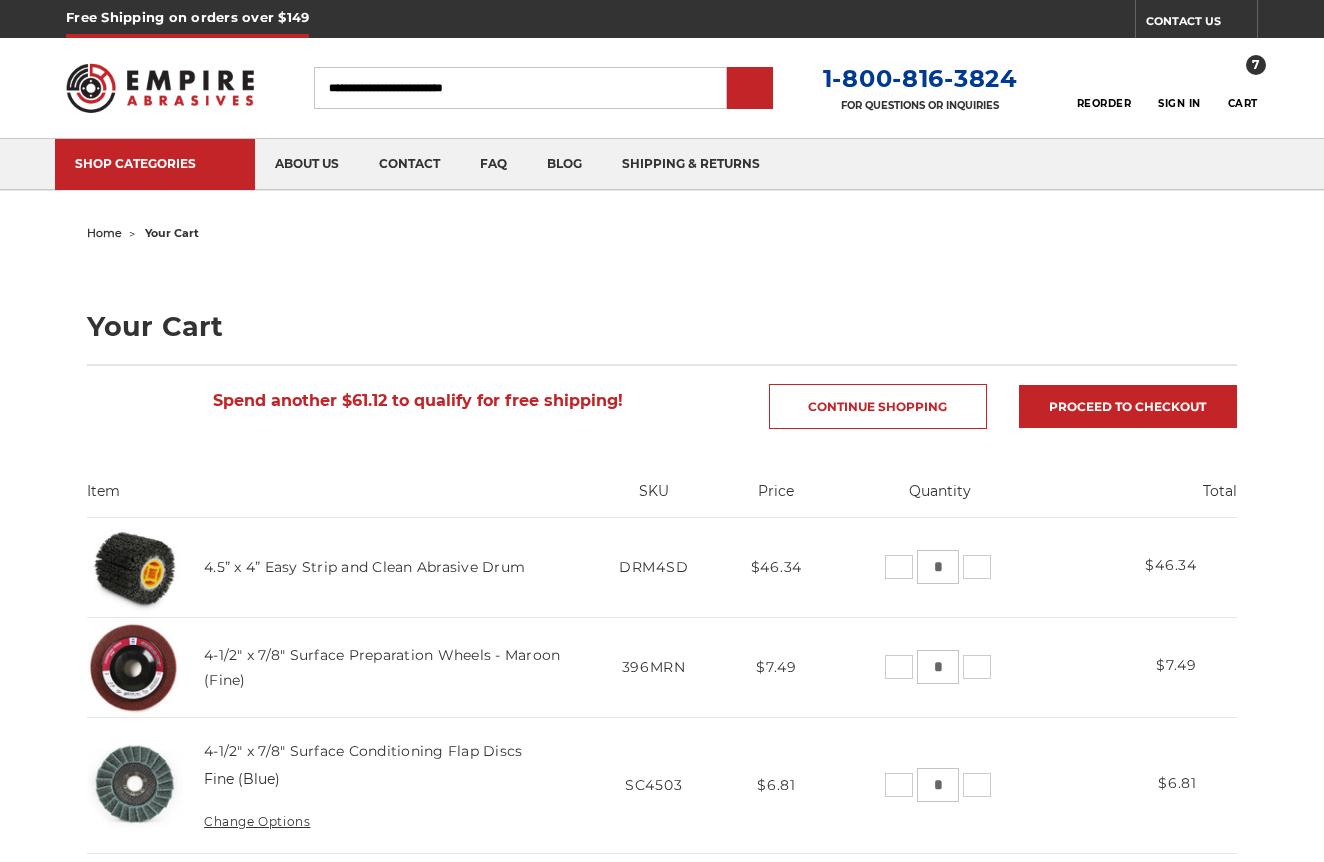 scroll, scrollTop: 0, scrollLeft: 0, axis: both 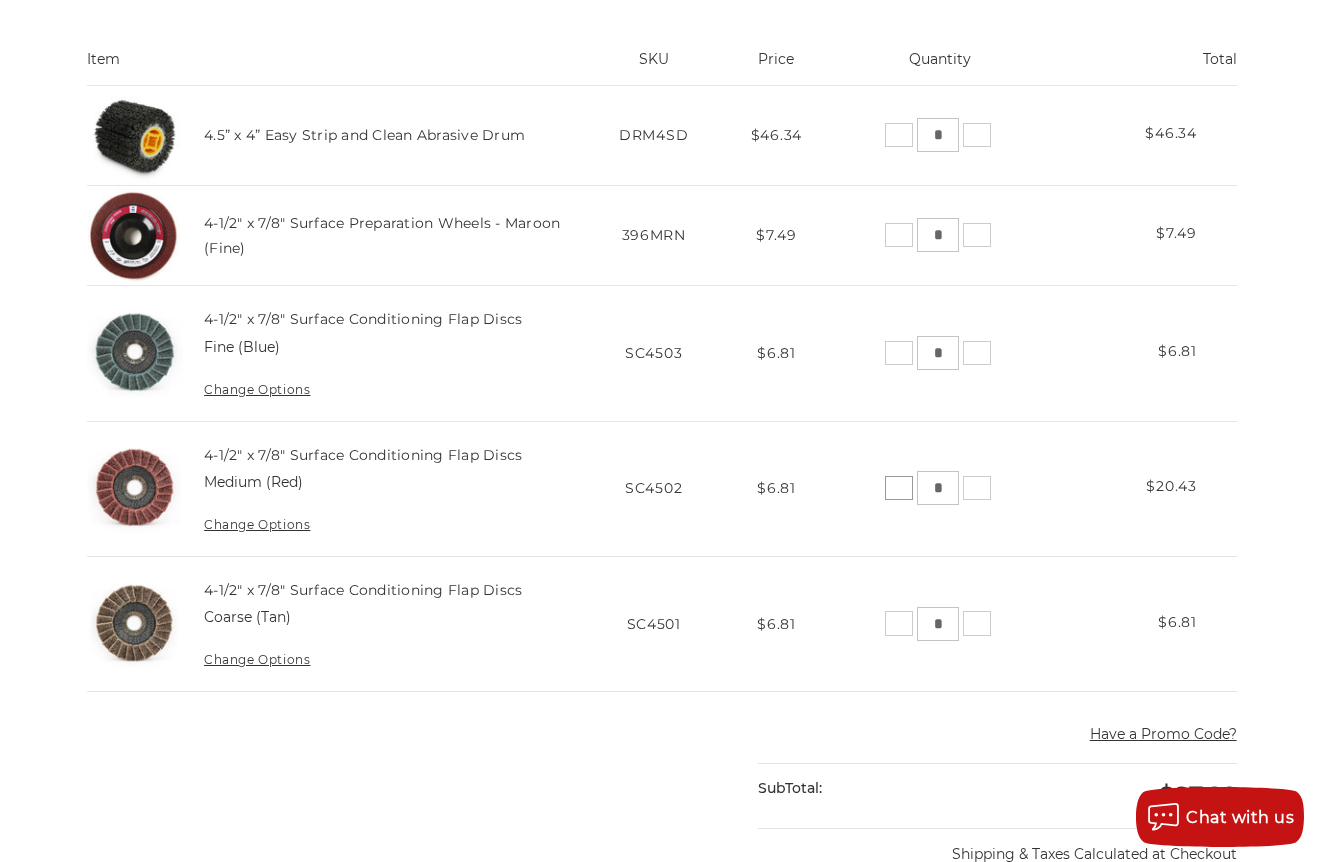 click 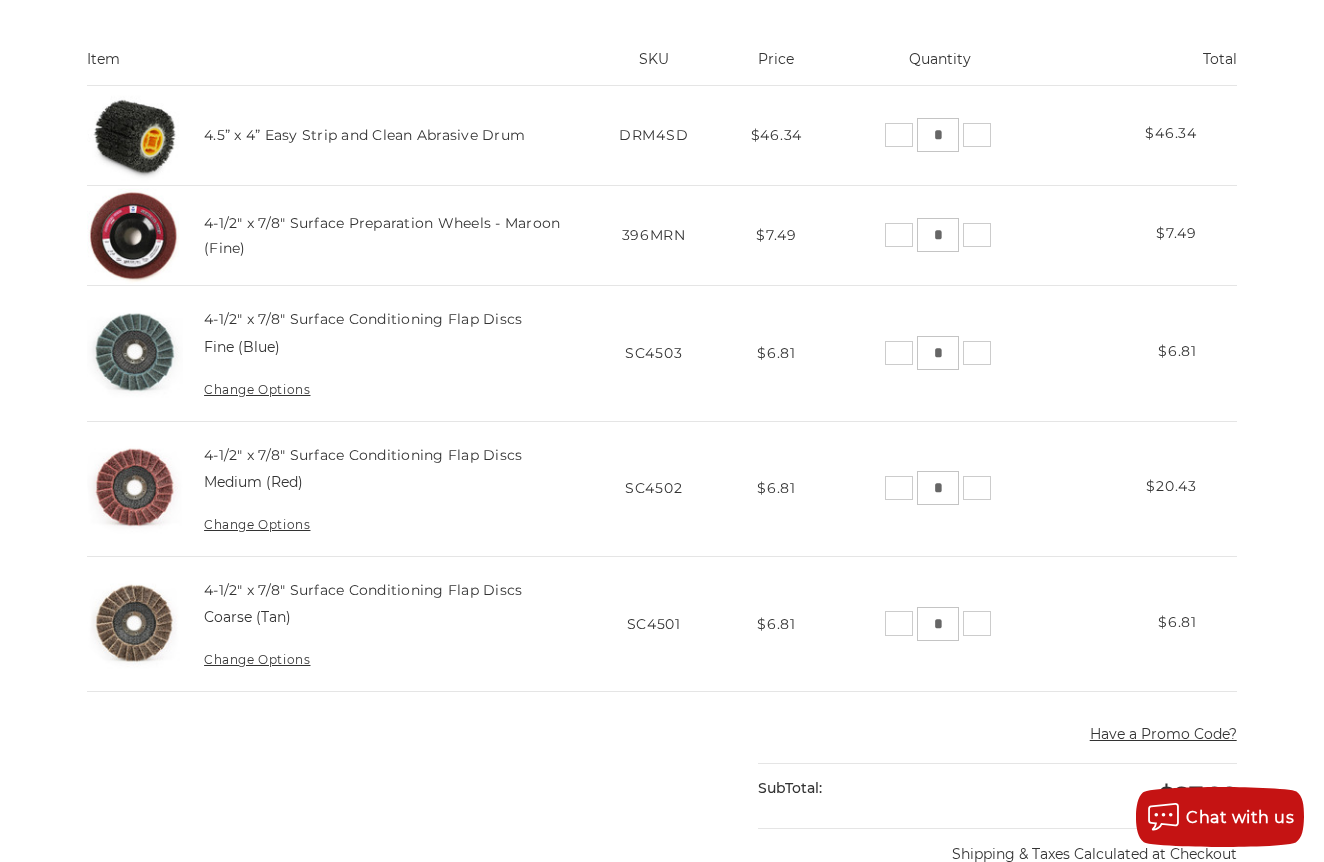 click on "Decrease Quantity:
*
Increase Quantity:" at bounding box center (938, 488) 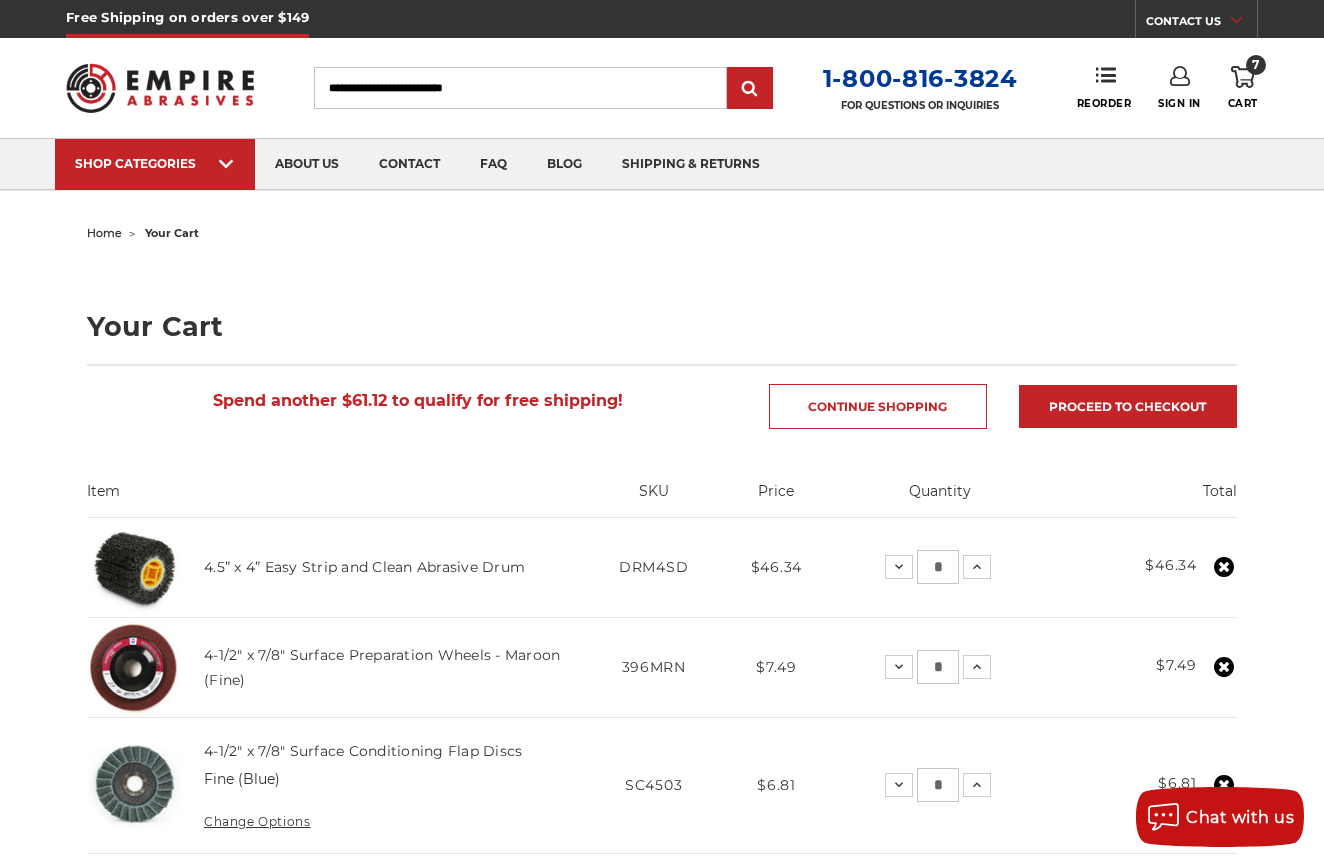 scroll, scrollTop: 0, scrollLeft: 0, axis: both 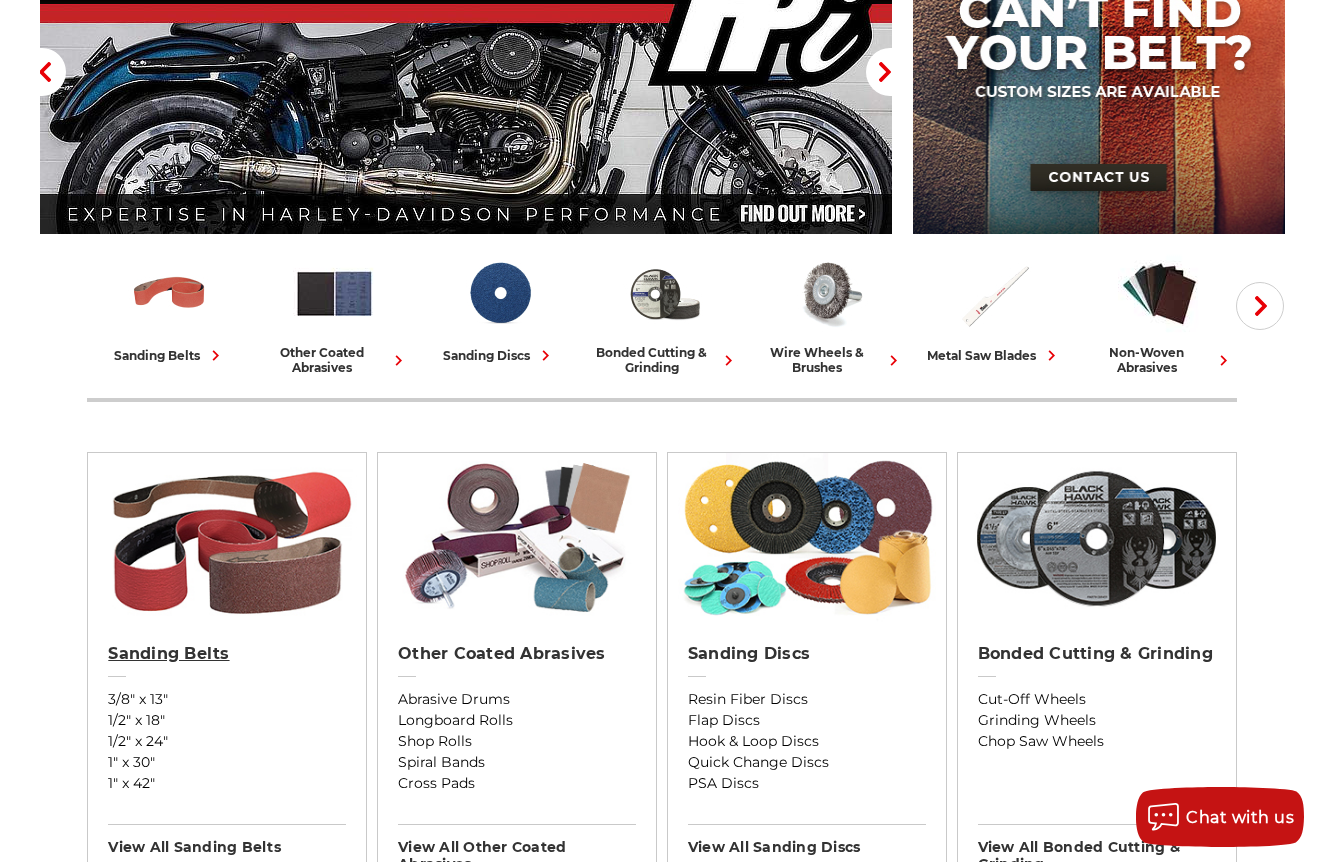 click on "Sanding Belts" at bounding box center [227, 654] 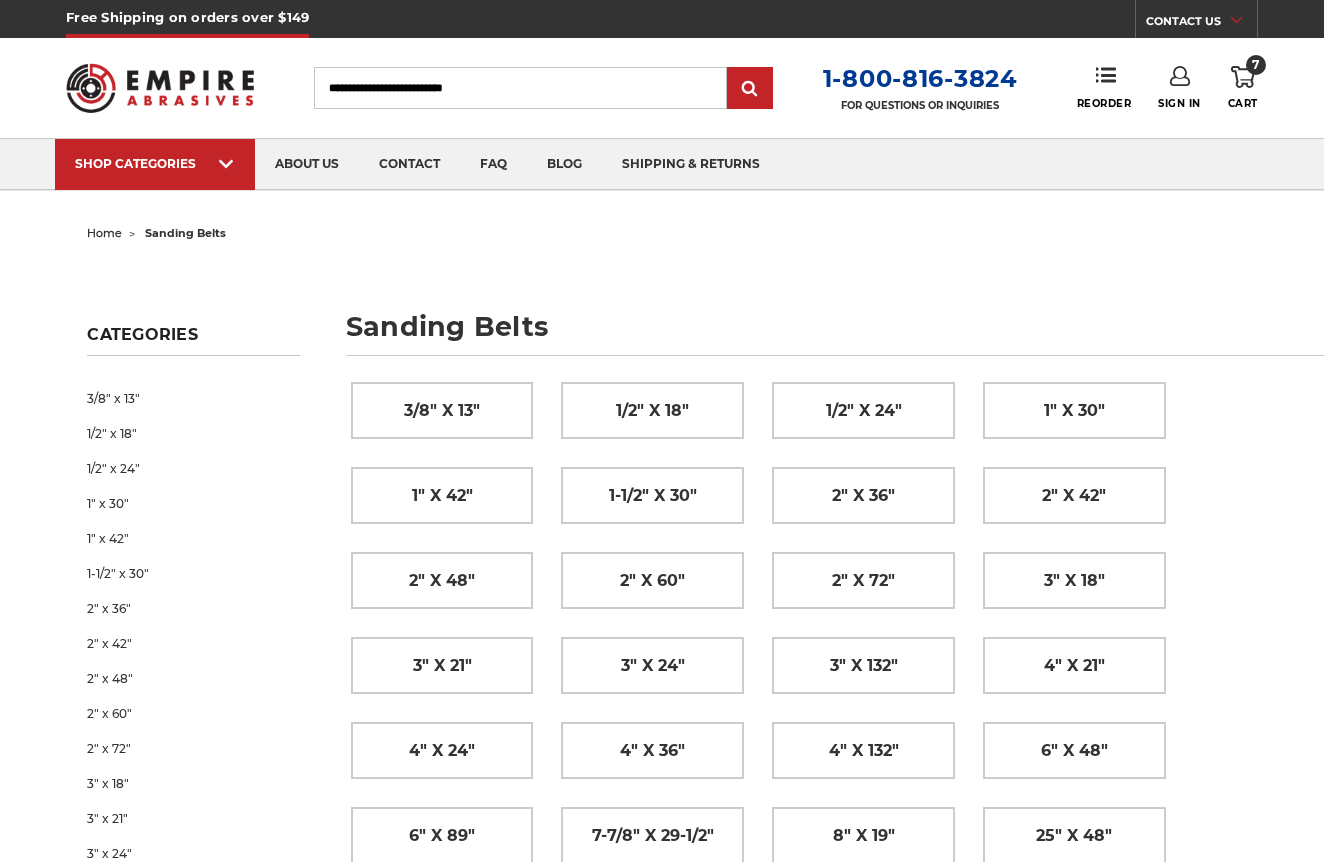 scroll, scrollTop: 0, scrollLeft: 0, axis: both 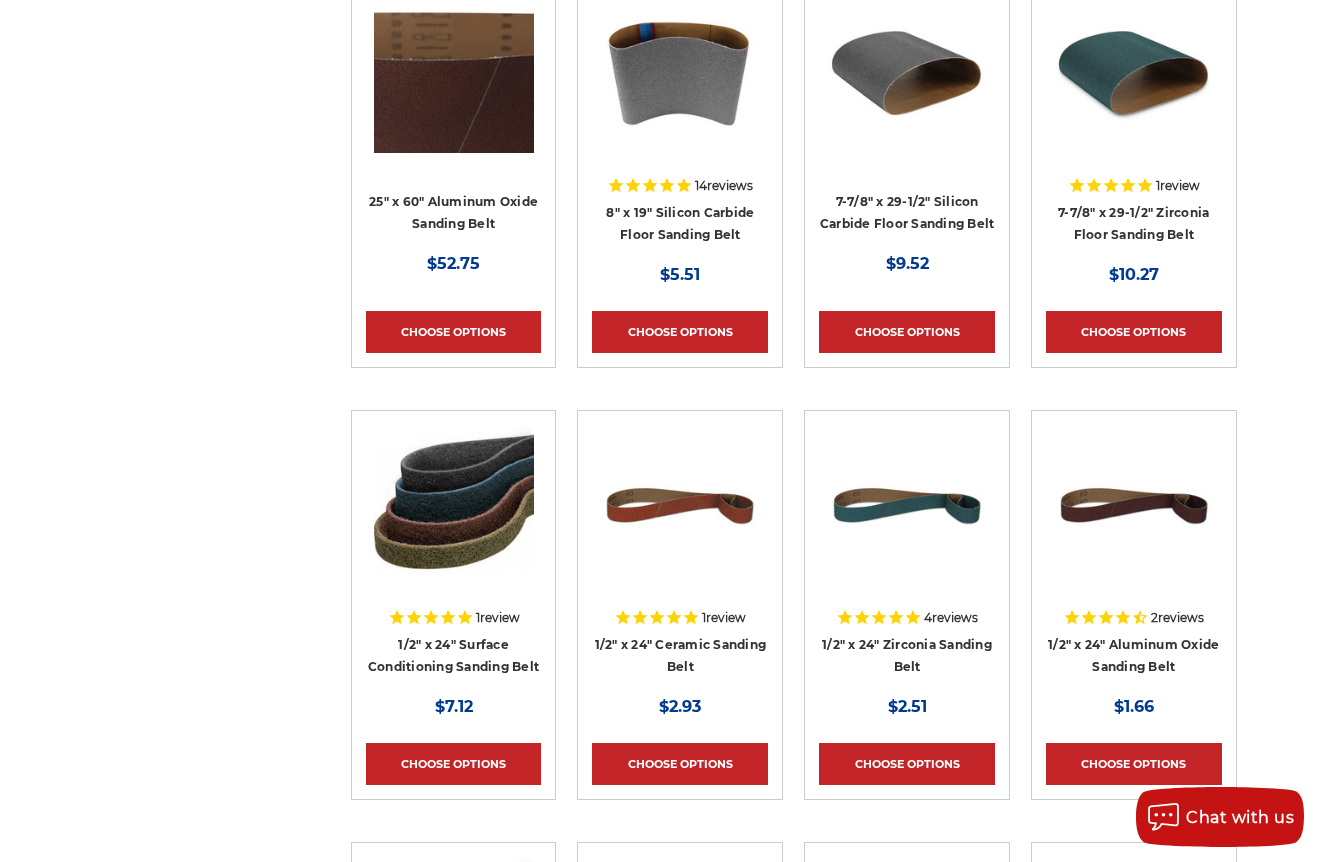 click on "1/2" x 24" Surface Conditioning Sanding Belt" at bounding box center [454, 661] 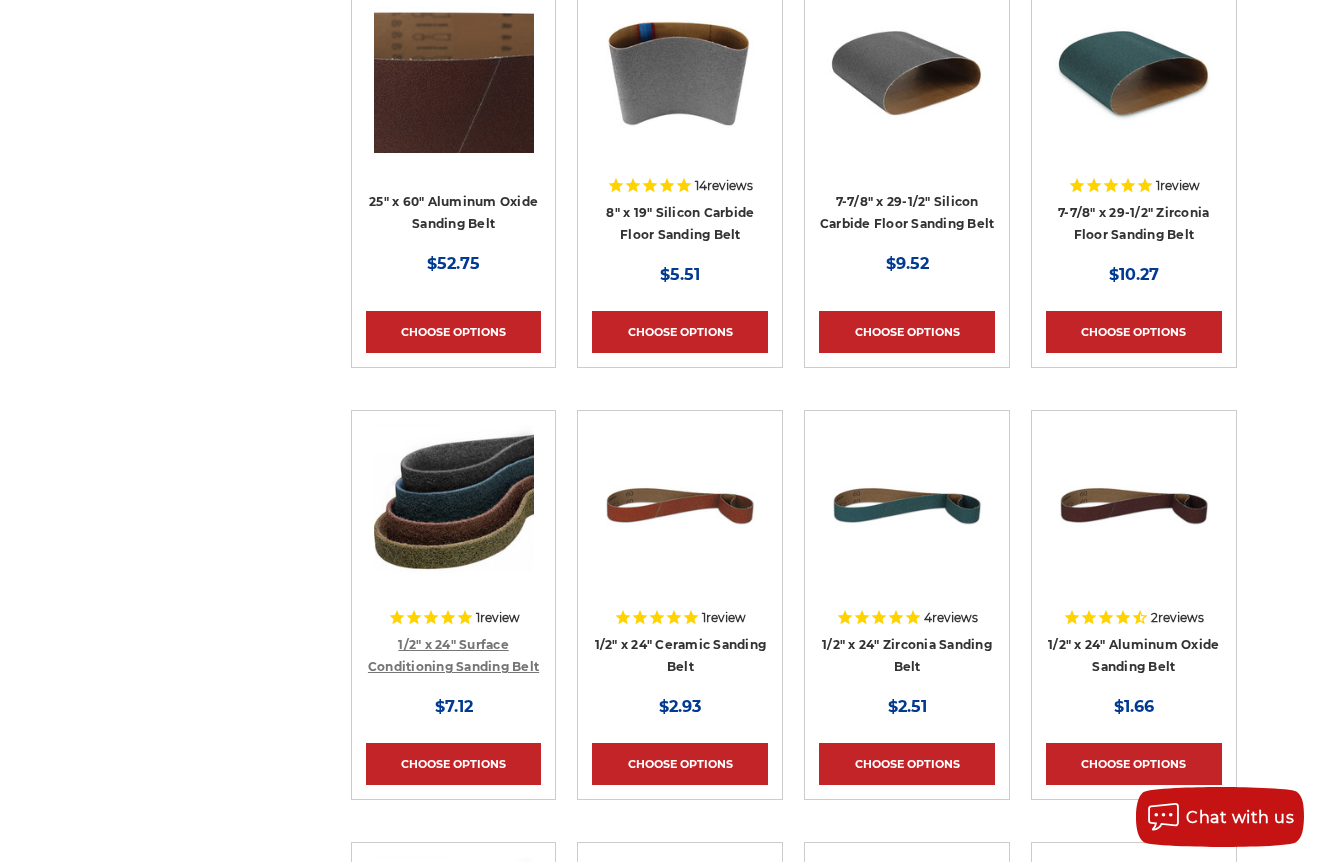 click on "1/2" x 24" Surface Conditioning Sanding Belt" at bounding box center (453, 656) 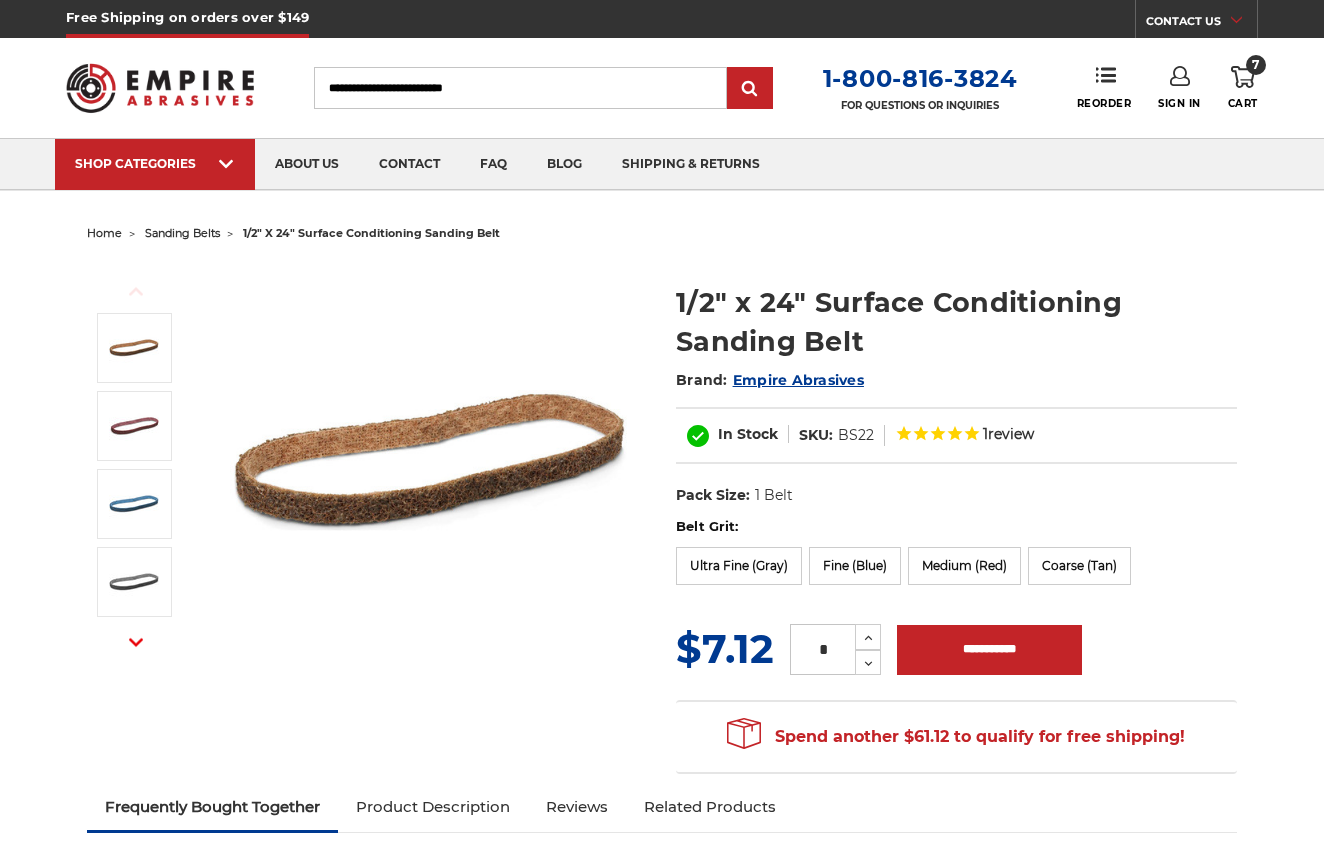 scroll, scrollTop: 0, scrollLeft: 0, axis: both 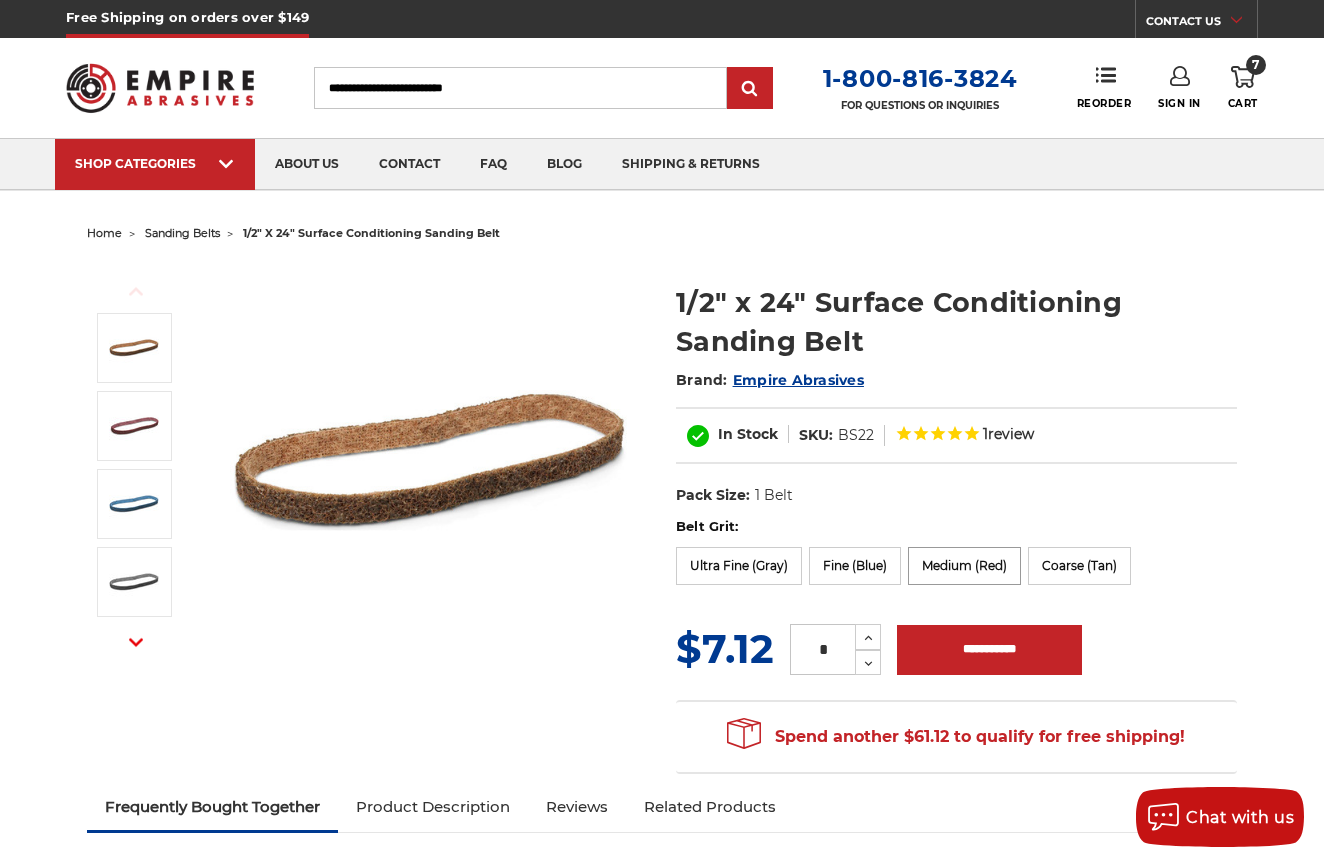 click on "Medium (Red)" at bounding box center [964, 566] 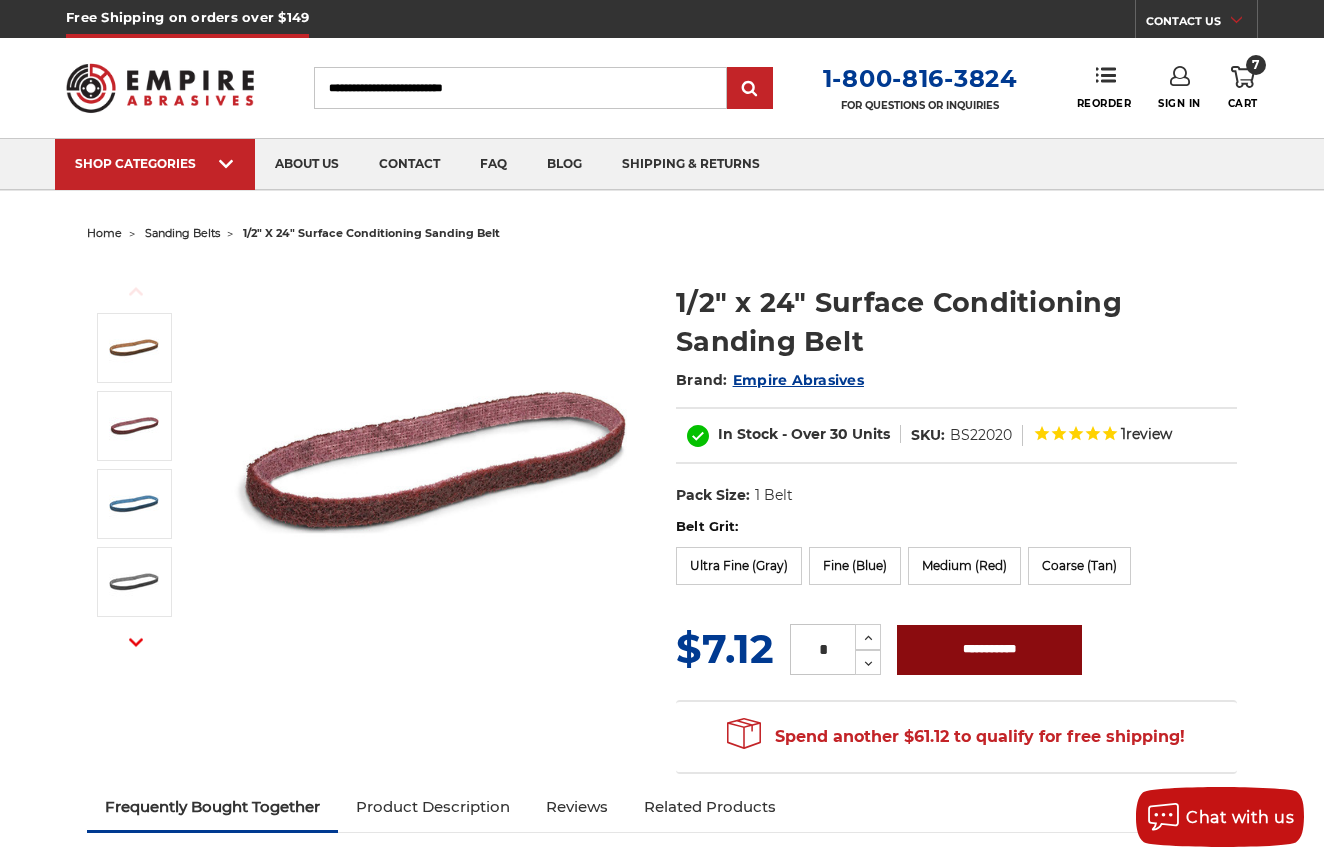 scroll, scrollTop: 0, scrollLeft: 0, axis: both 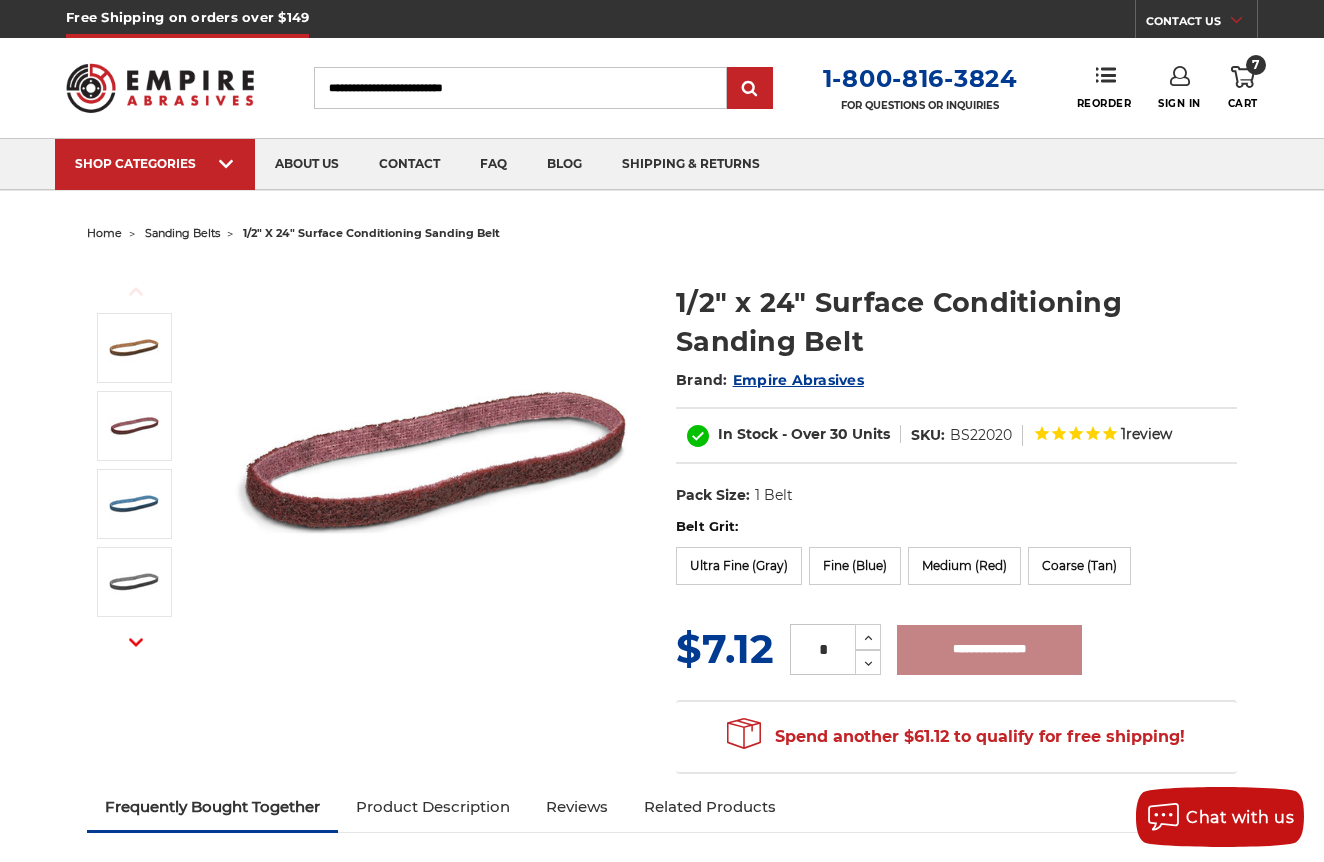 type on "**********" 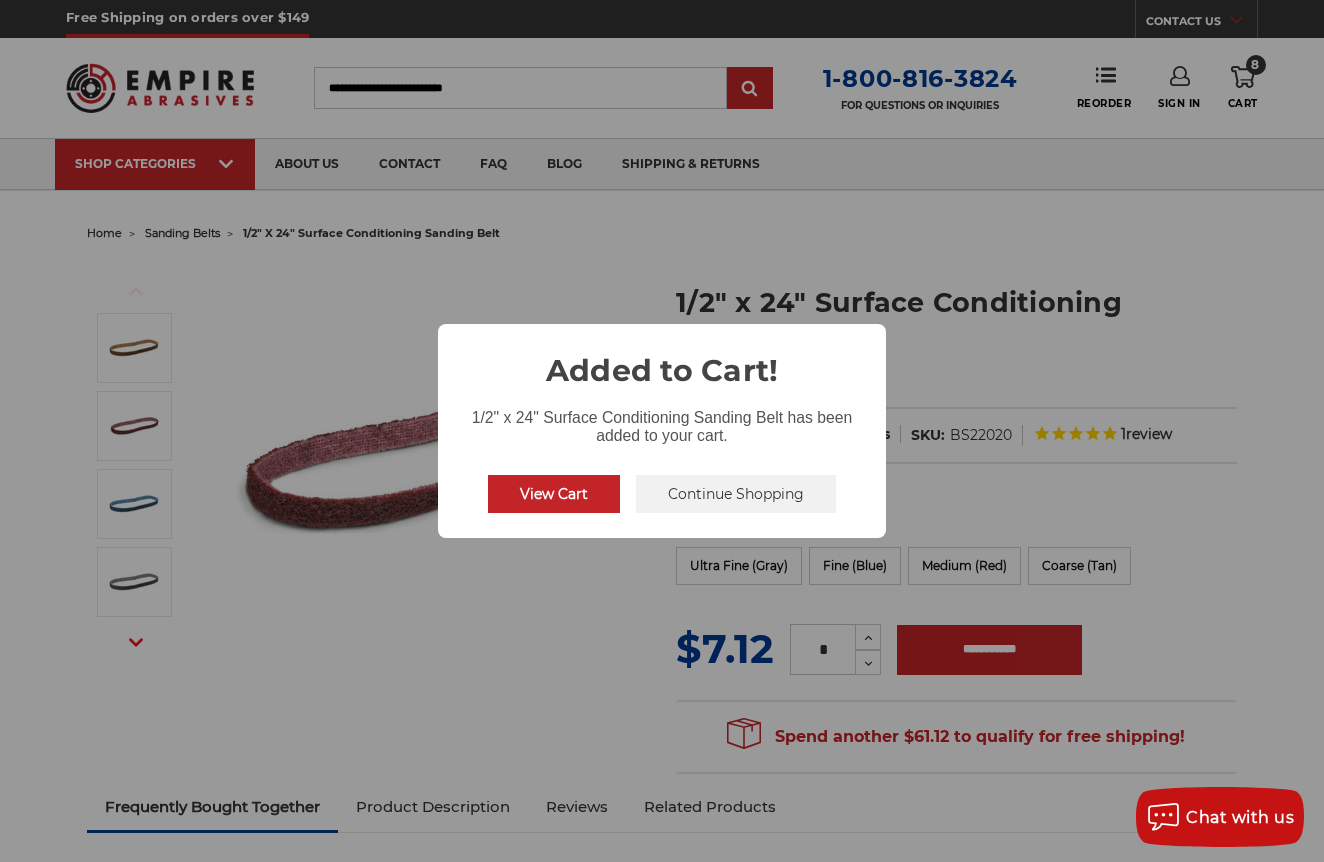 click on "Continue Shopping" at bounding box center [736, 494] 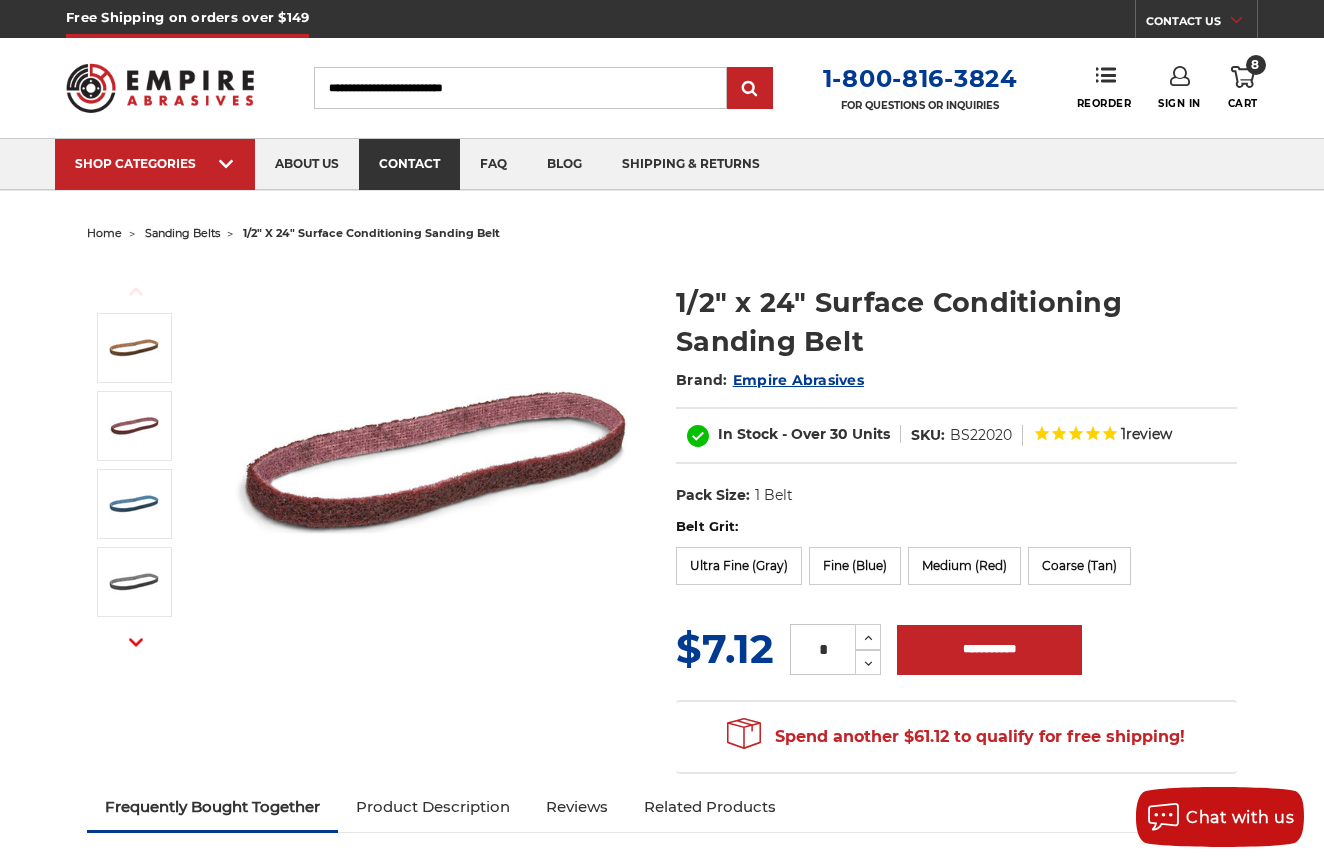 scroll, scrollTop: 0, scrollLeft: 0, axis: both 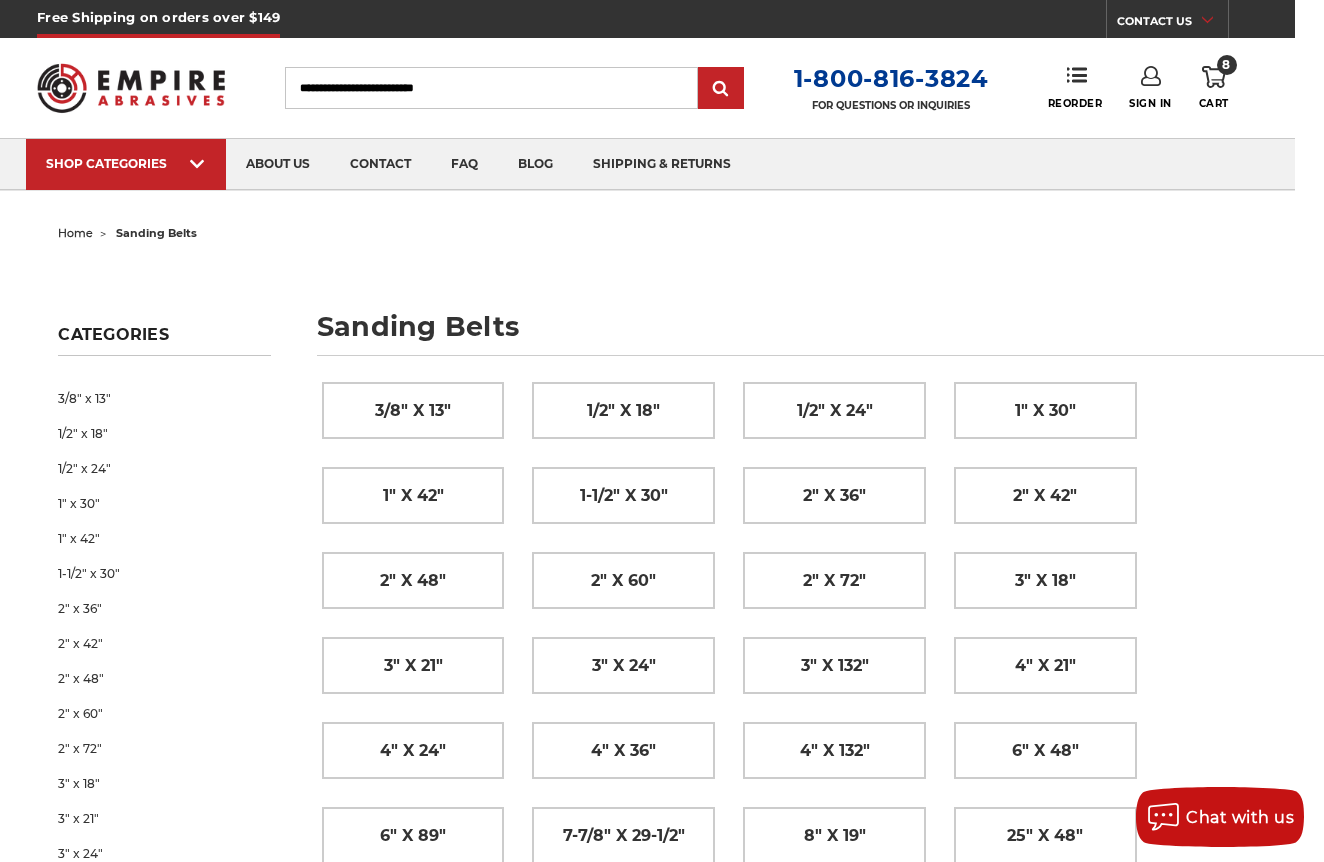 click 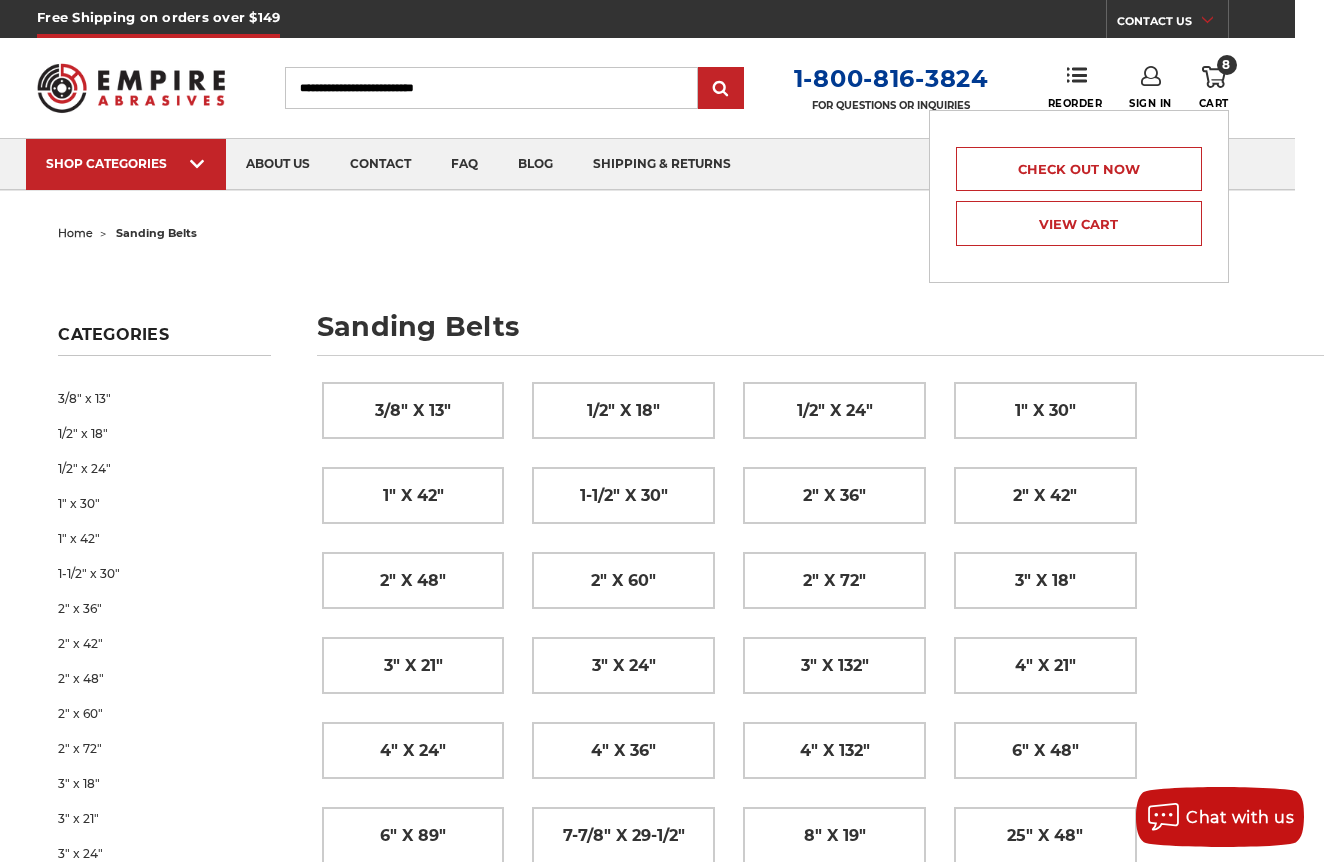 click on "8" at bounding box center [1227, 65] 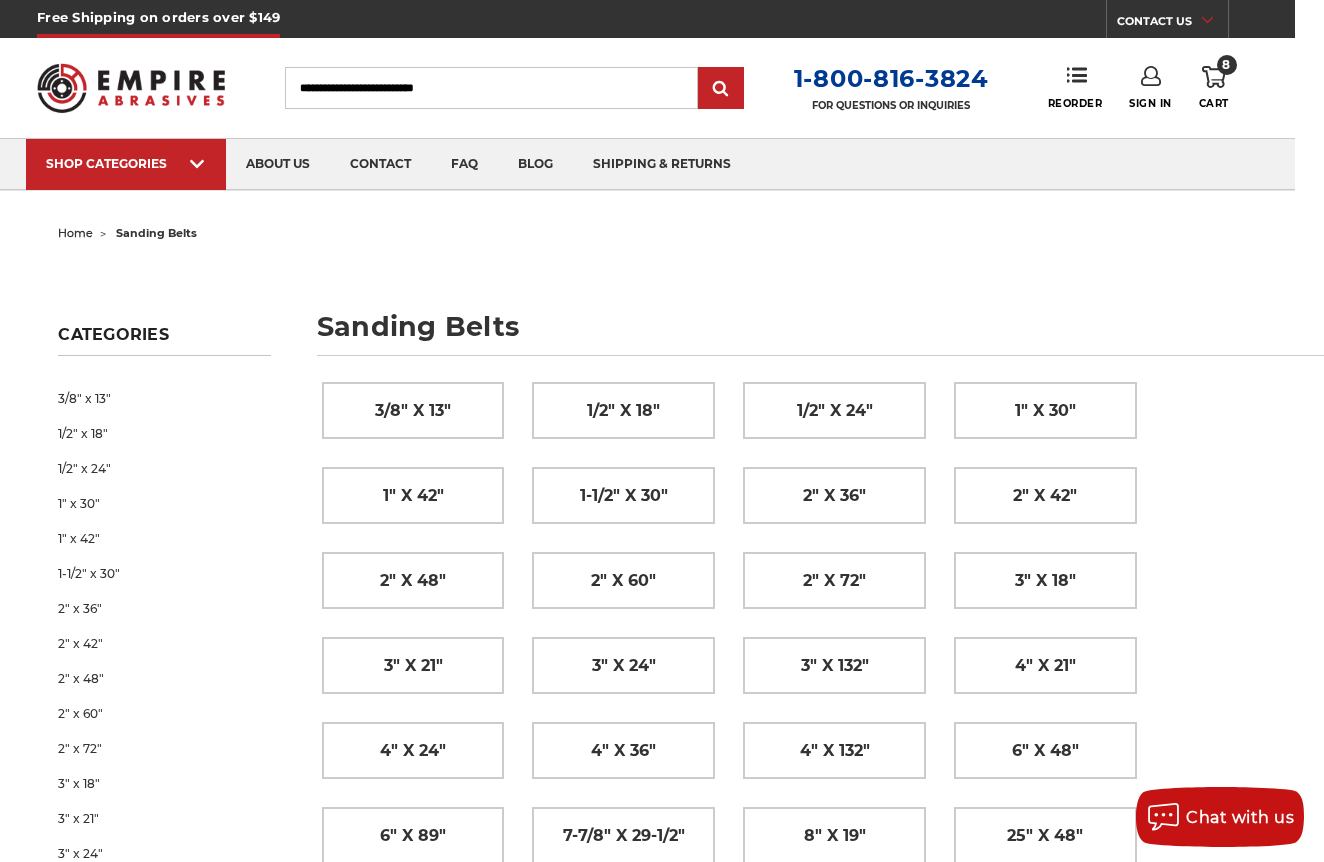 click on "8" at bounding box center [1227, 65] 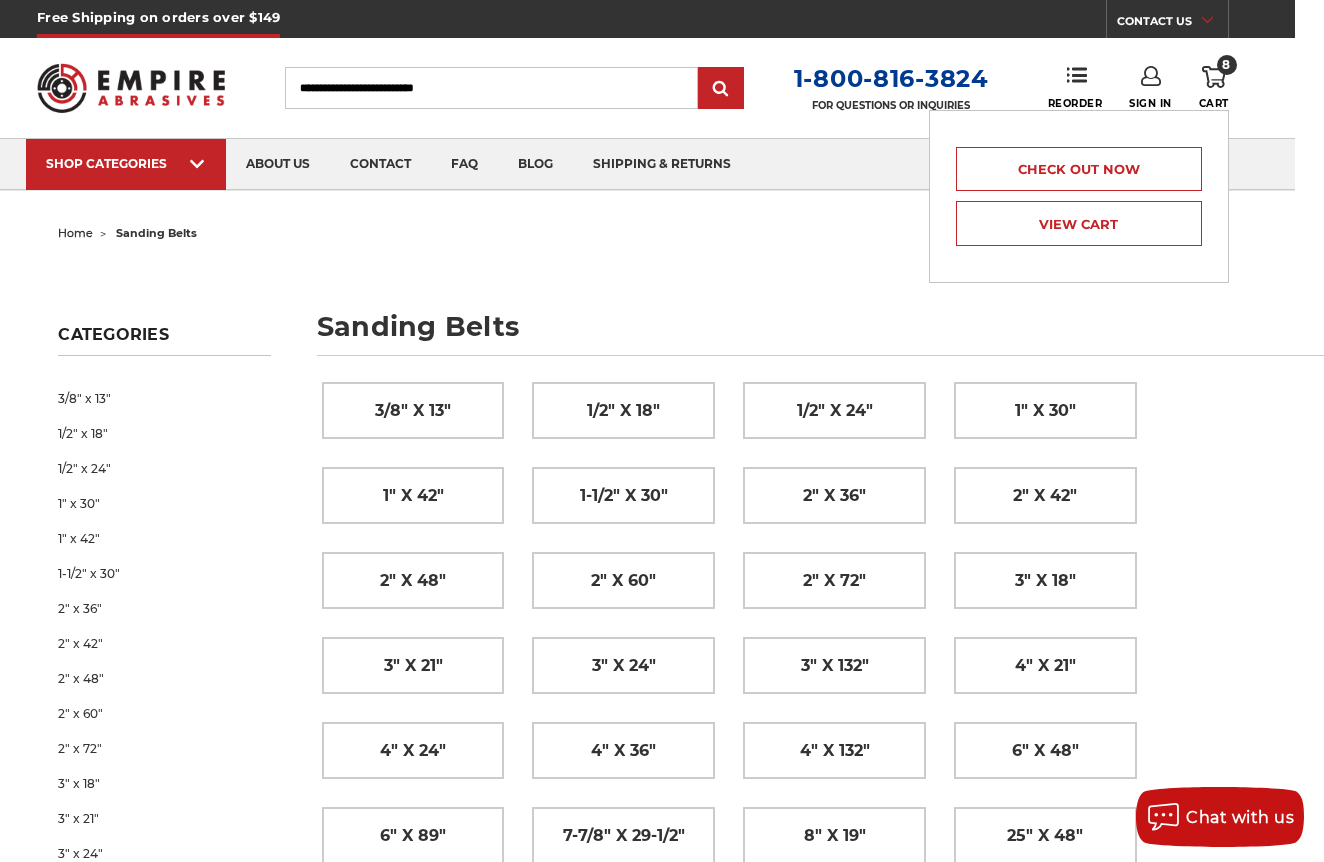 click on "View Cart" at bounding box center (1079, 223) 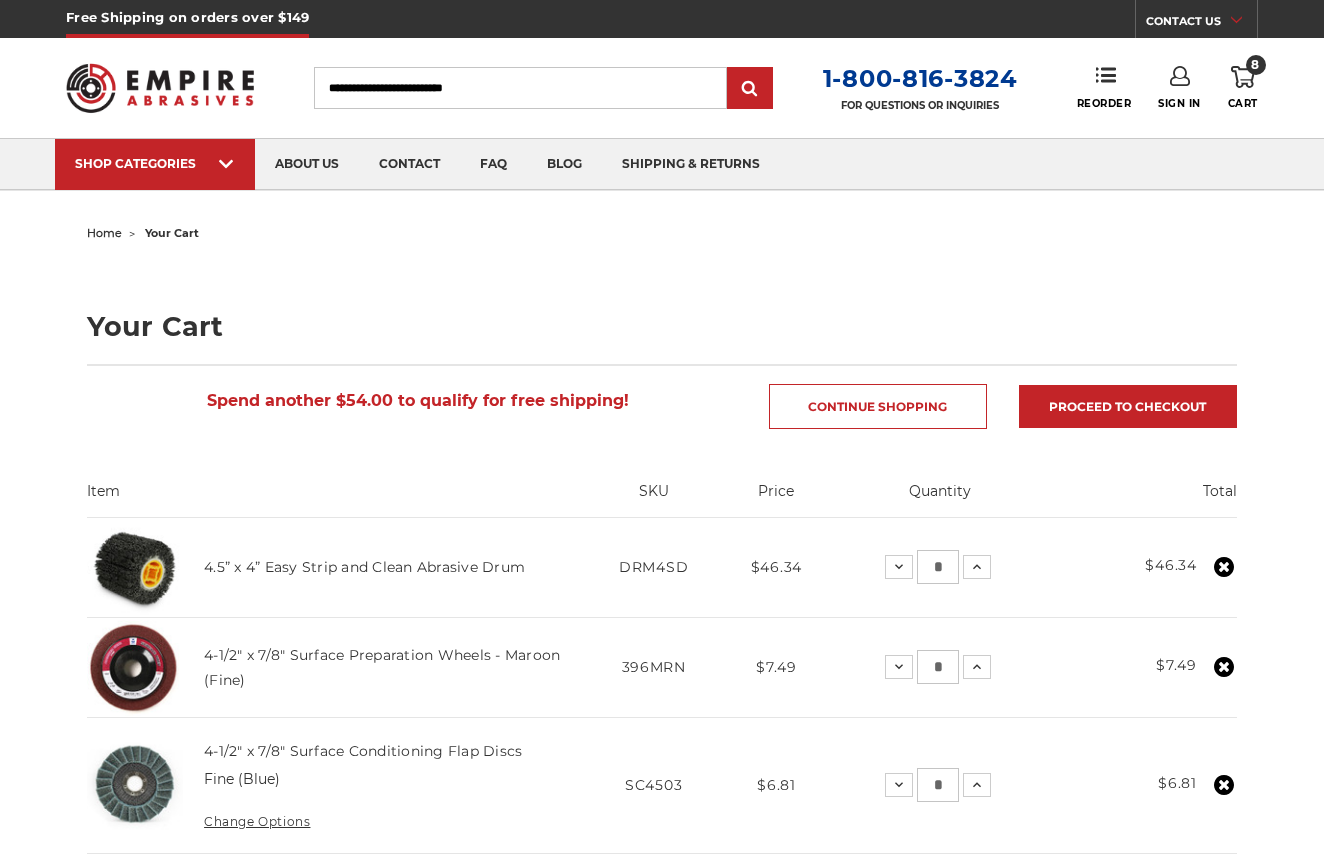 scroll, scrollTop: 0, scrollLeft: 0, axis: both 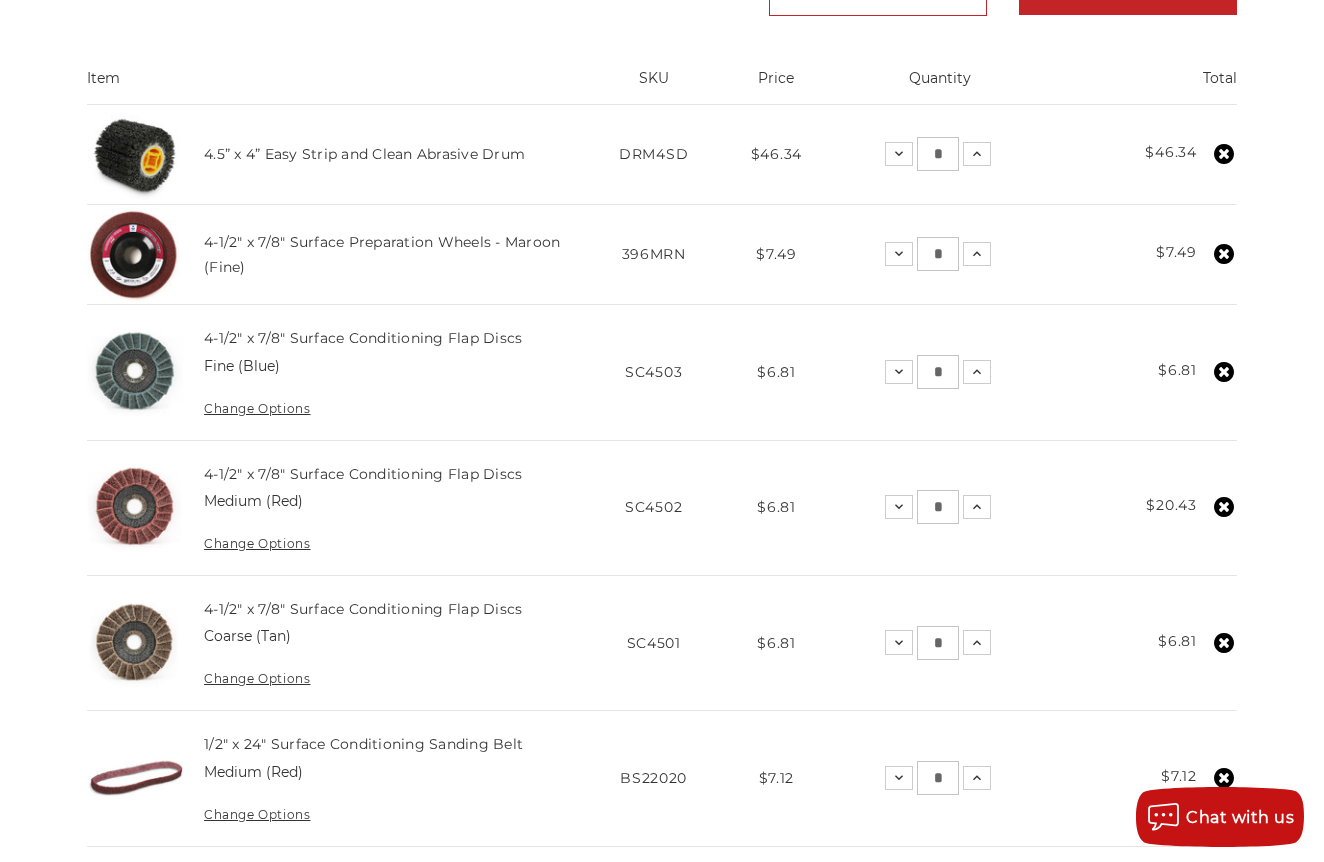 click 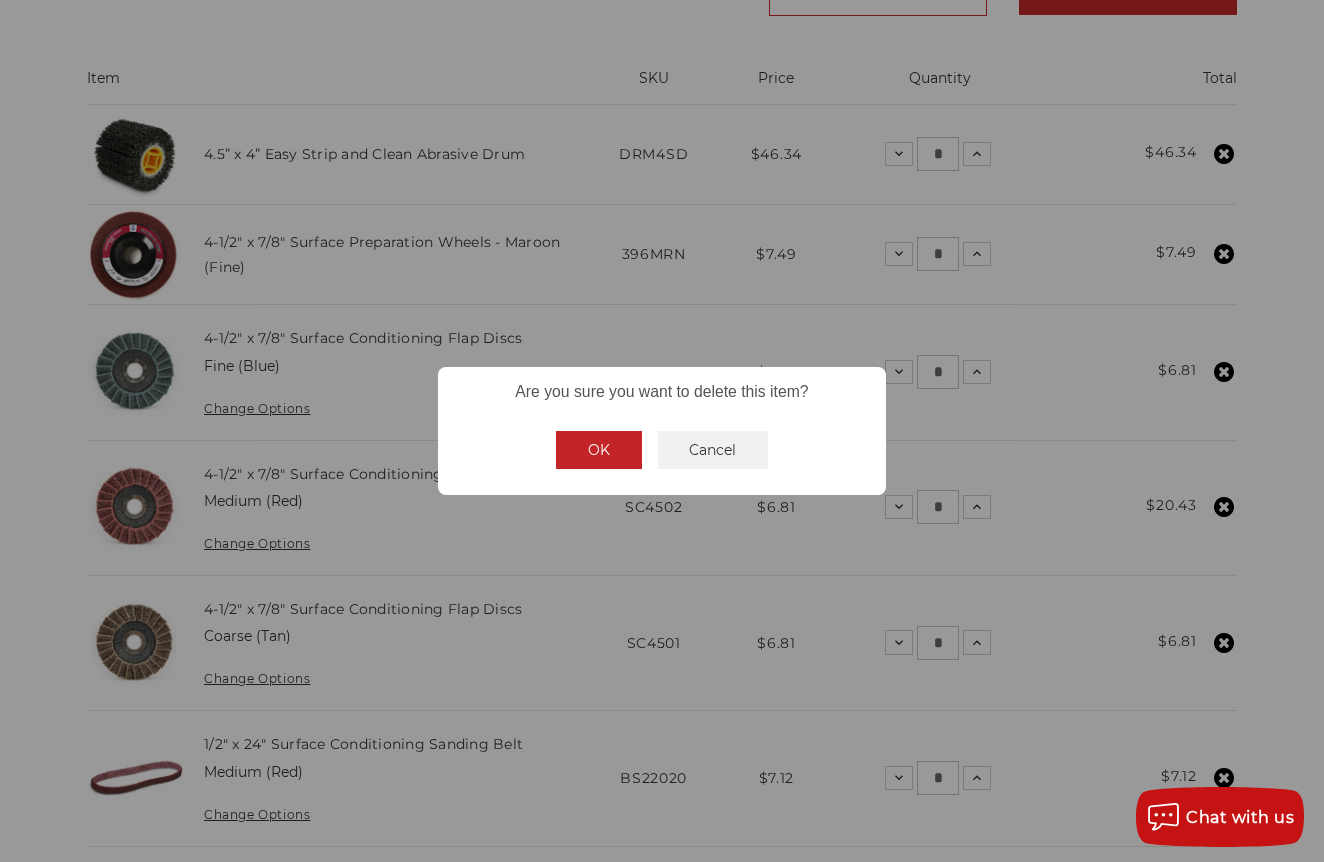 click on "OK" at bounding box center [599, 450] 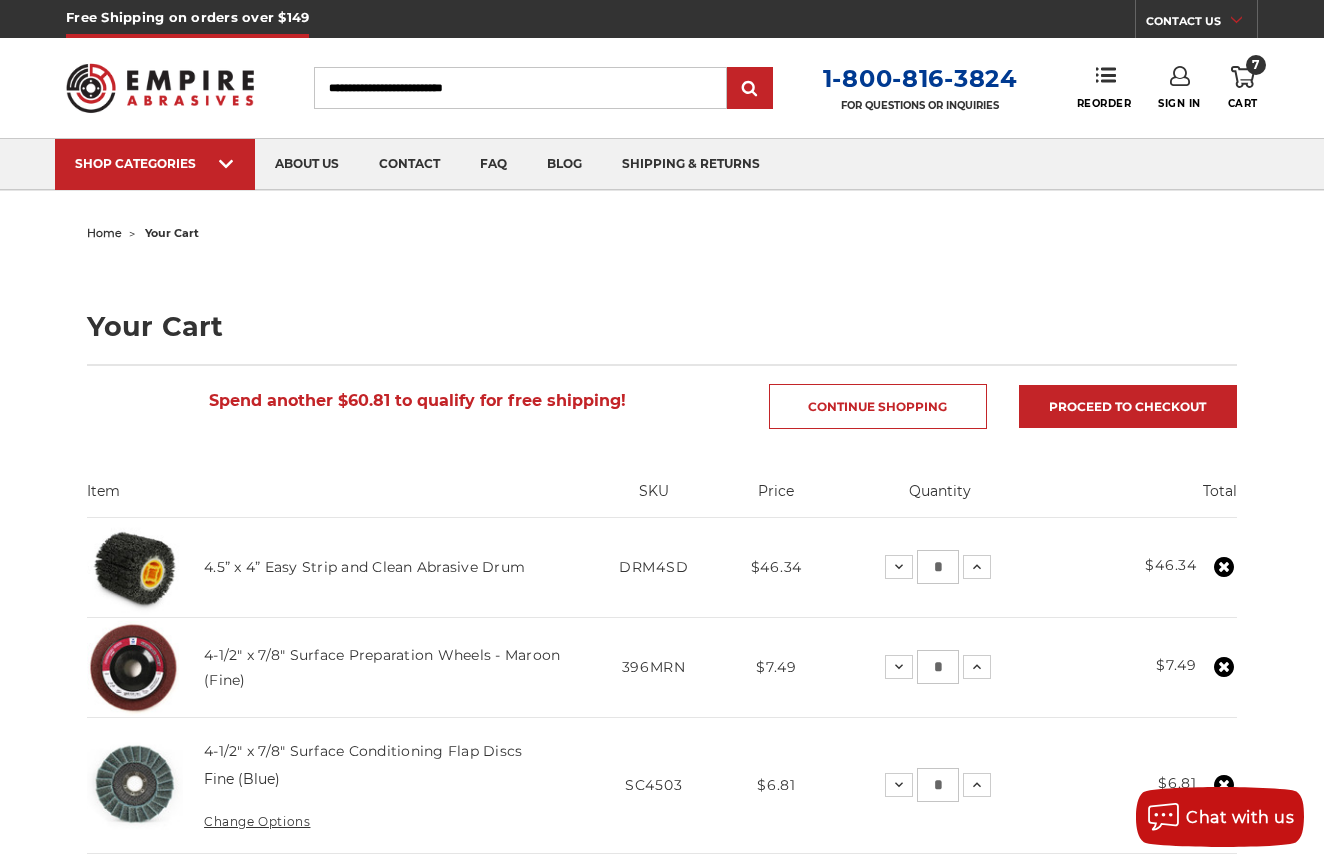 scroll, scrollTop: 0, scrollLeft: 0, axis: both 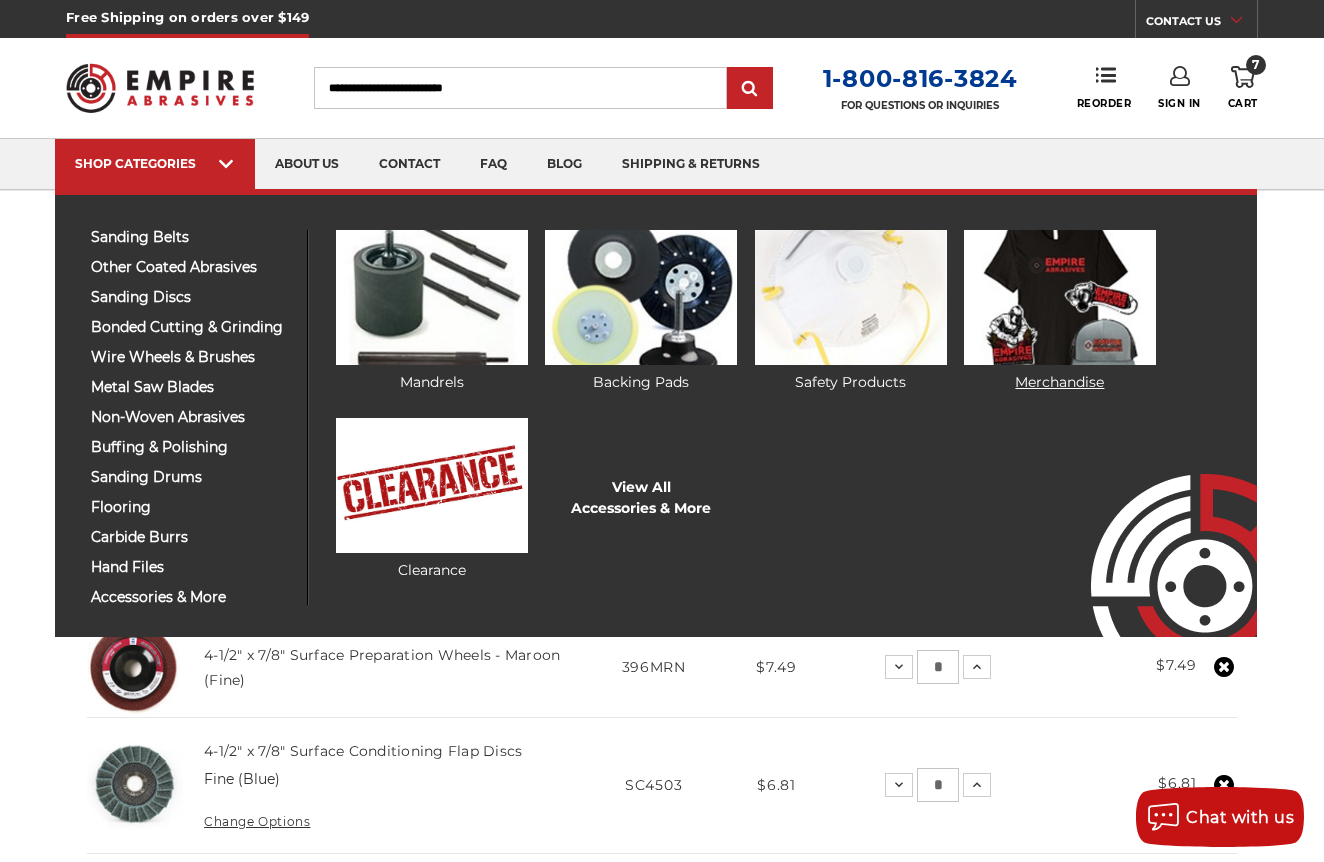 click at bounding box center (1060, 297) 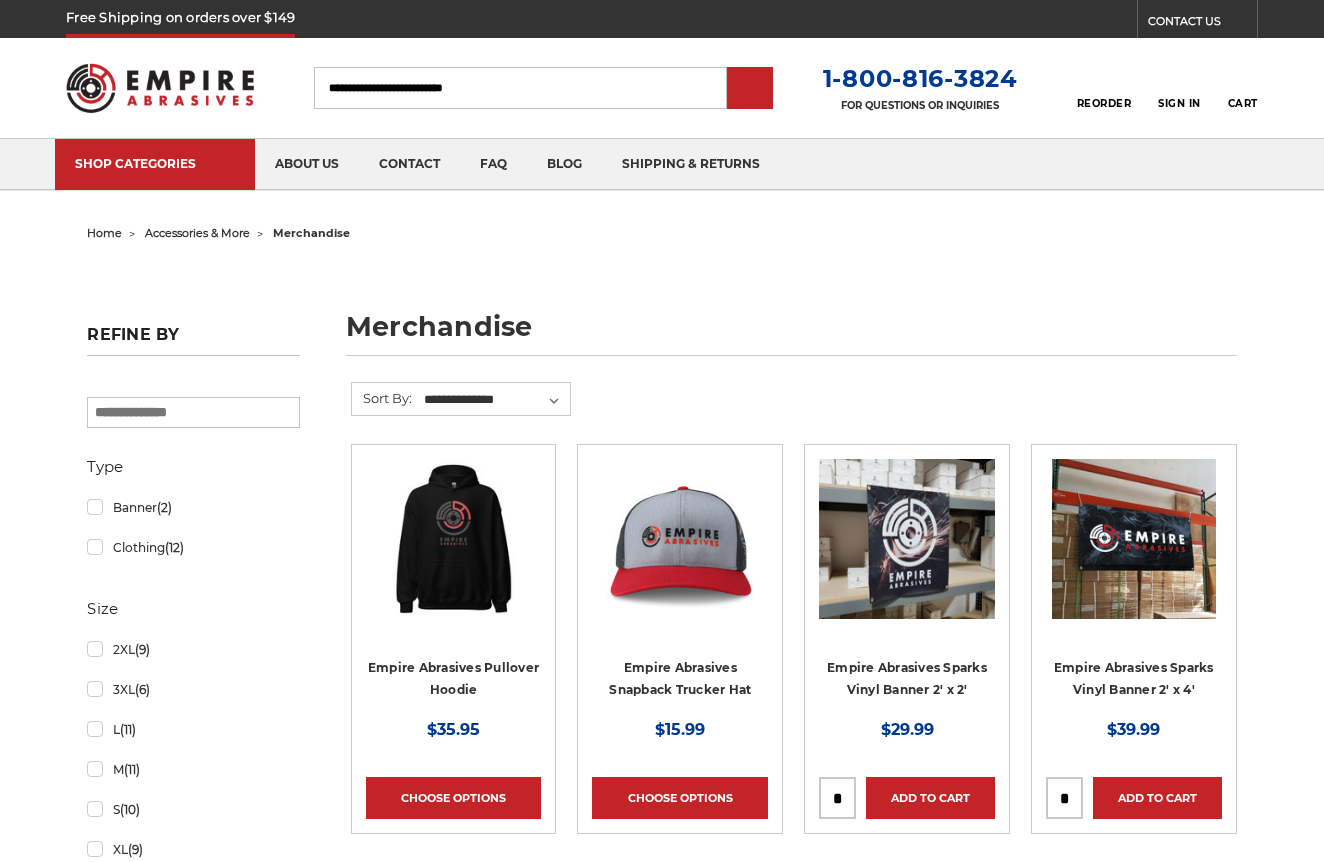 scroll, scrollTop: 0, scrollLeft: 0, axis: both 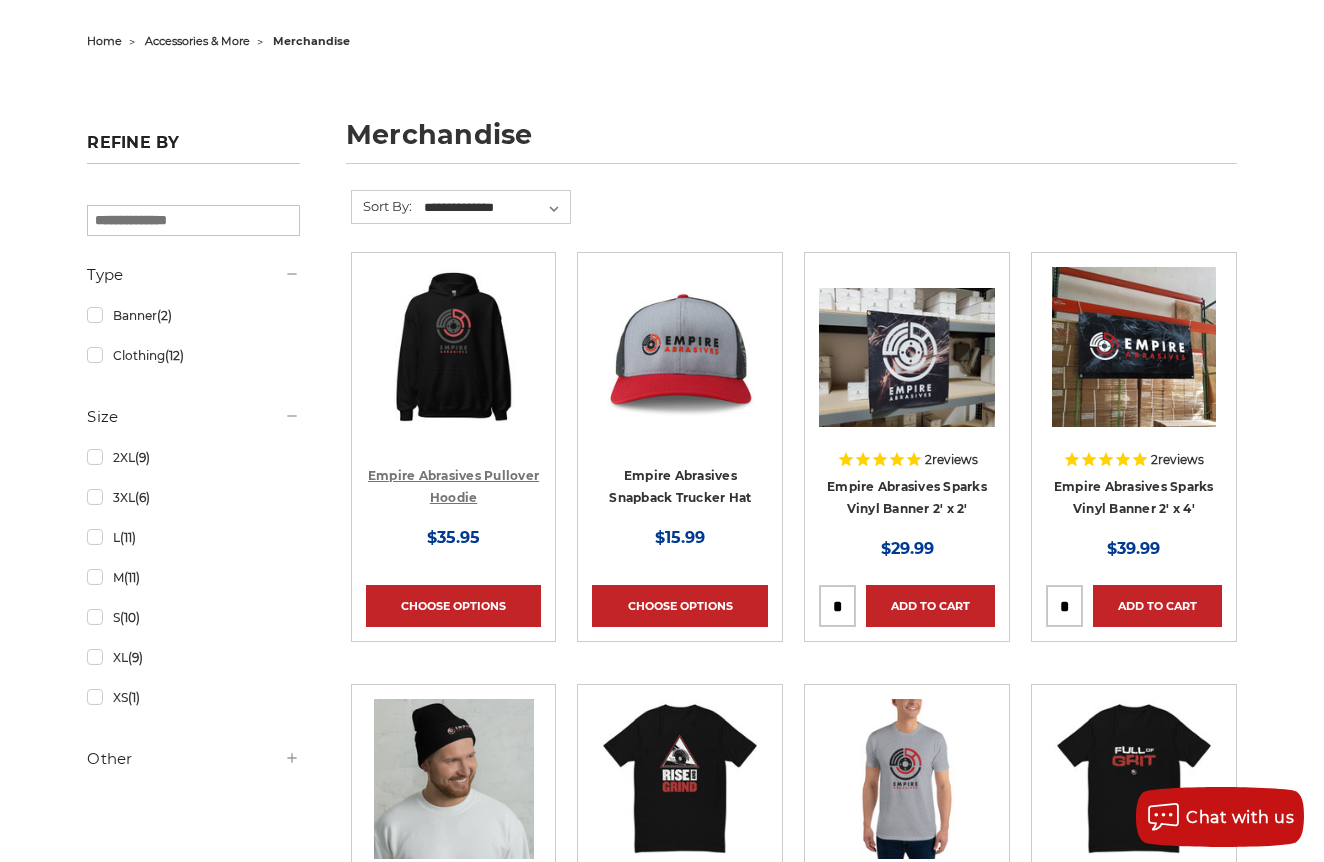 click on "Empire Abrasives Pullover Hoodie" at bounding box center (453, 487) 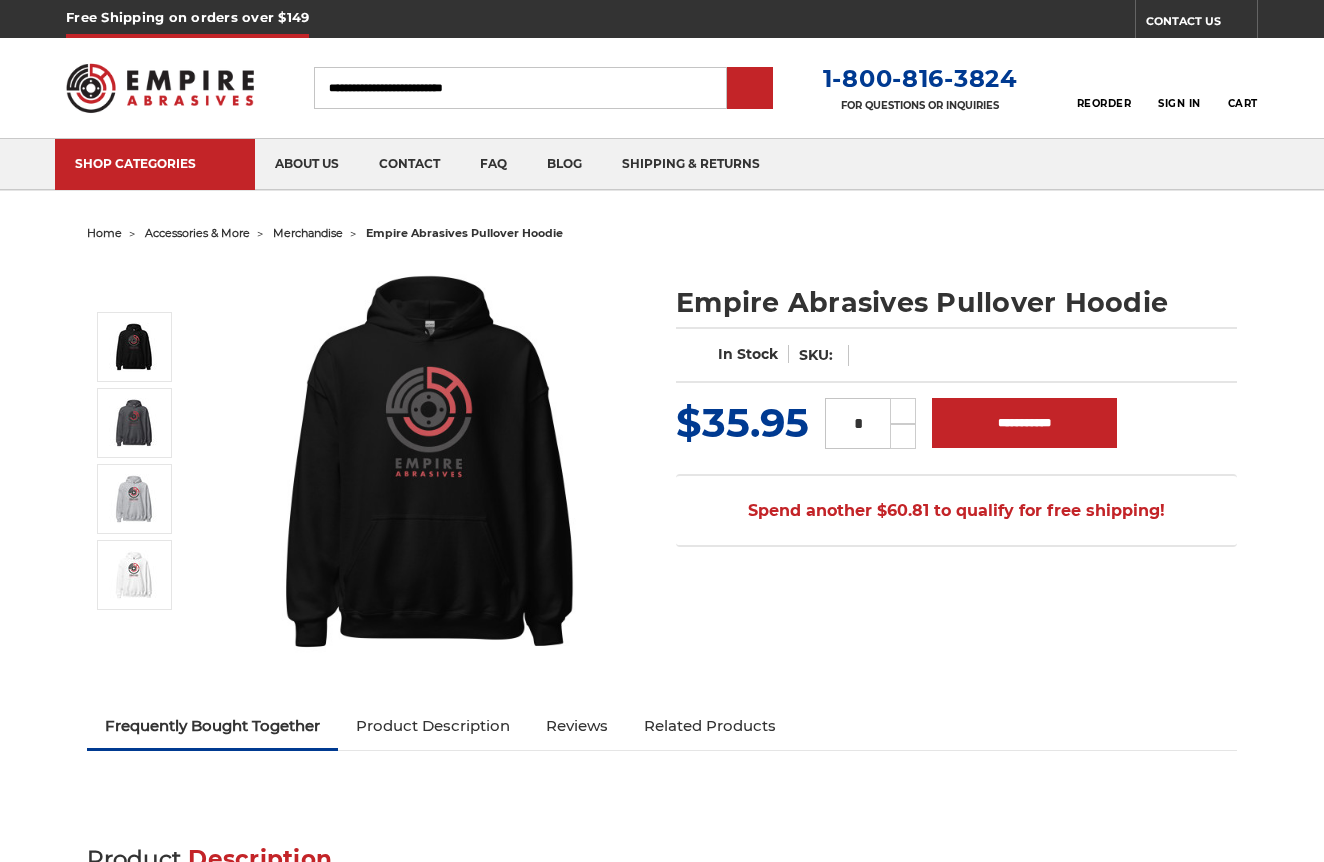 scroll, scrollTop: 0, scrollLeft: 0, axis: both 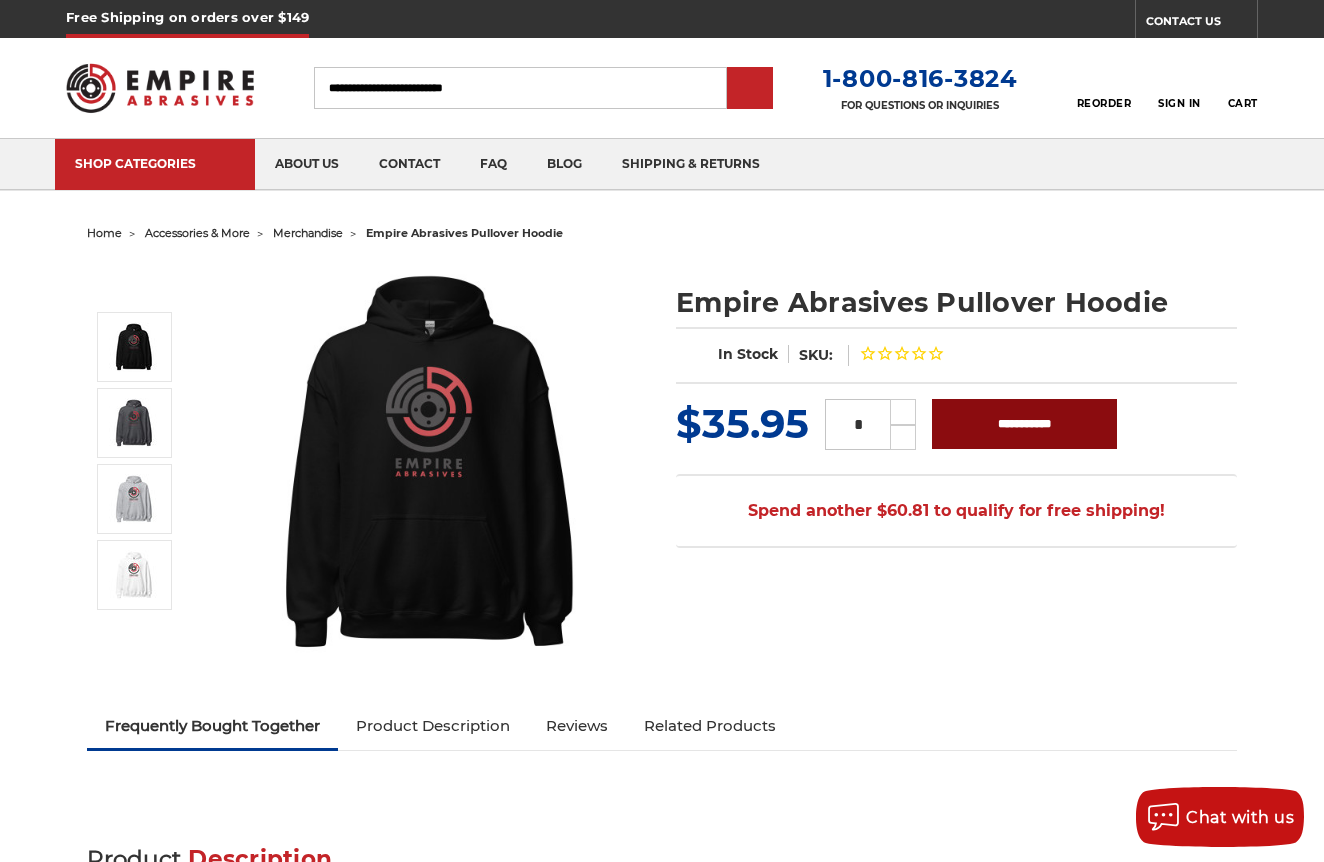 click on "**********" at bounding box center (1024, 424) 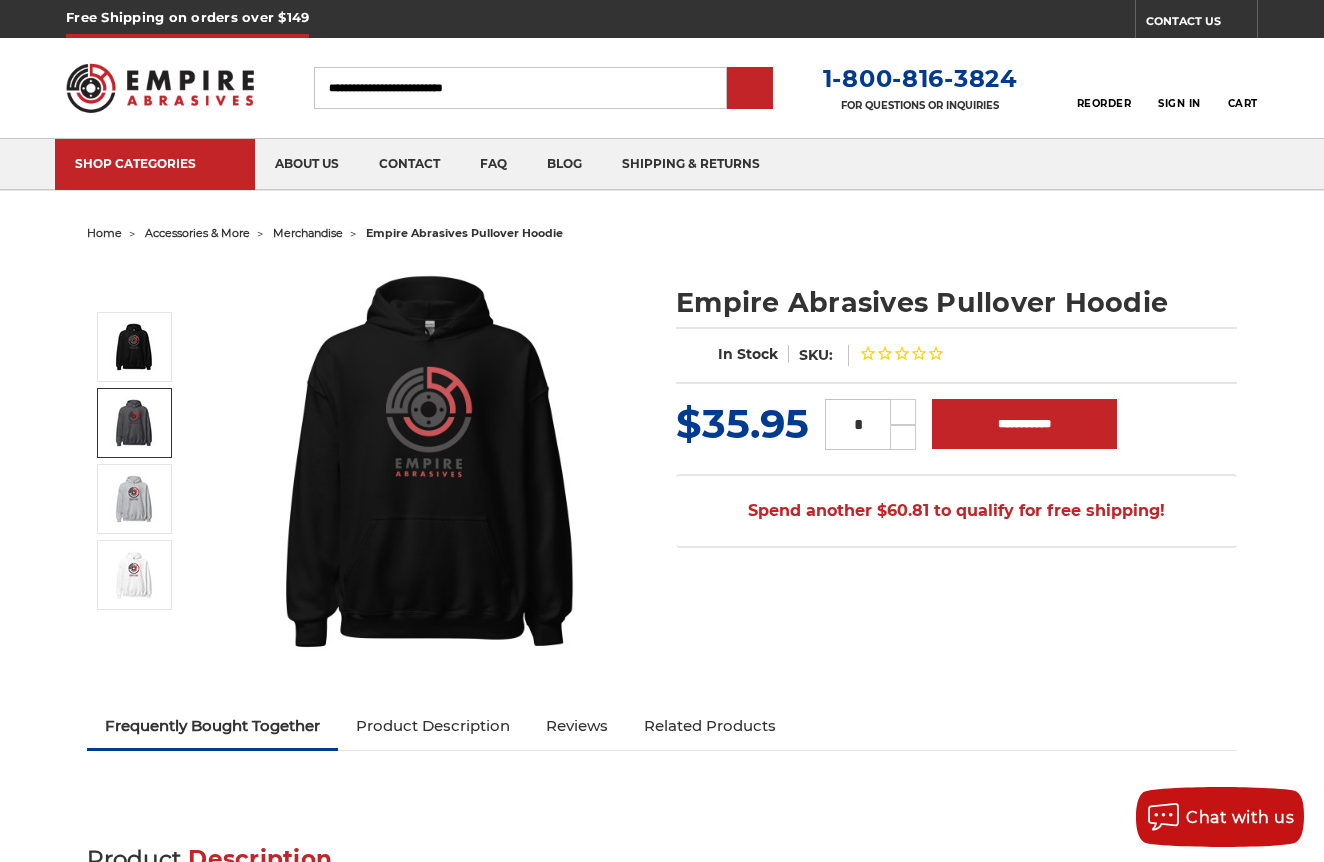 scroll, scrollTop: 0, scrollLeft: 0, axis: both 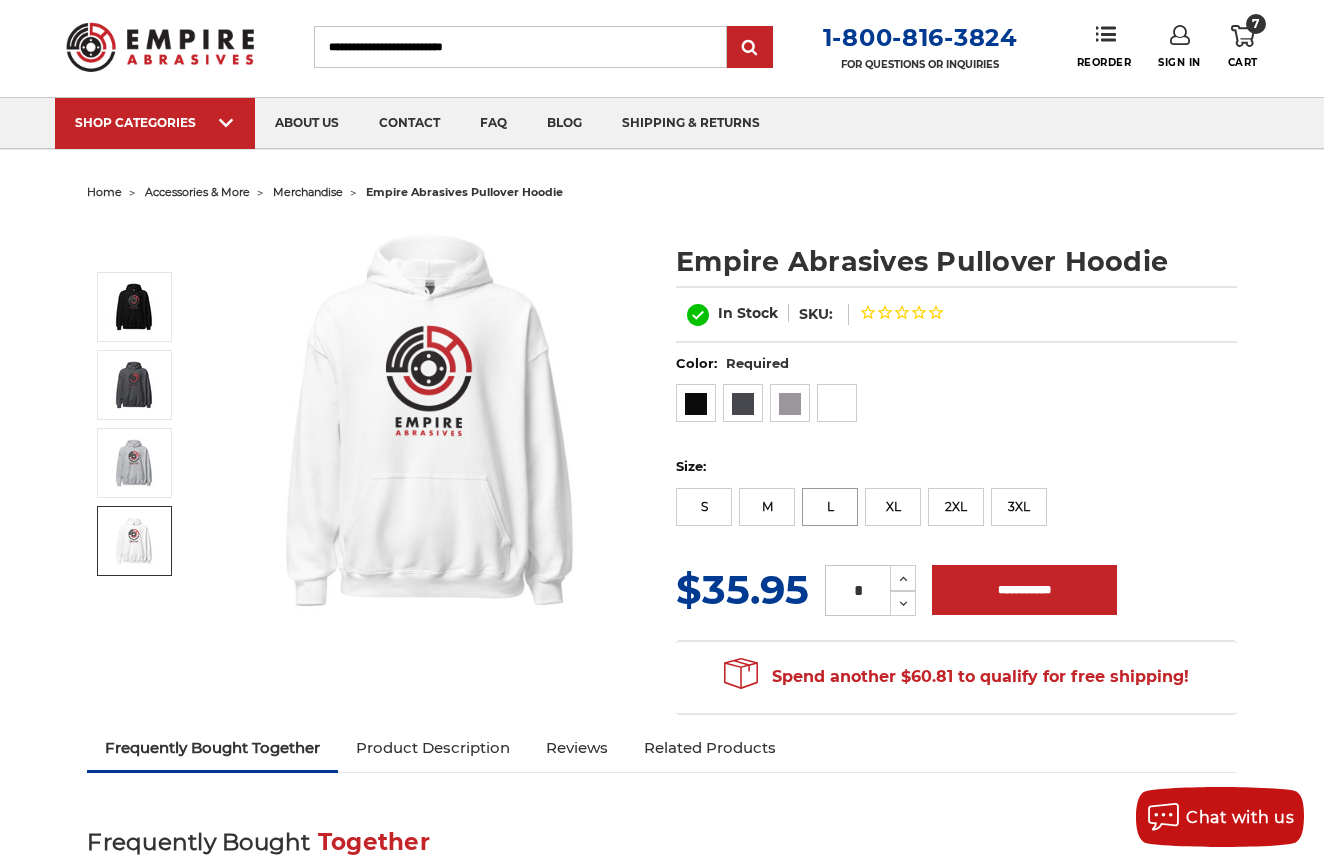 click on "L" at bounding box center [830, 507] 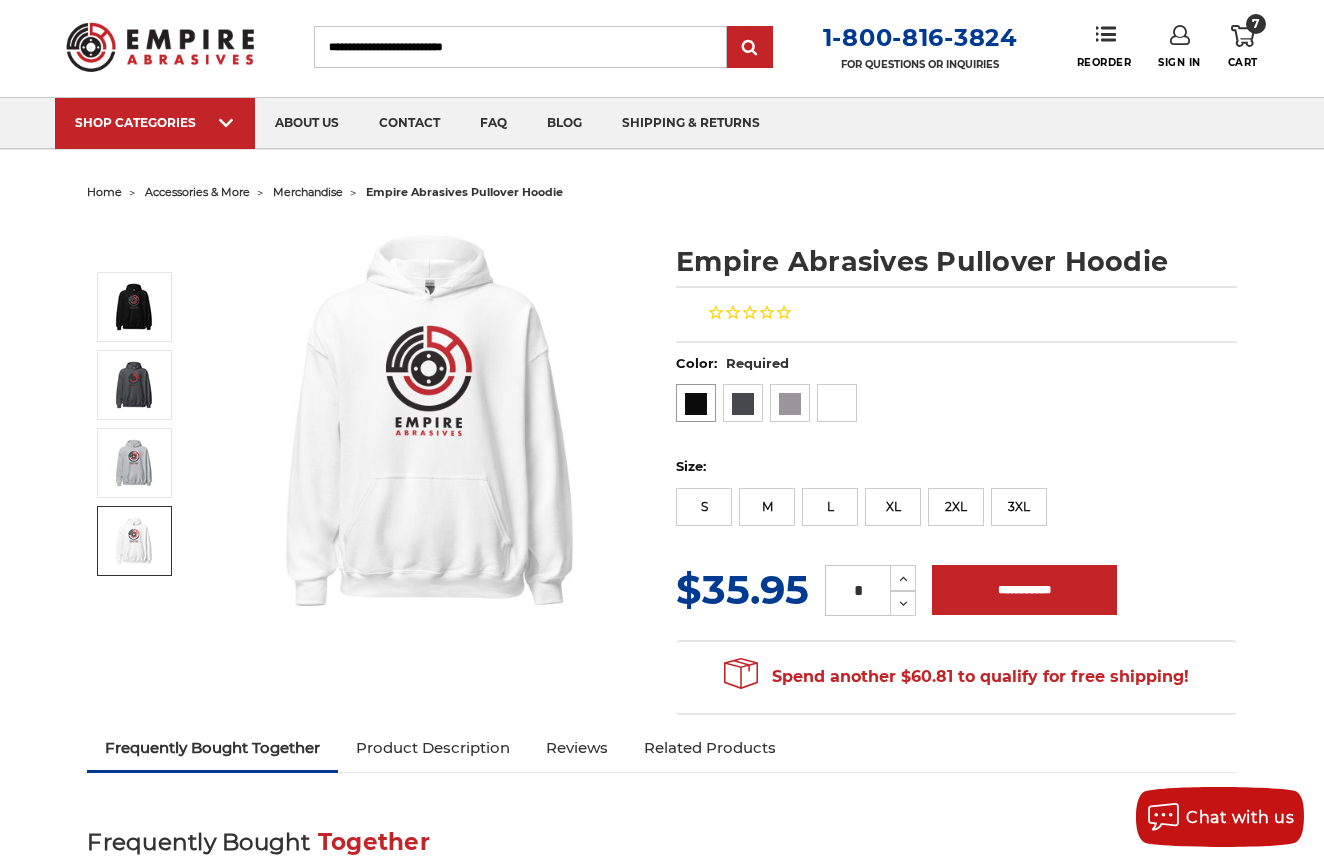 click at bounding box center (696, 404) 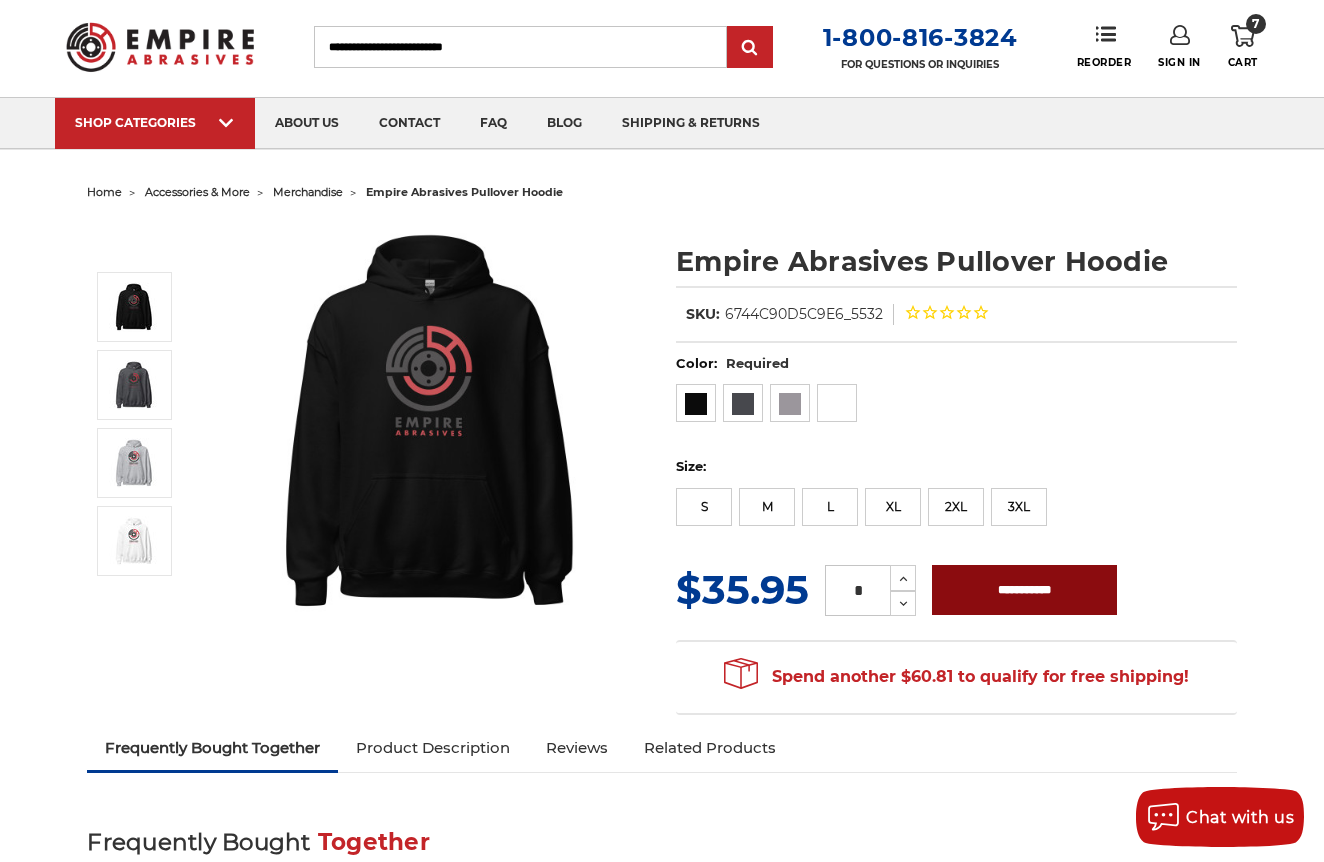 click on "**********" at bounding box center [1024, 590] 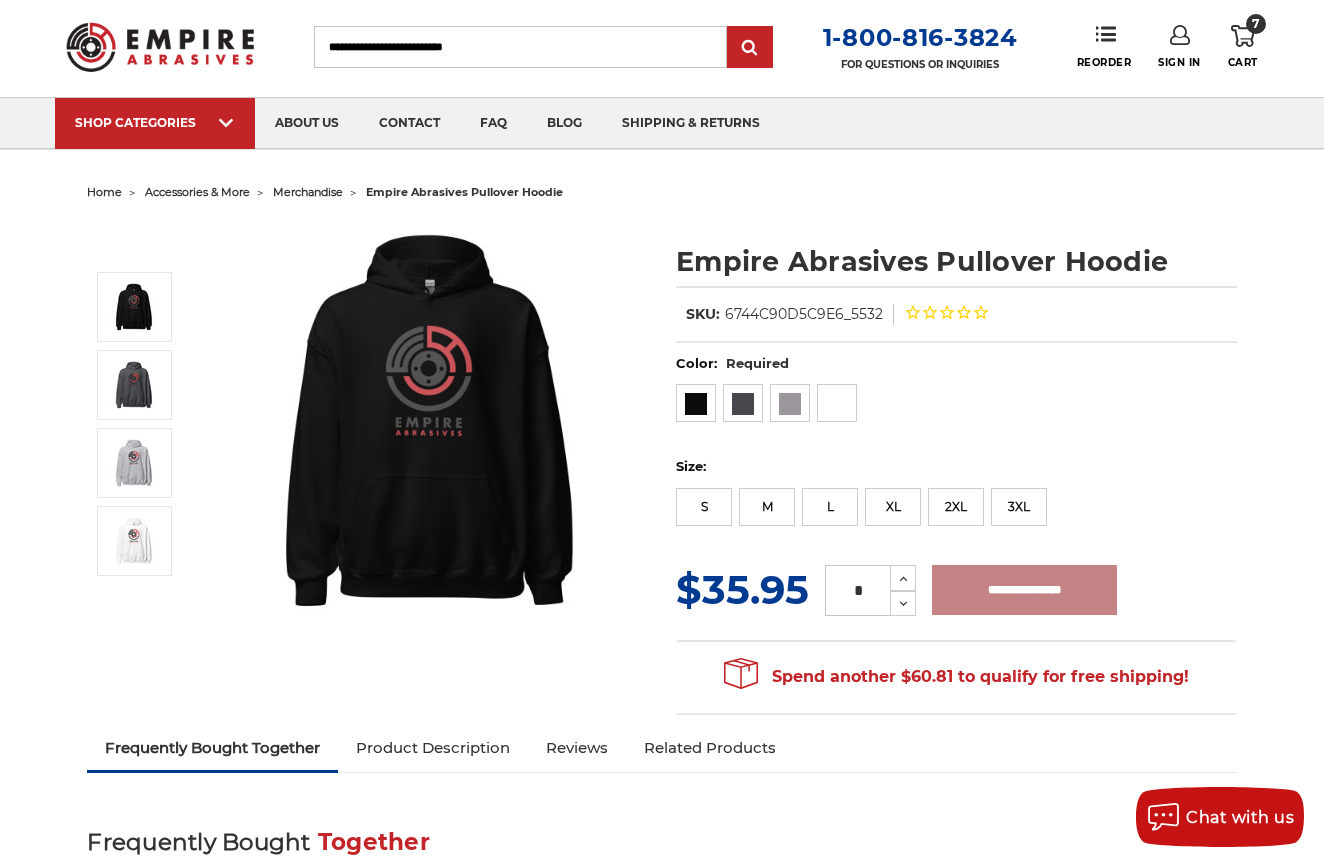type on "**********" 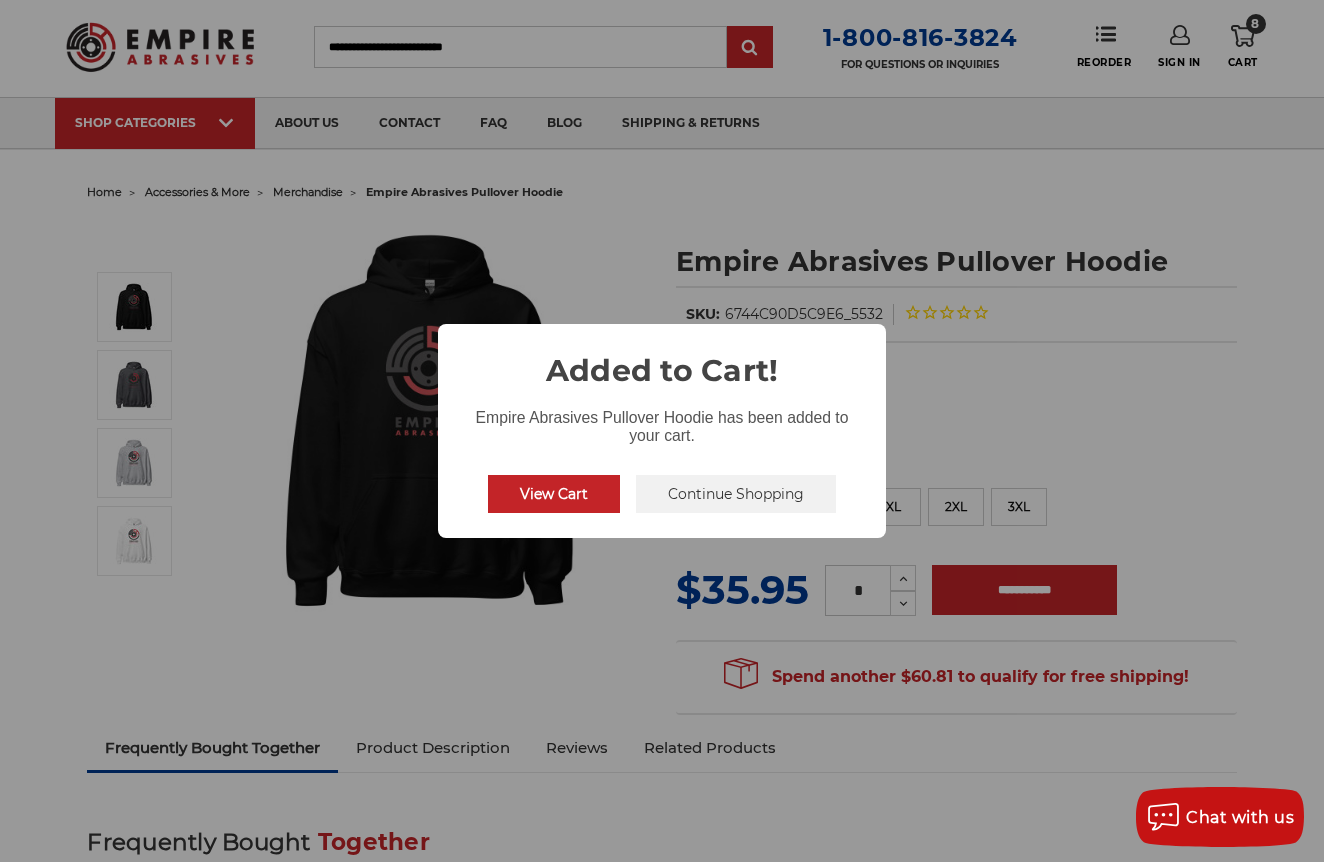 click on "Continue Shopping" at bounding box center (736, 494) 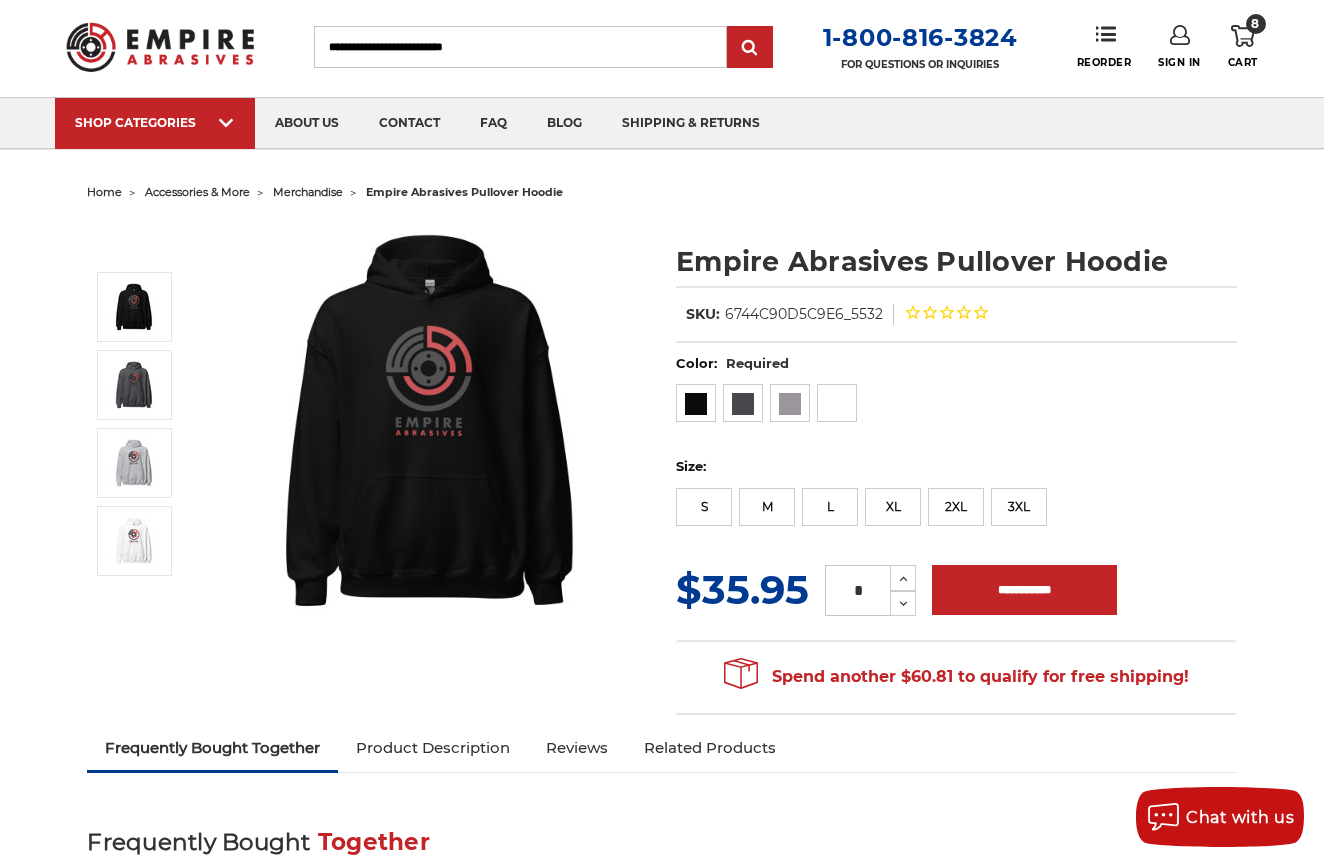 click on "8" at bounding box center [1256, 24] 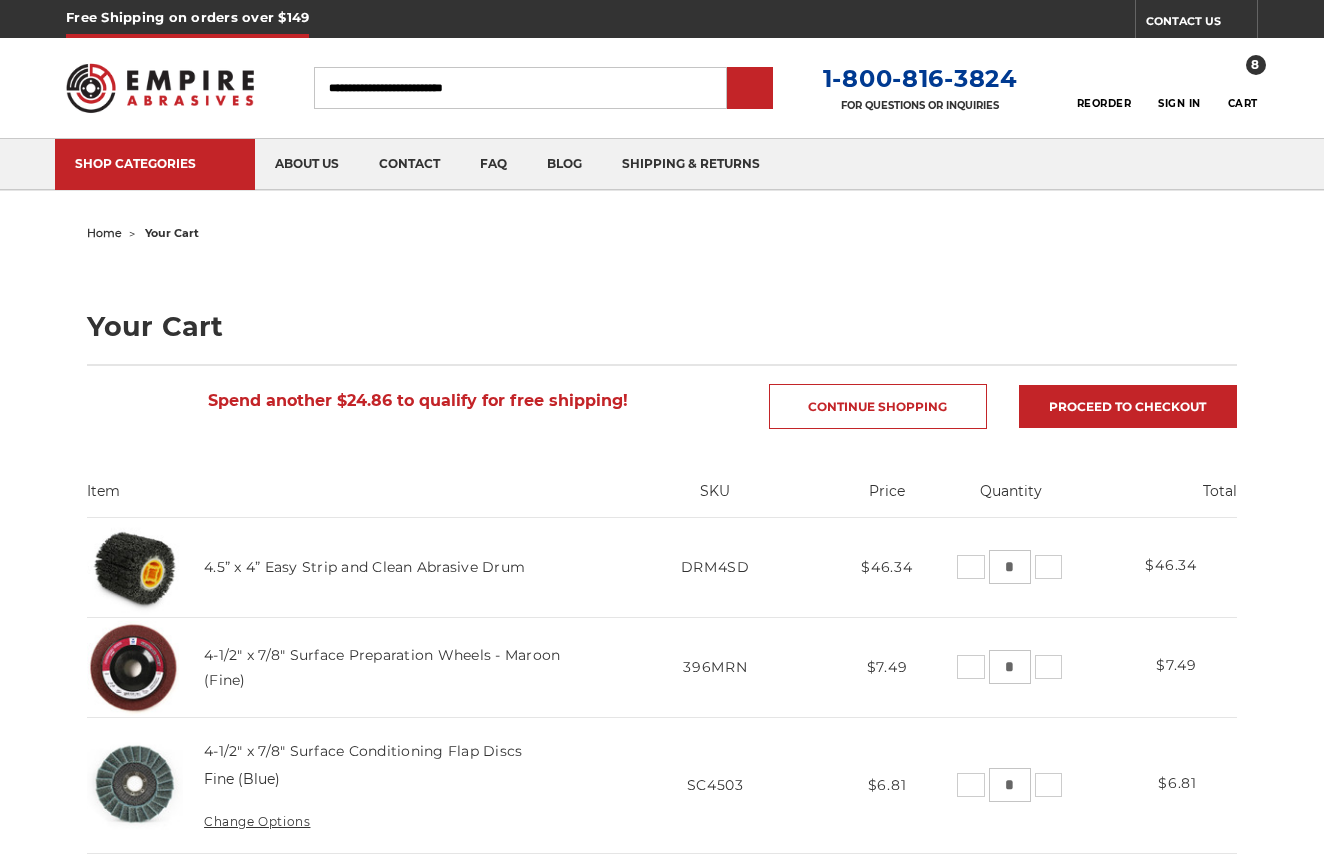 scroll, scrollTop: 0, scrollLeft: 0, axis: both 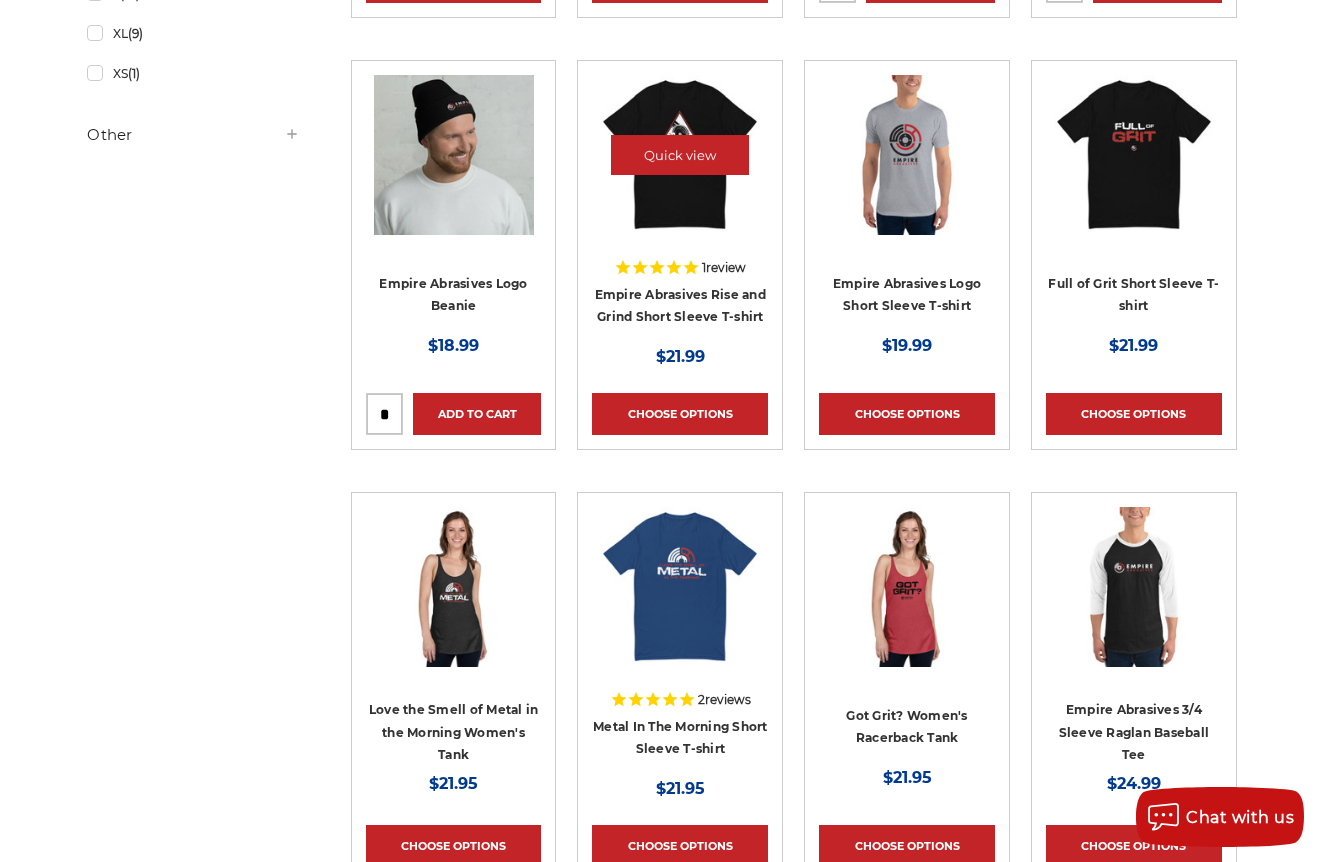 click at bounding box center [680, 155] 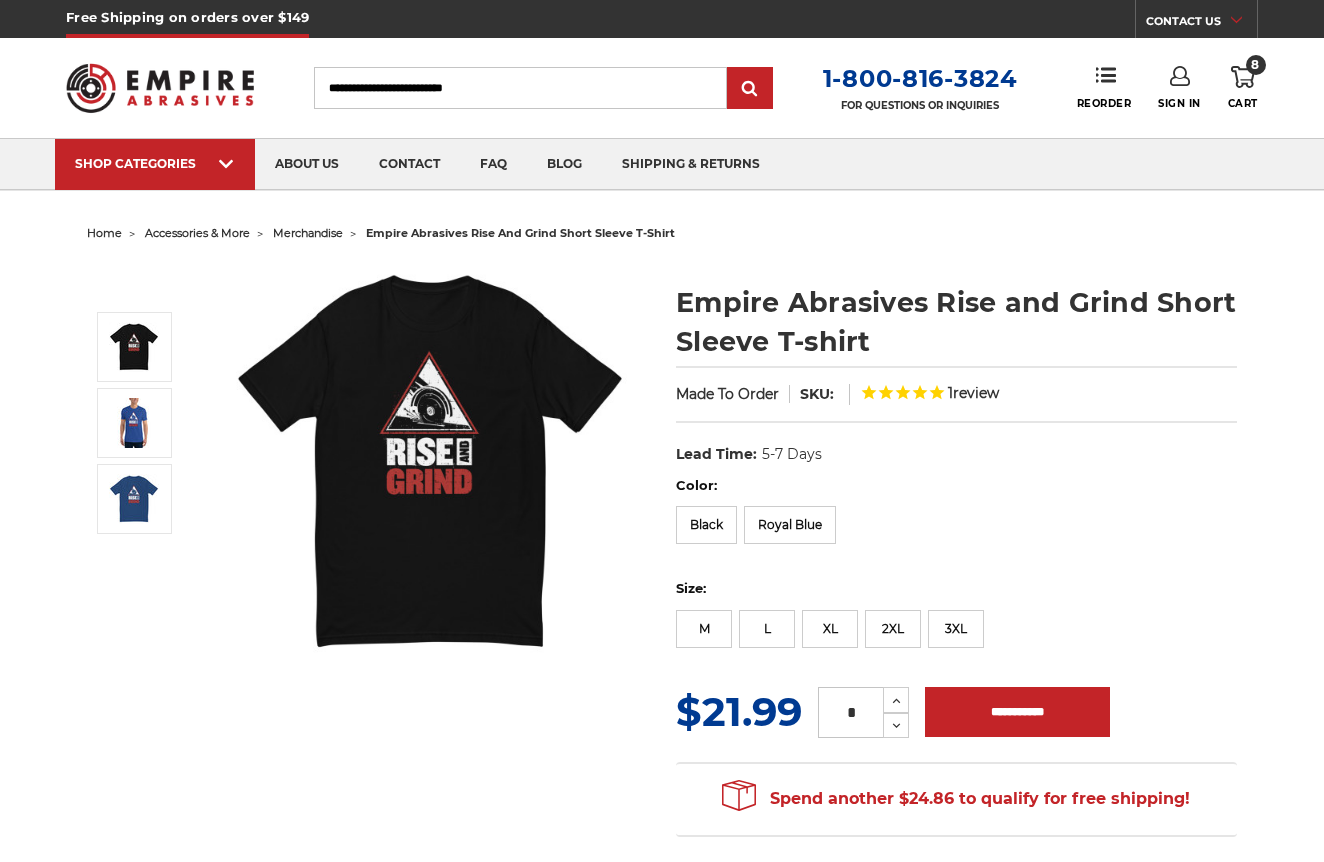 scroll, scrollTop: 57, scrollLeft: 0, axis: vertical 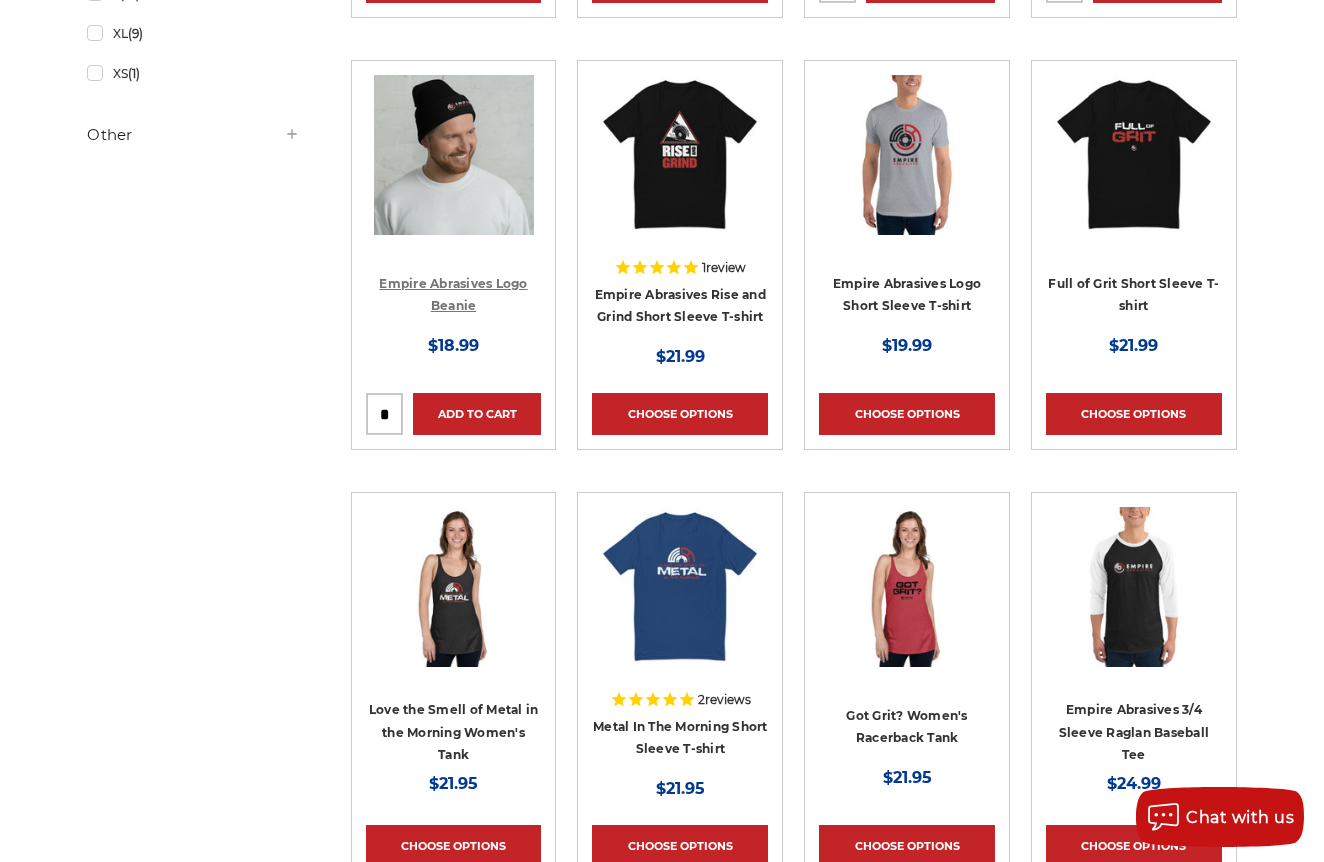 click on "Empire Abrasives Logo Beanie" at bounding box center (453, 295) 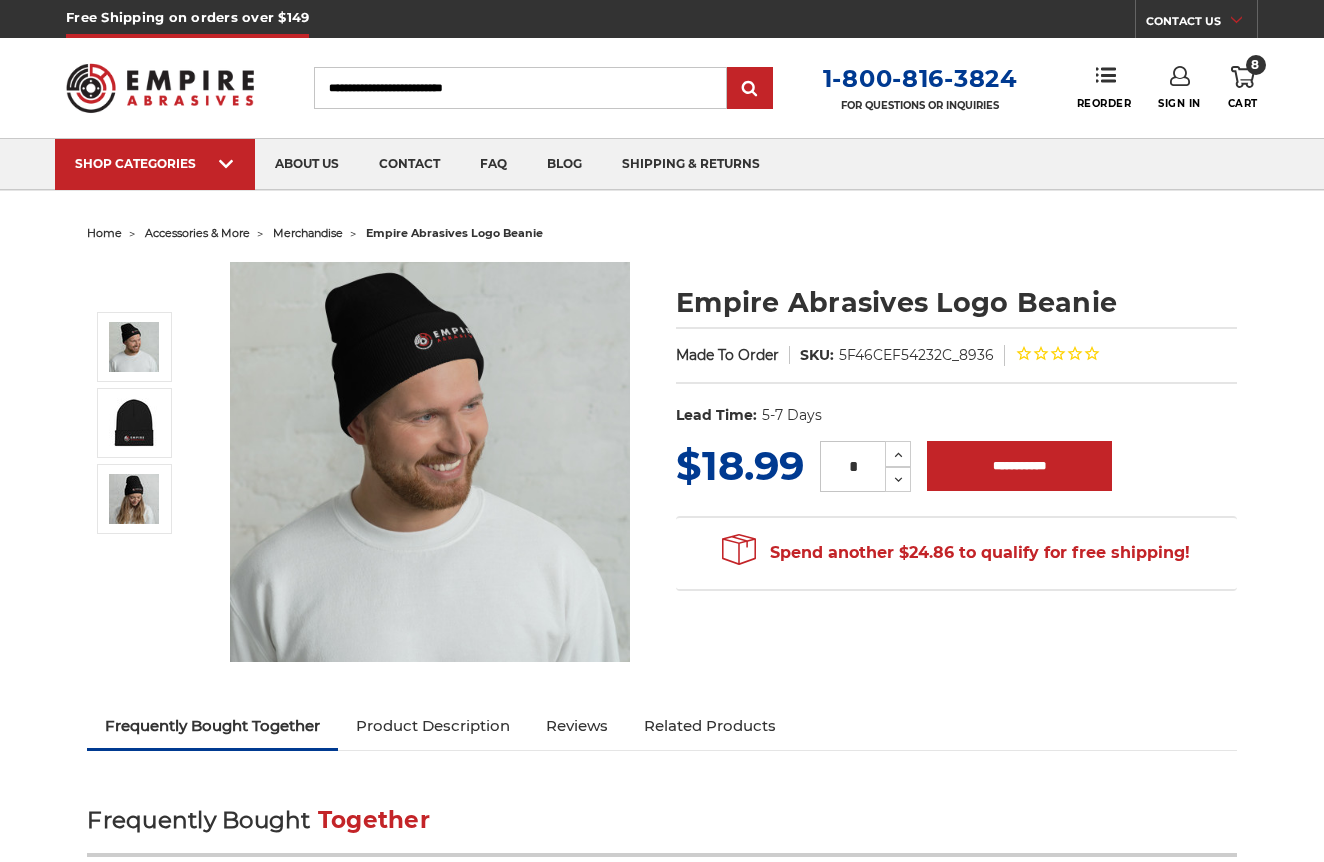 scroll, scrollTop: 0, scrollLeft: 0, axis: both 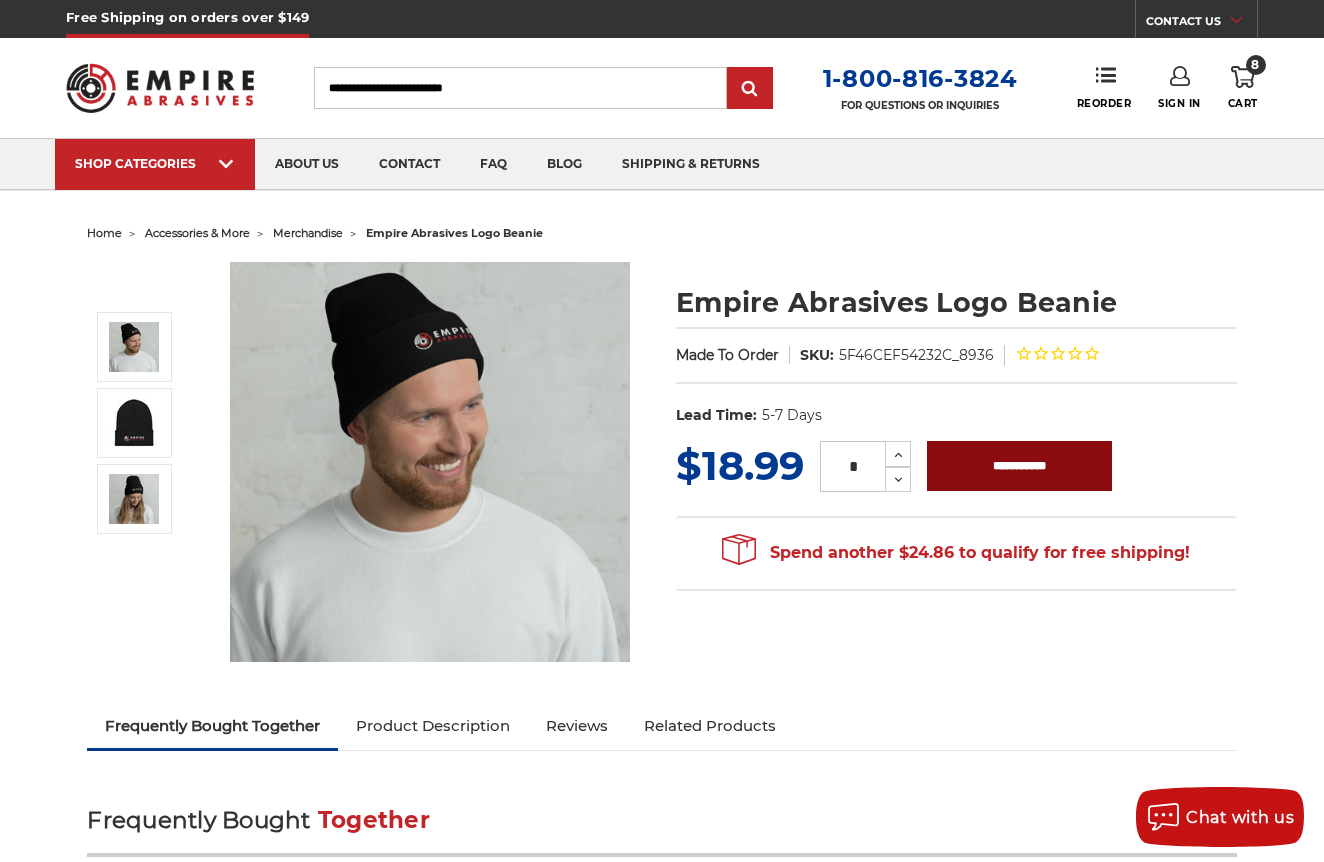 click on "**********" at bounding box center (1019, 466) 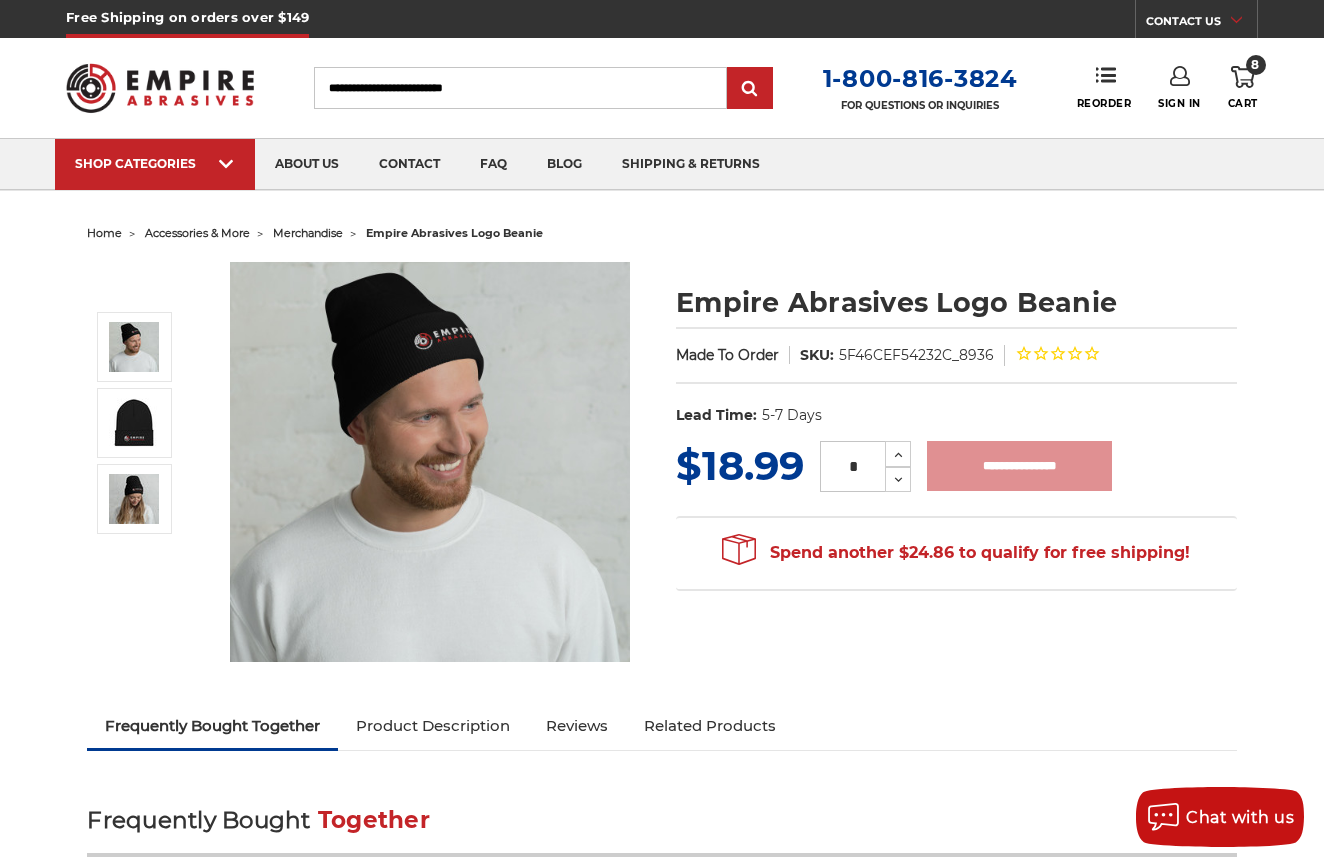 type on "**********" 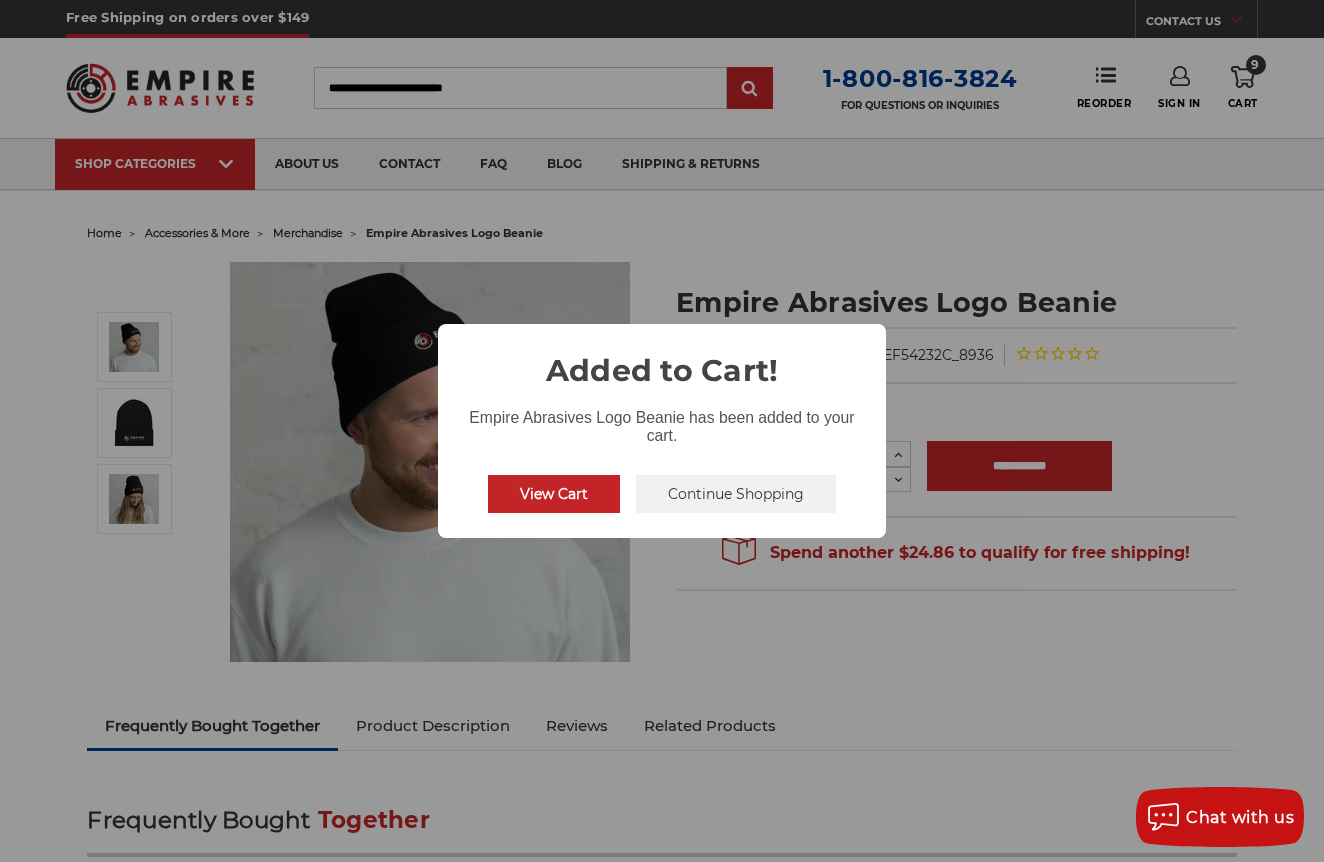 click on "Continue Shopping" at bounding box center [736, 494] 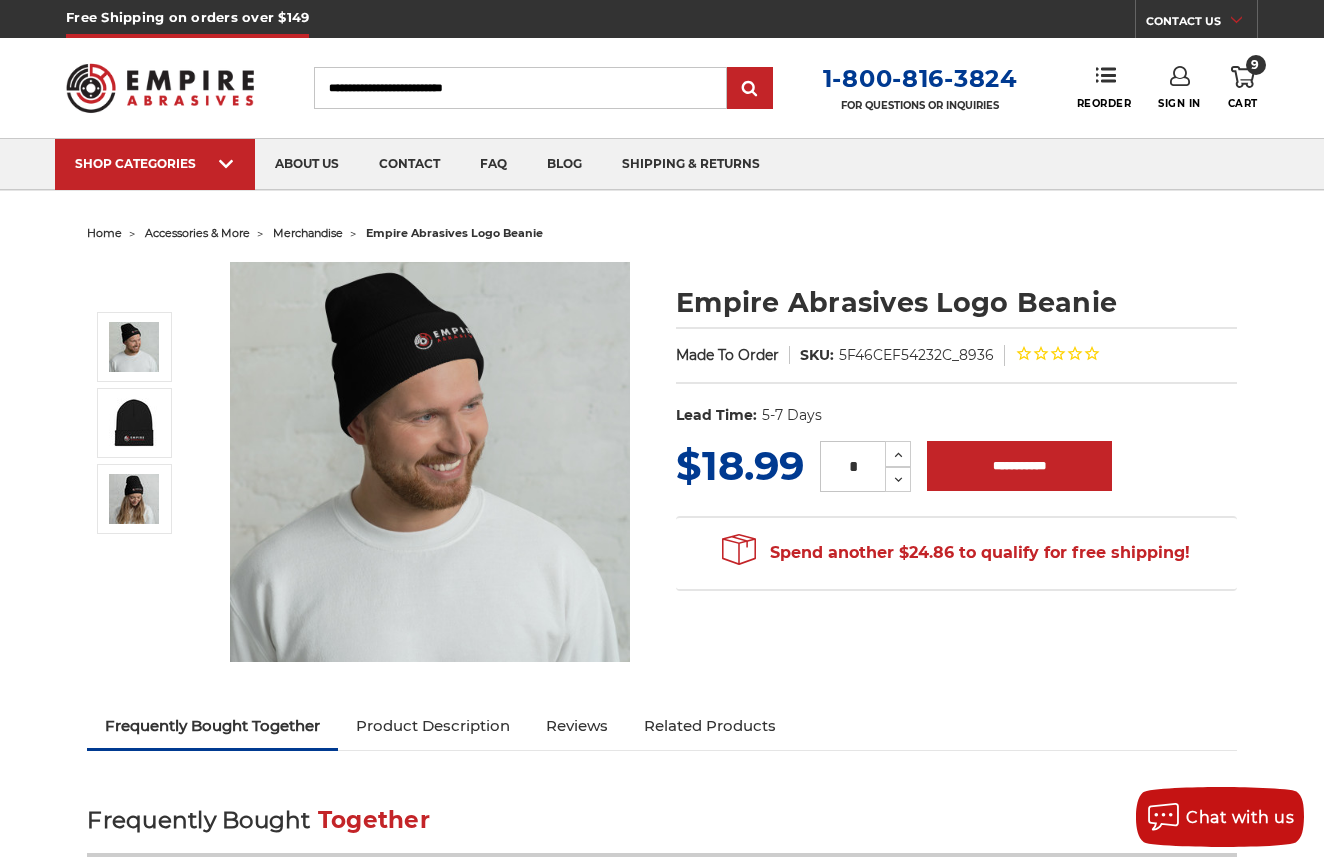 scroll, scrollTop: 0, scrollLeft: 0, axis: both 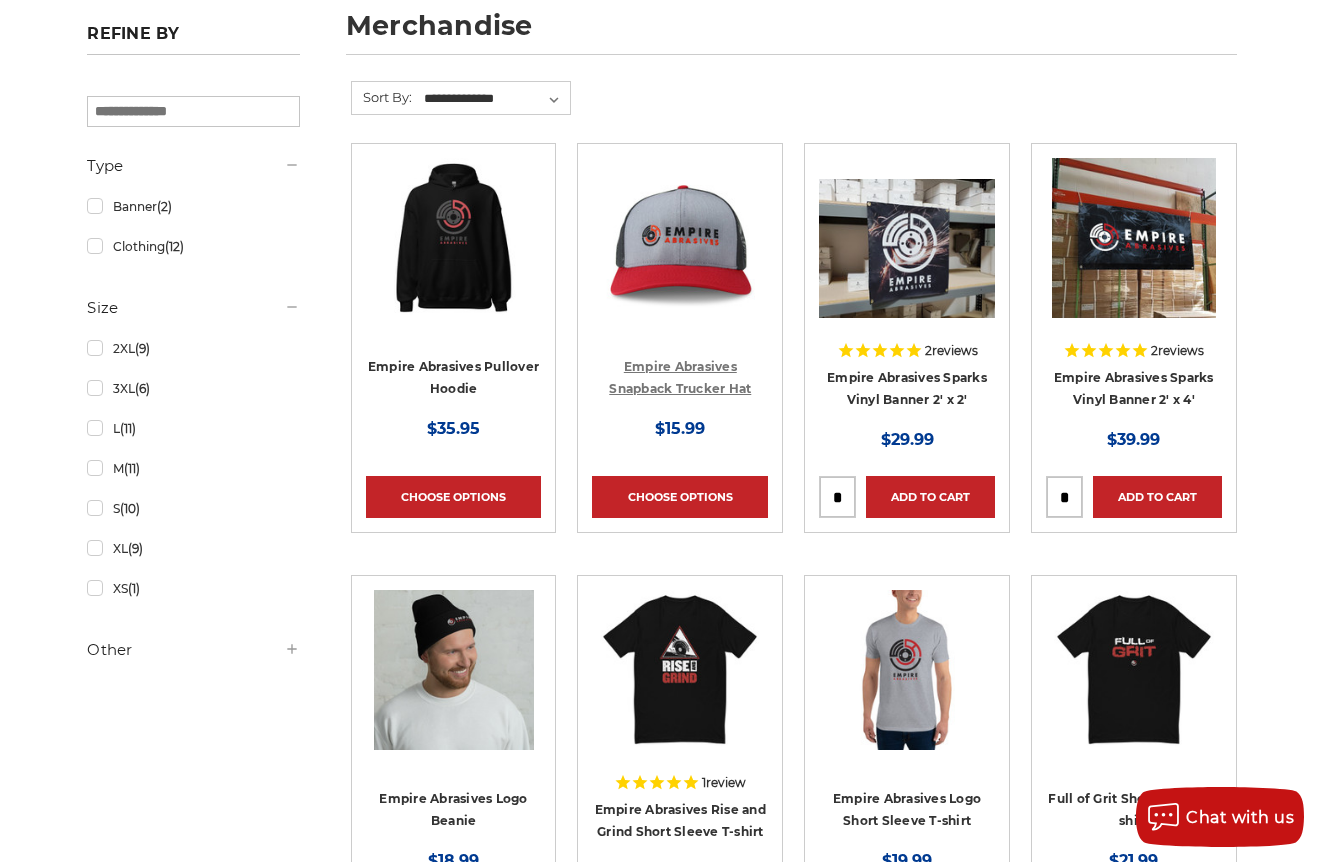 click on "Empire Abrasives Snapback Trucker Hat" at bounding box center [680, 378] 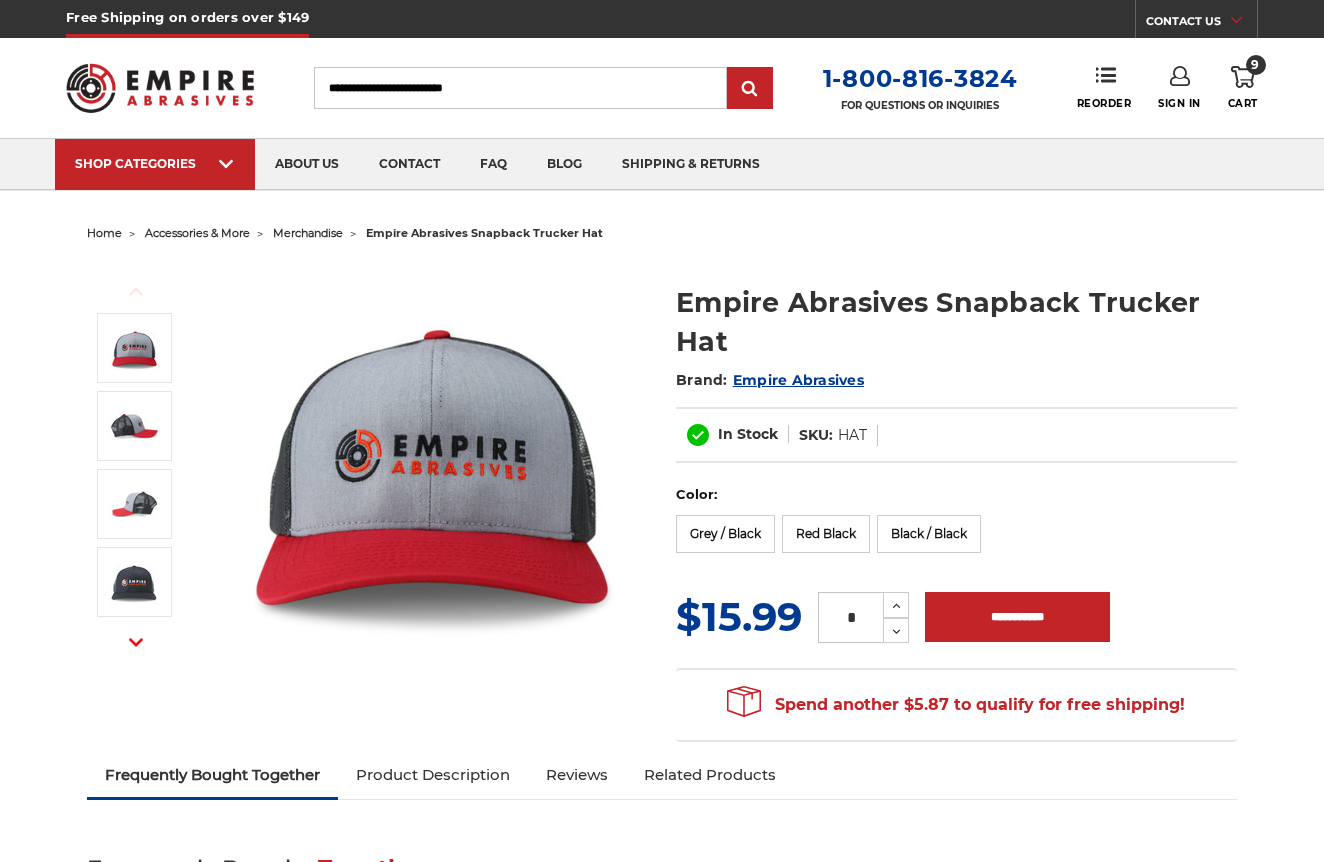 scroll, scrollTop: 0, scrollLeft: 0, axis: both 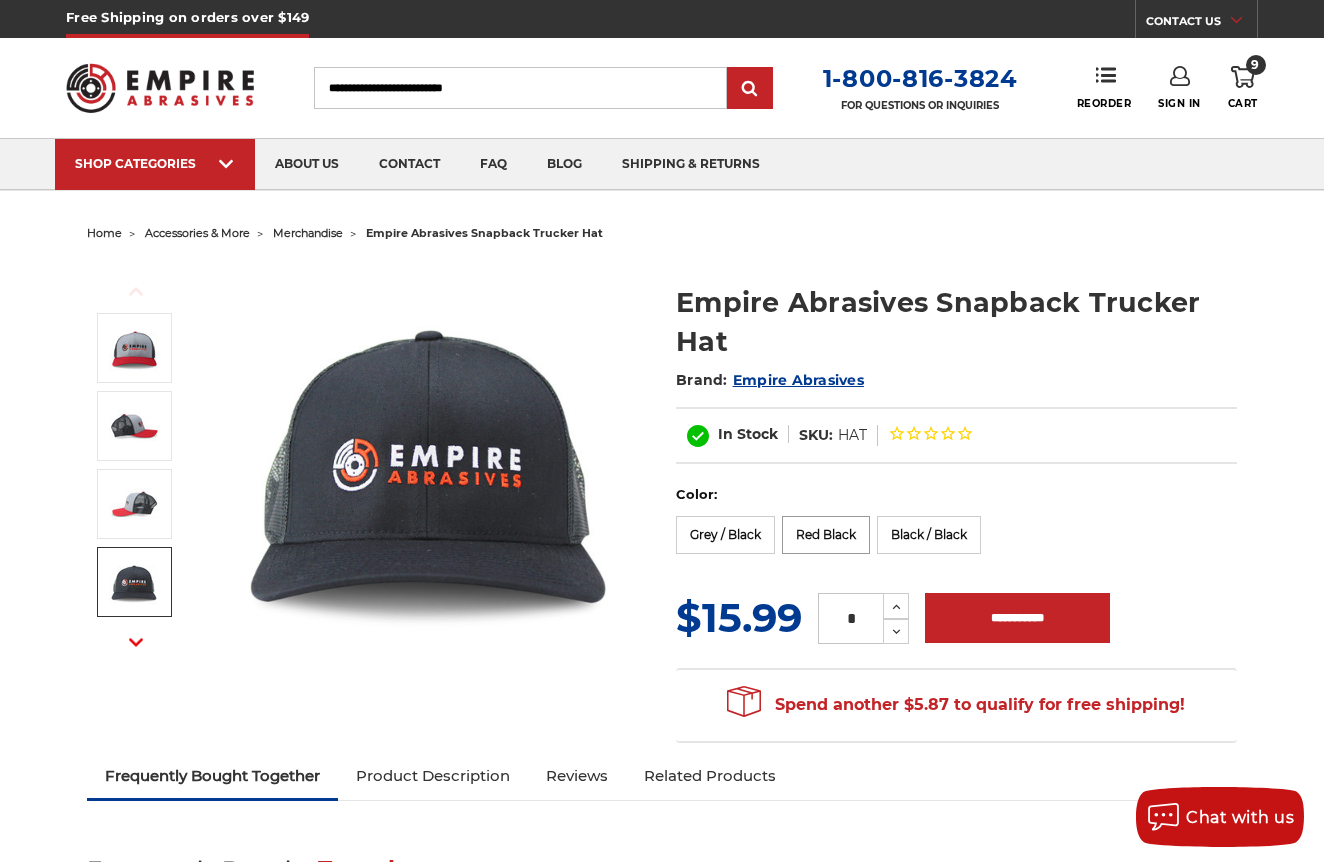 click on "Red Black" at bounding box center (826, 535) 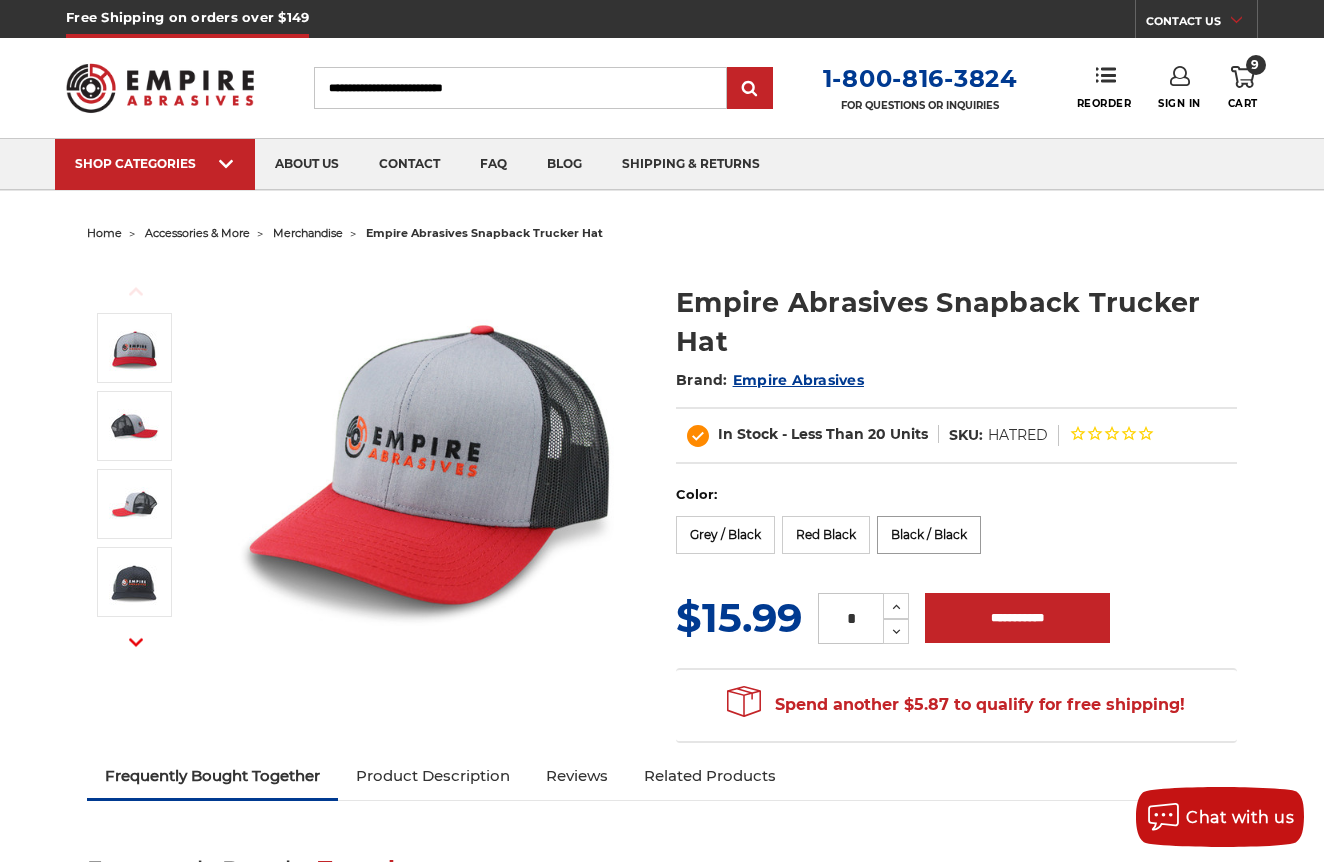 click on "Black / Black" at bounding box center (929, 535) 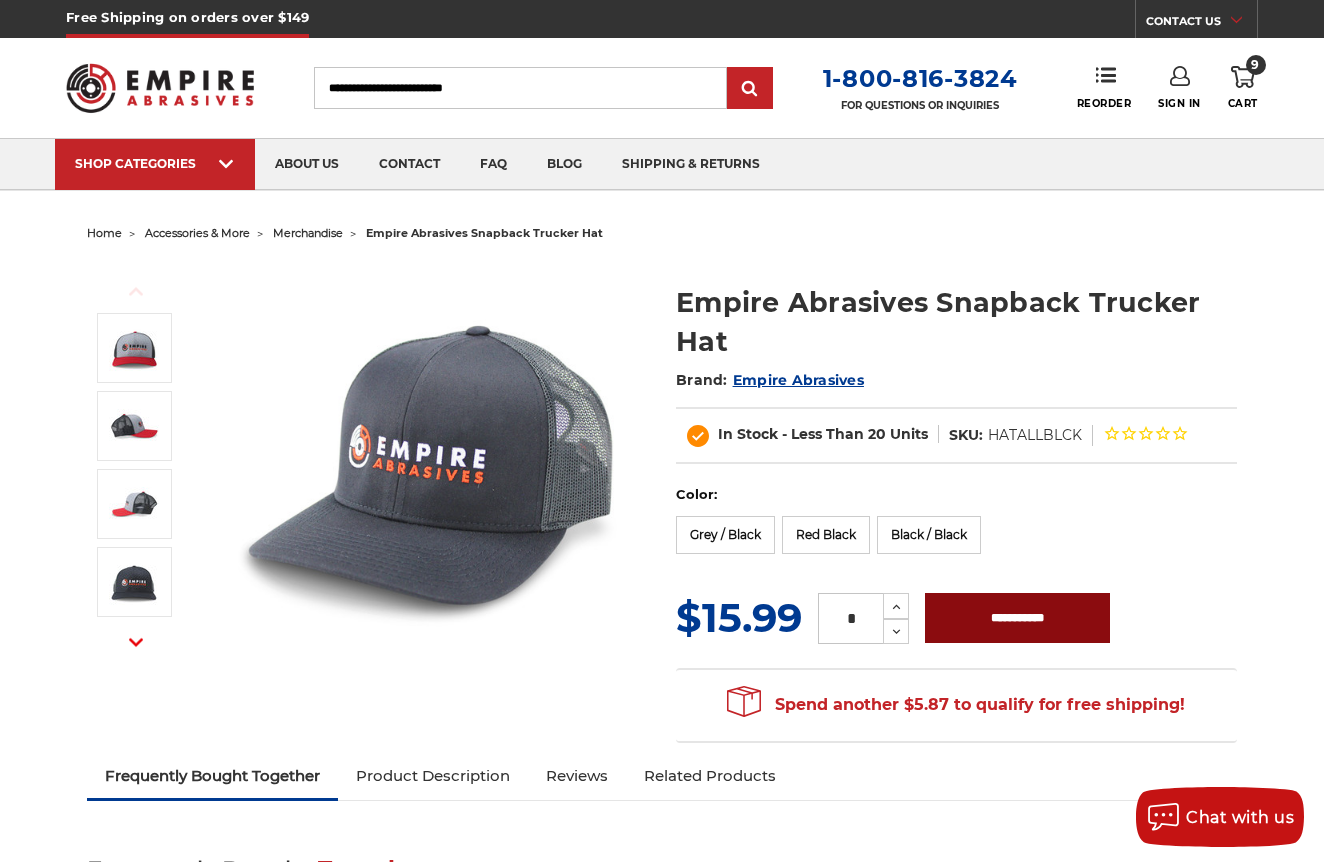 click on "**********" at bounding box center [1017, 618] 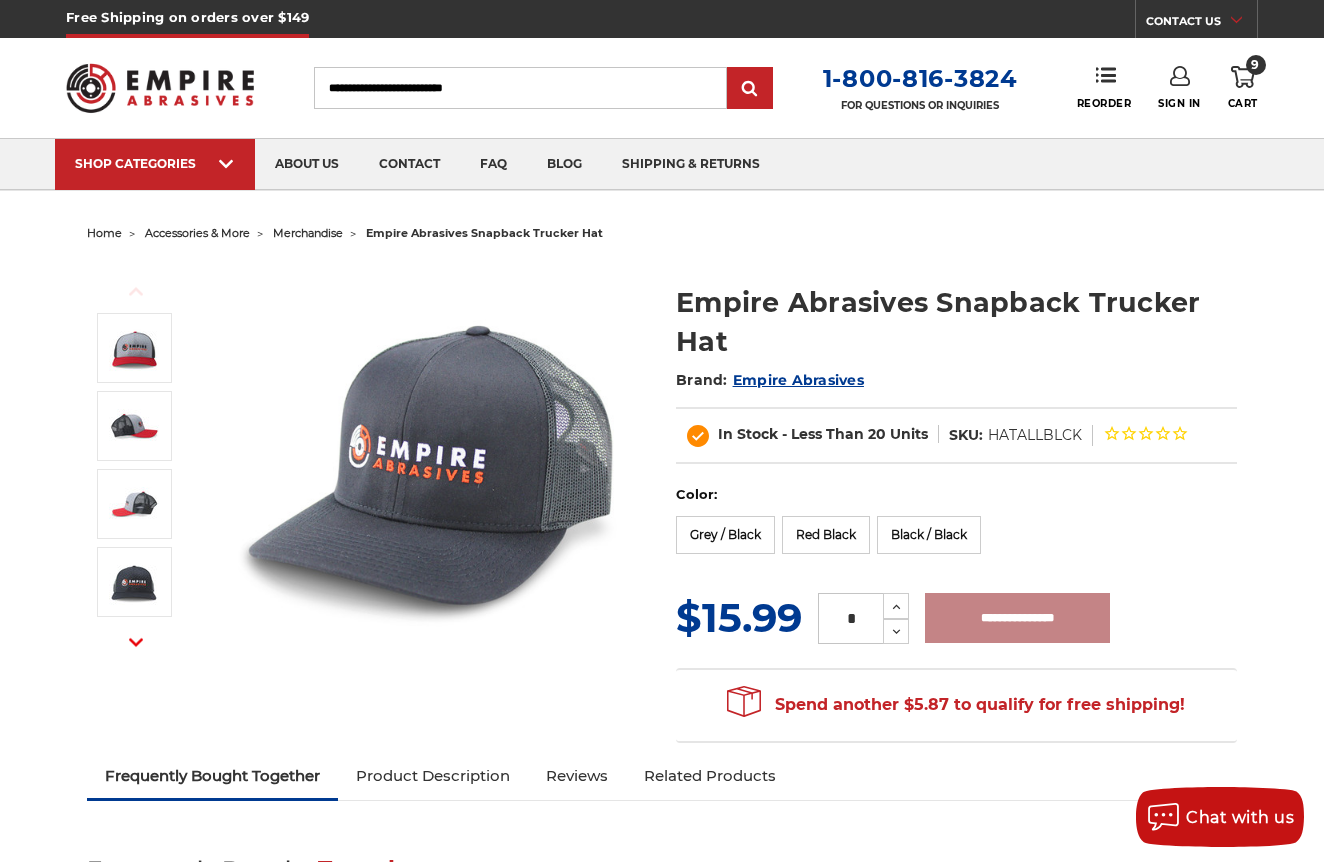 type on "**********" 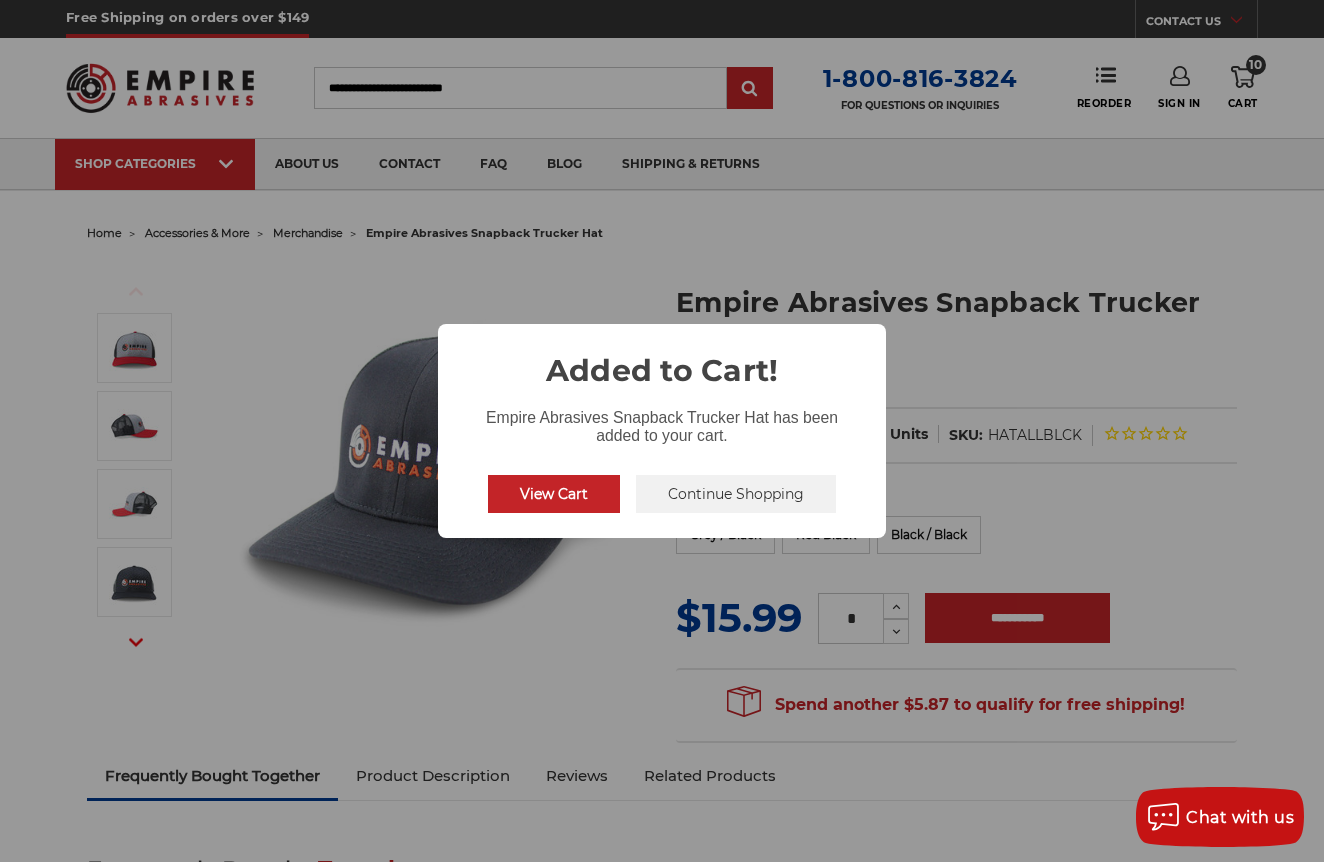 click on "Continue Shopping" at bounding box center (736, 494) 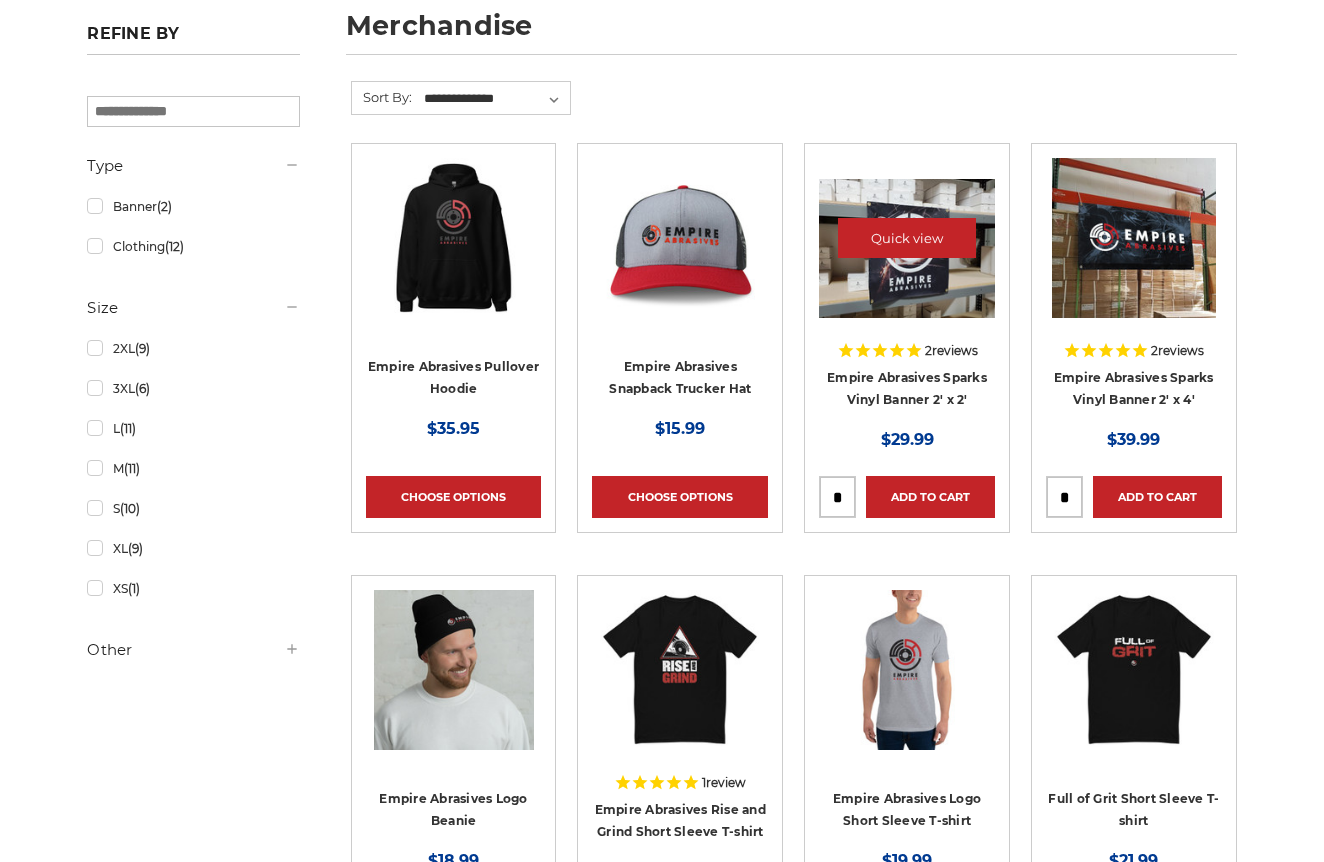 scroll, scrollTop: 301, scrollLeft: 0, axis: vertical 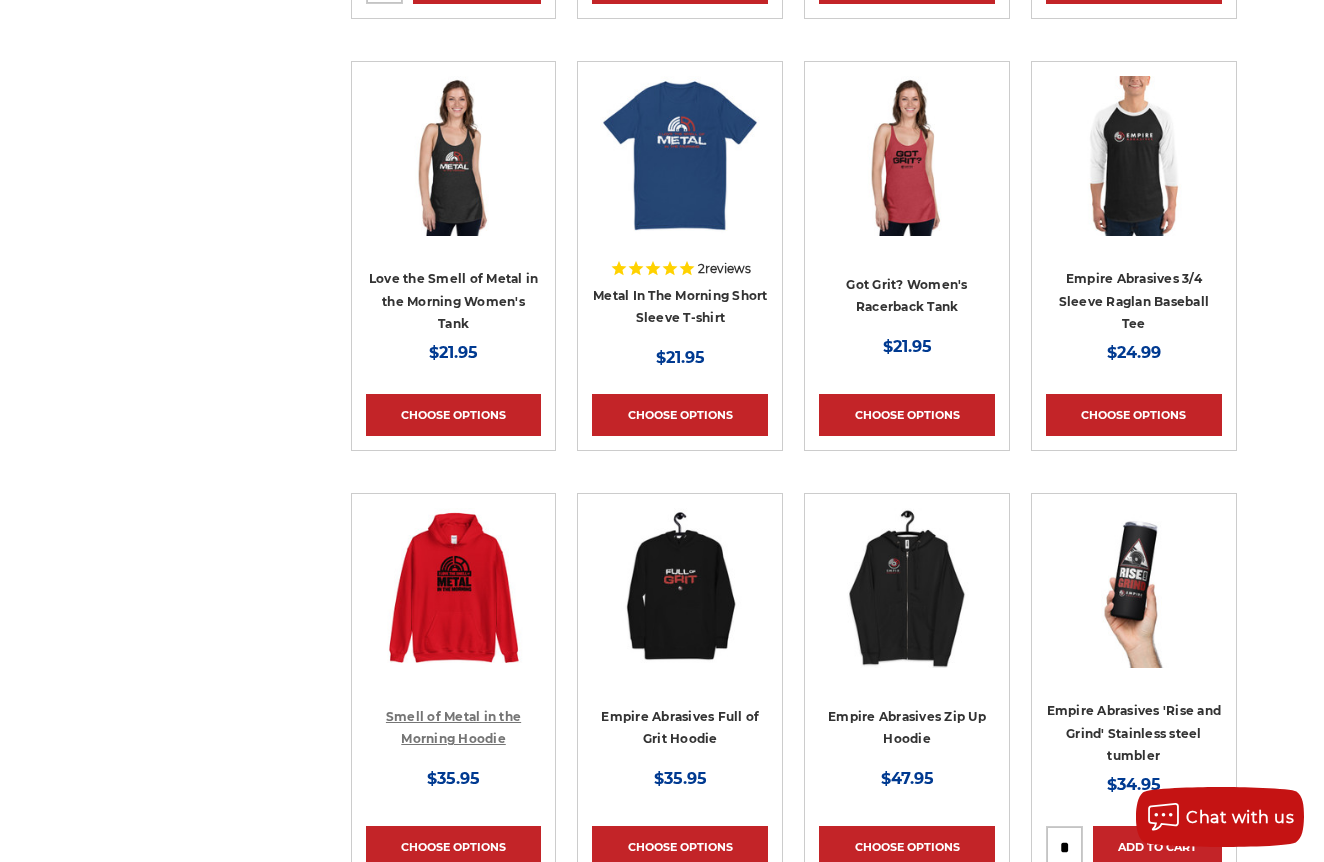 click on "Smell of Metal in the Morning Hoodie" at bounding box center (453, 728) 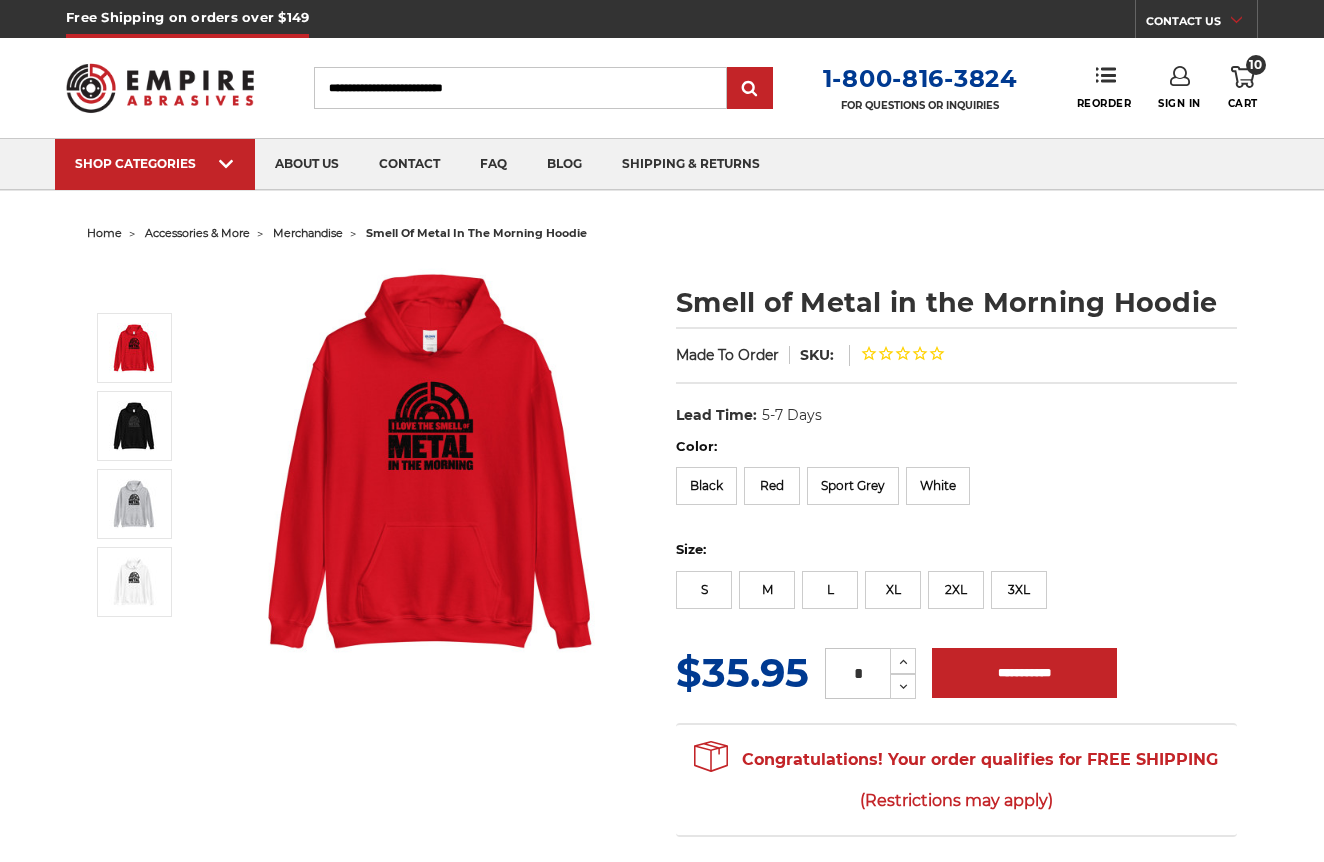 scroll, scrollTop: 0, scrollLeft: 0, axis: both 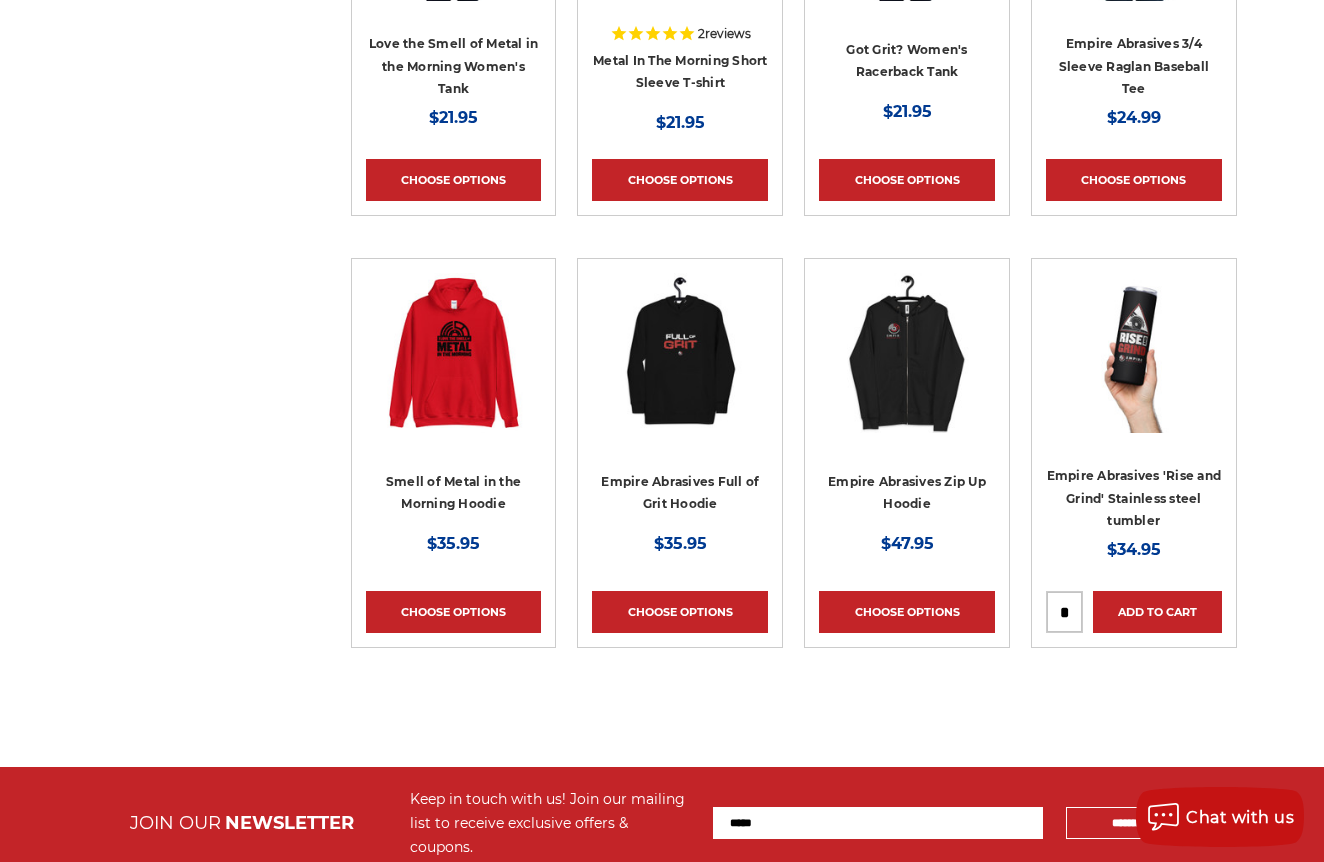 click on "Empire Abrasives Full of Grit Hoodie" at bounding box center [680, 498] 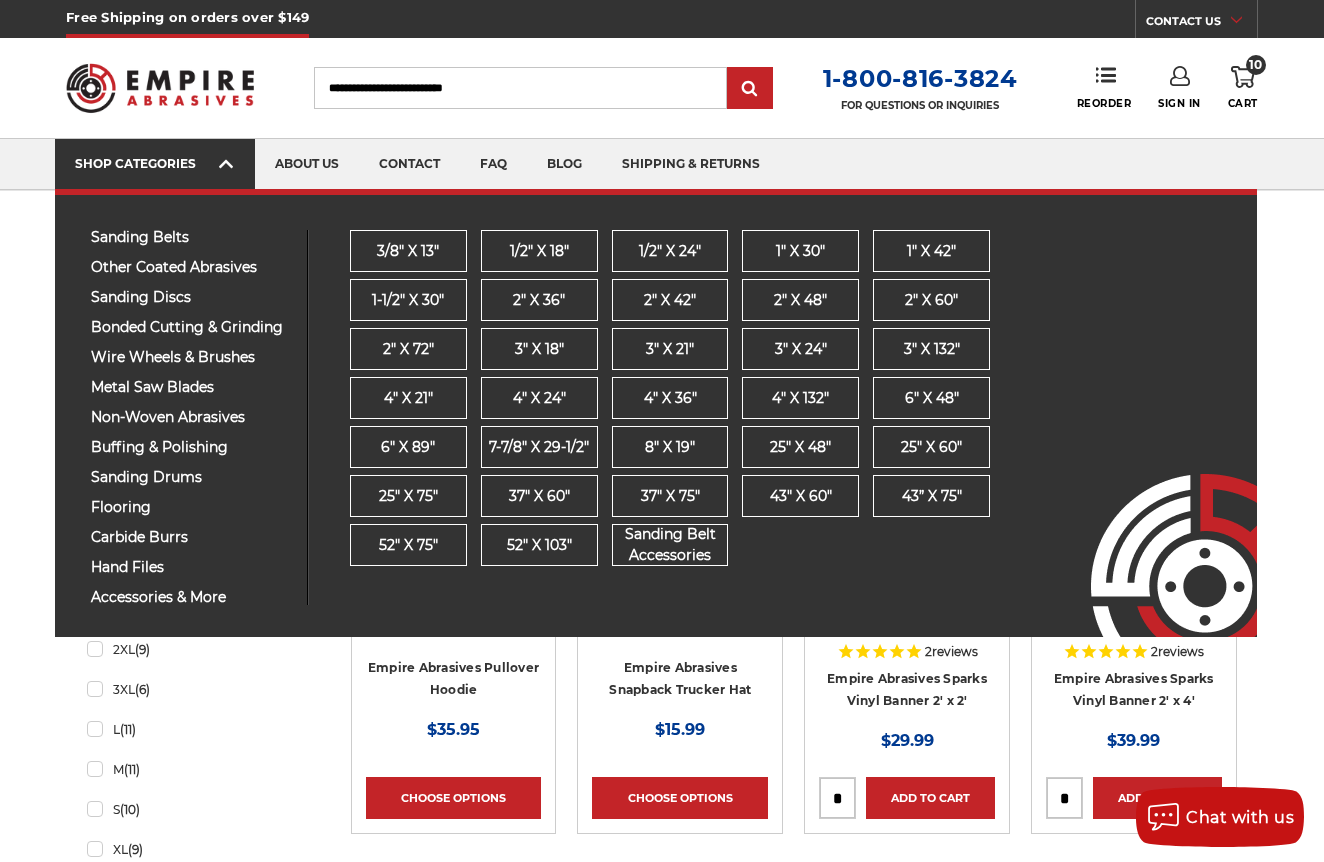 scroll, scrollTop: 0, scrollLeft: 0, axis: both 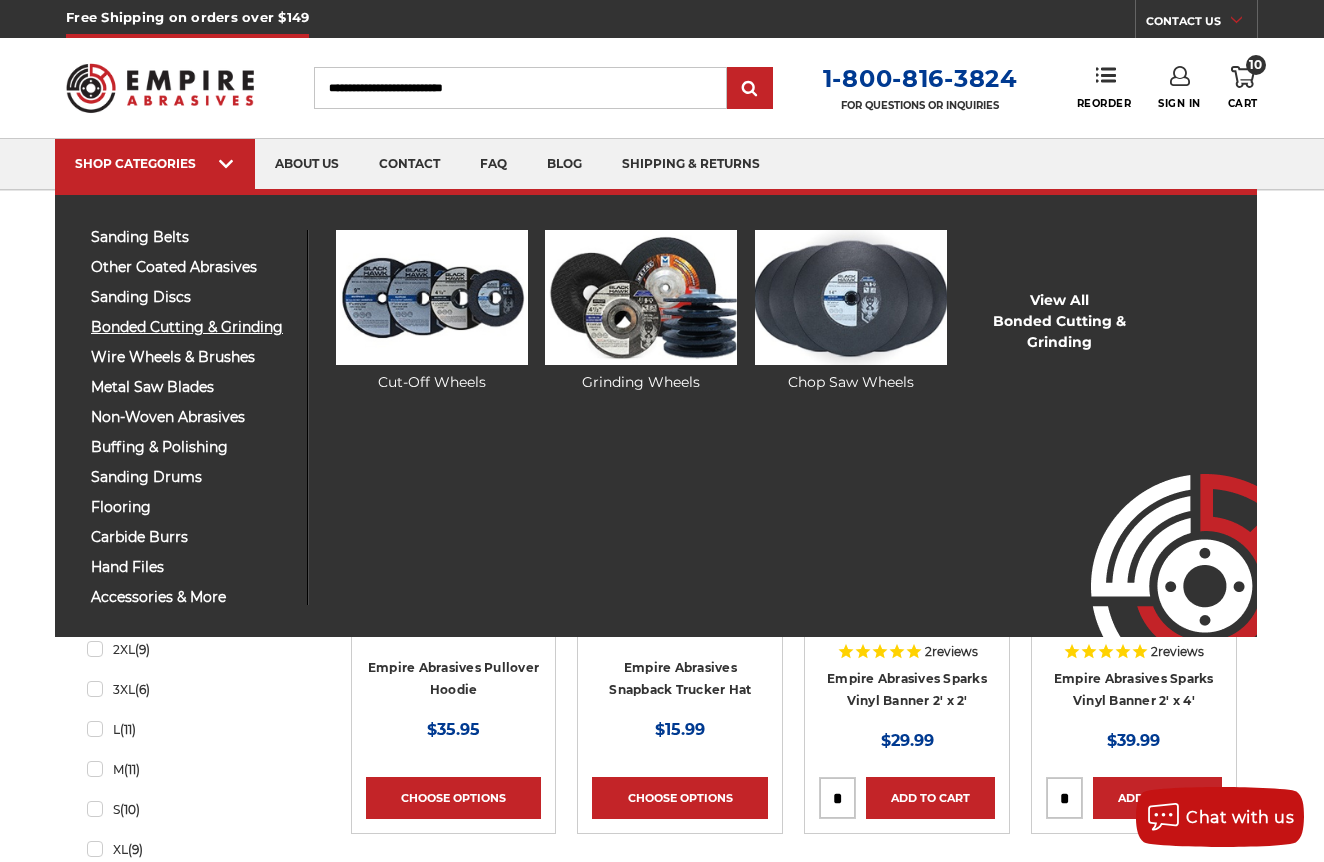 click on "bonded cutting & grinding" at bounding box center [191, 327] 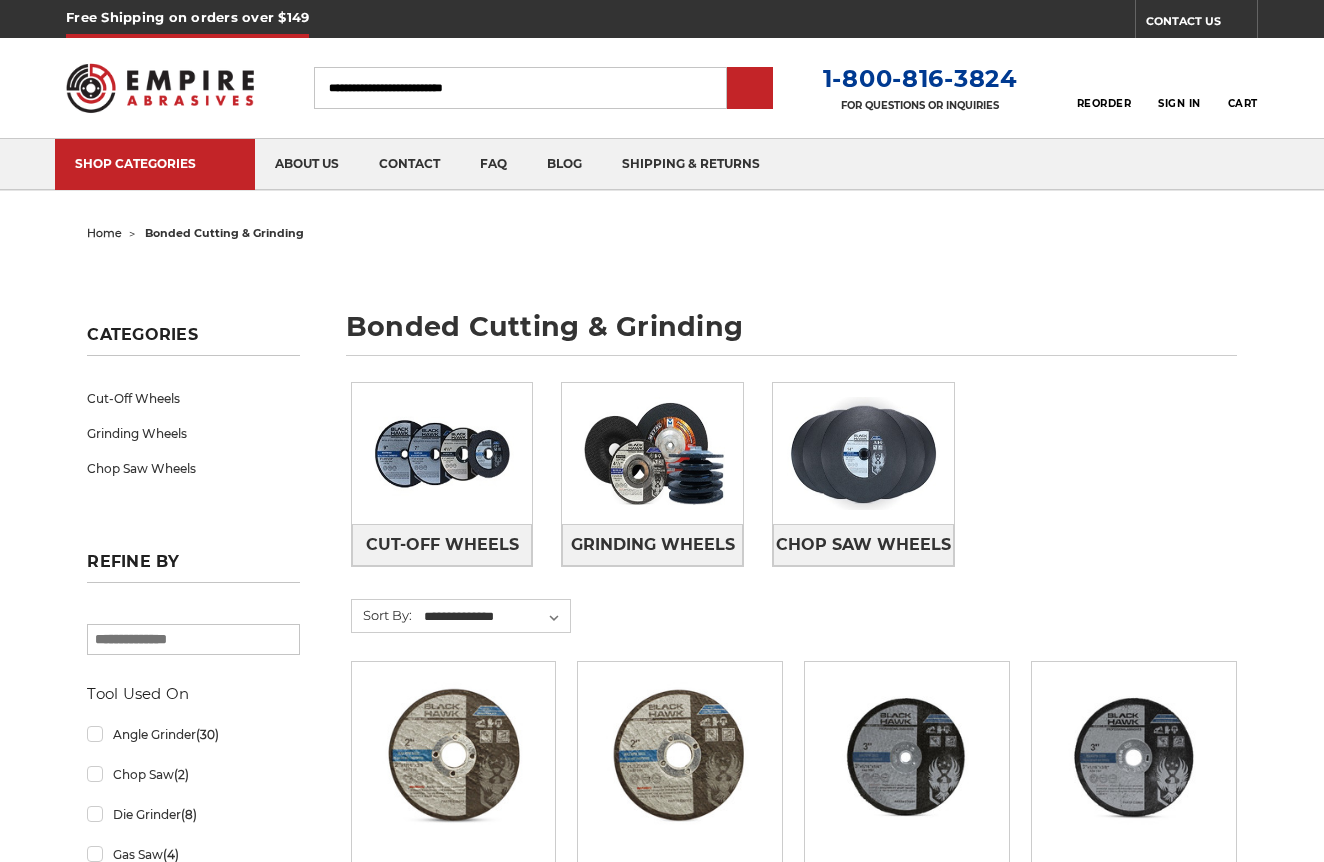 scroll, scrollTop: 0, scrollLeft: 0, axis: both 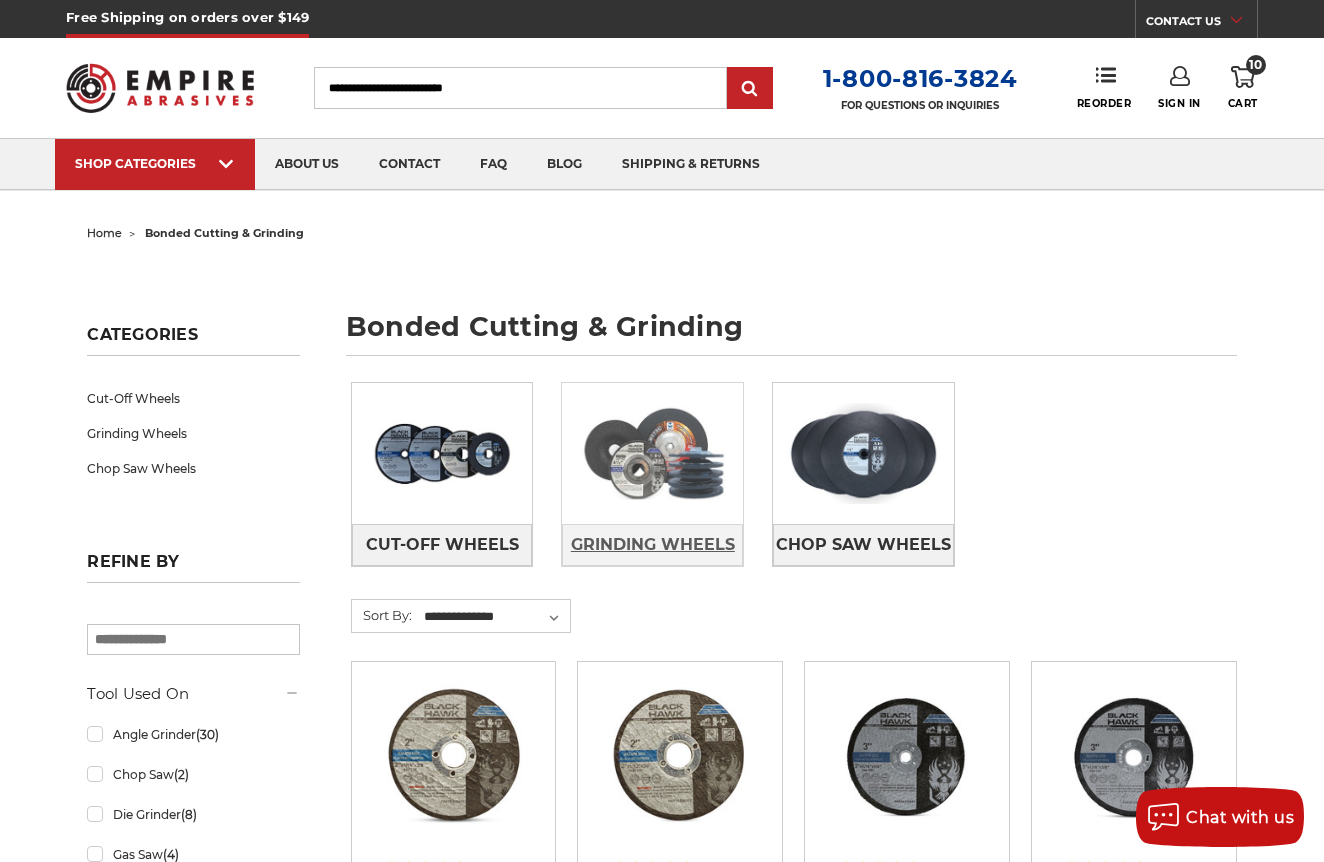 click on "Grinding Wheels" at bounding box center [653, 545] 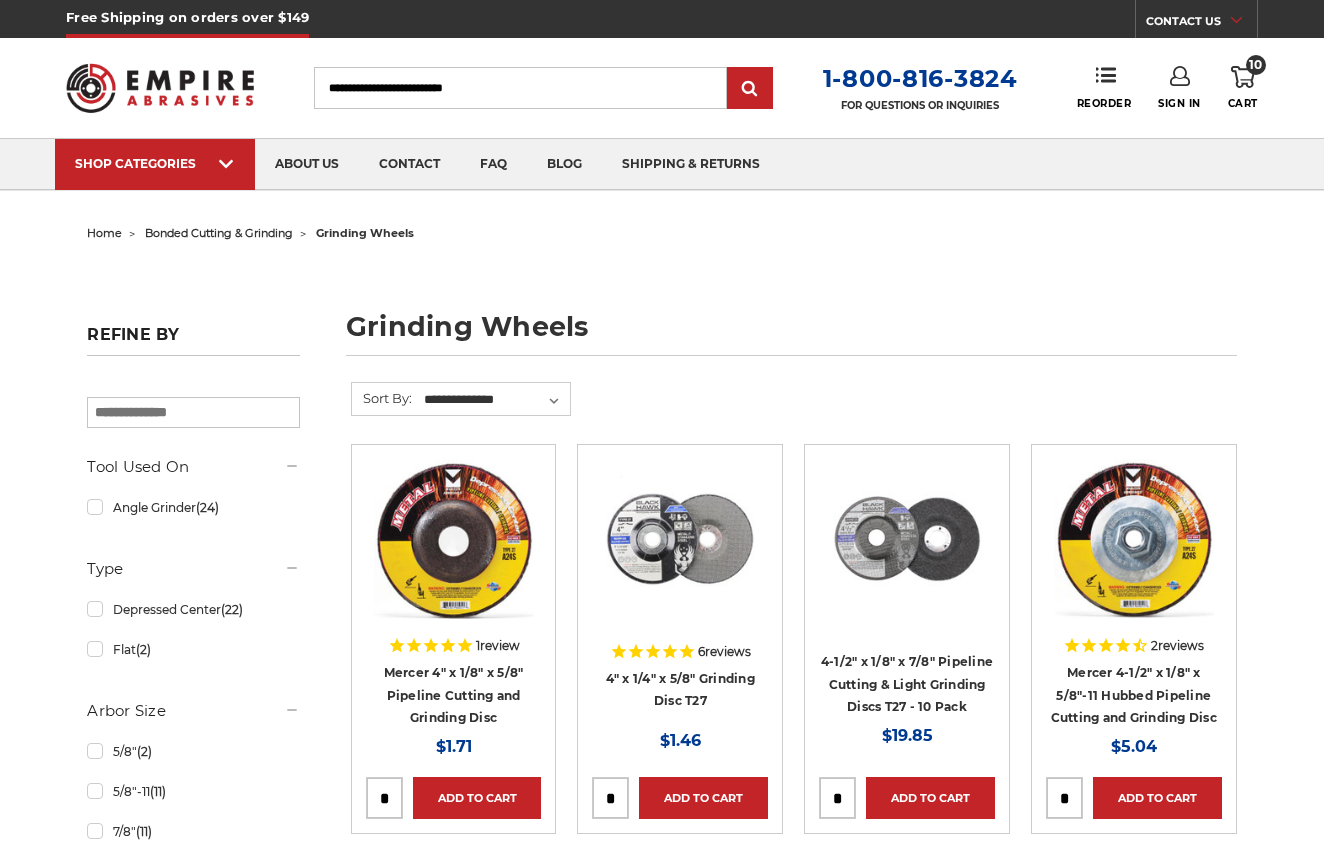 scroll, scrollTop: 176, scrollLeft: 1, axis: both 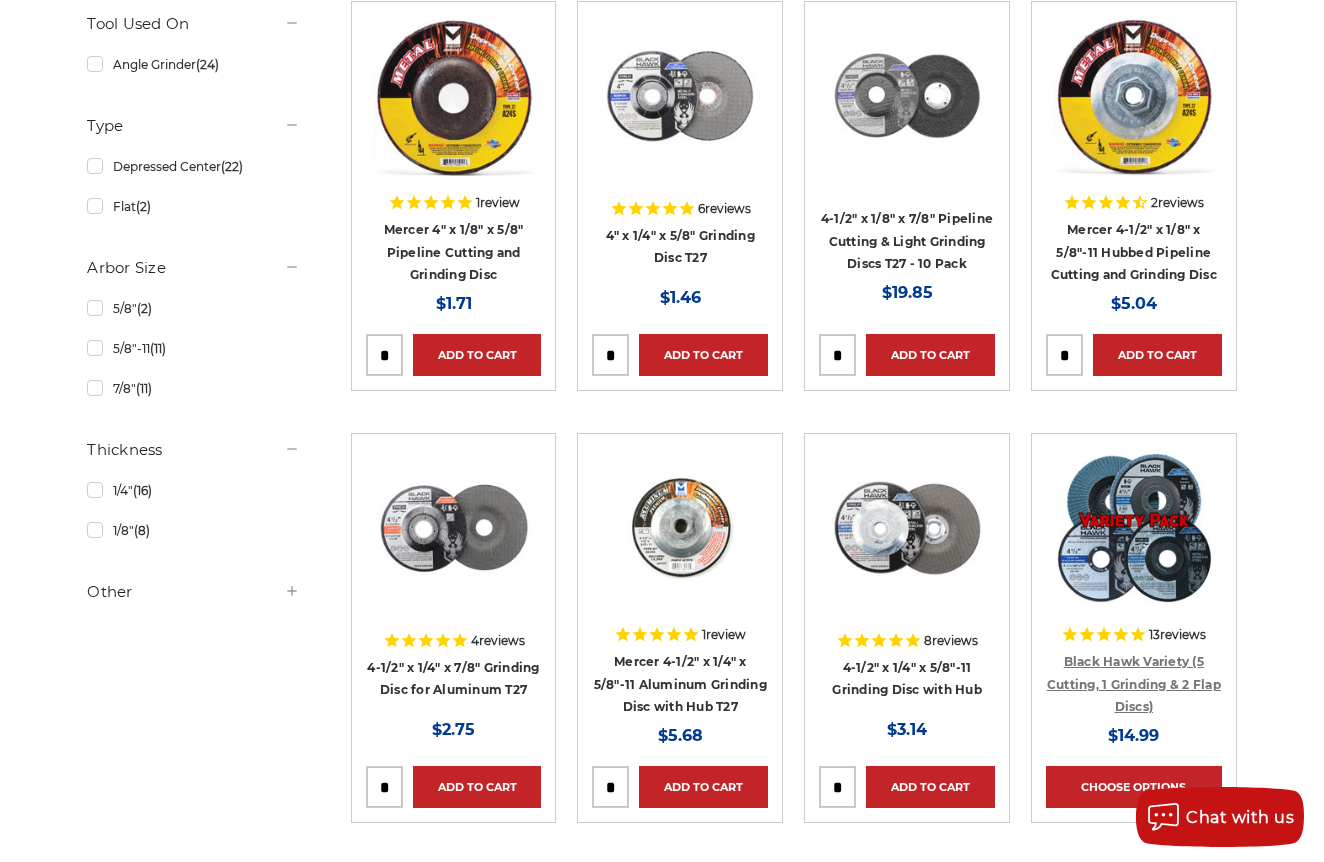 click on "Black Hawk Variety (5 Cutting, 1 Grinding & 2 Flap Discs)" at bounding box center (1134, 684) 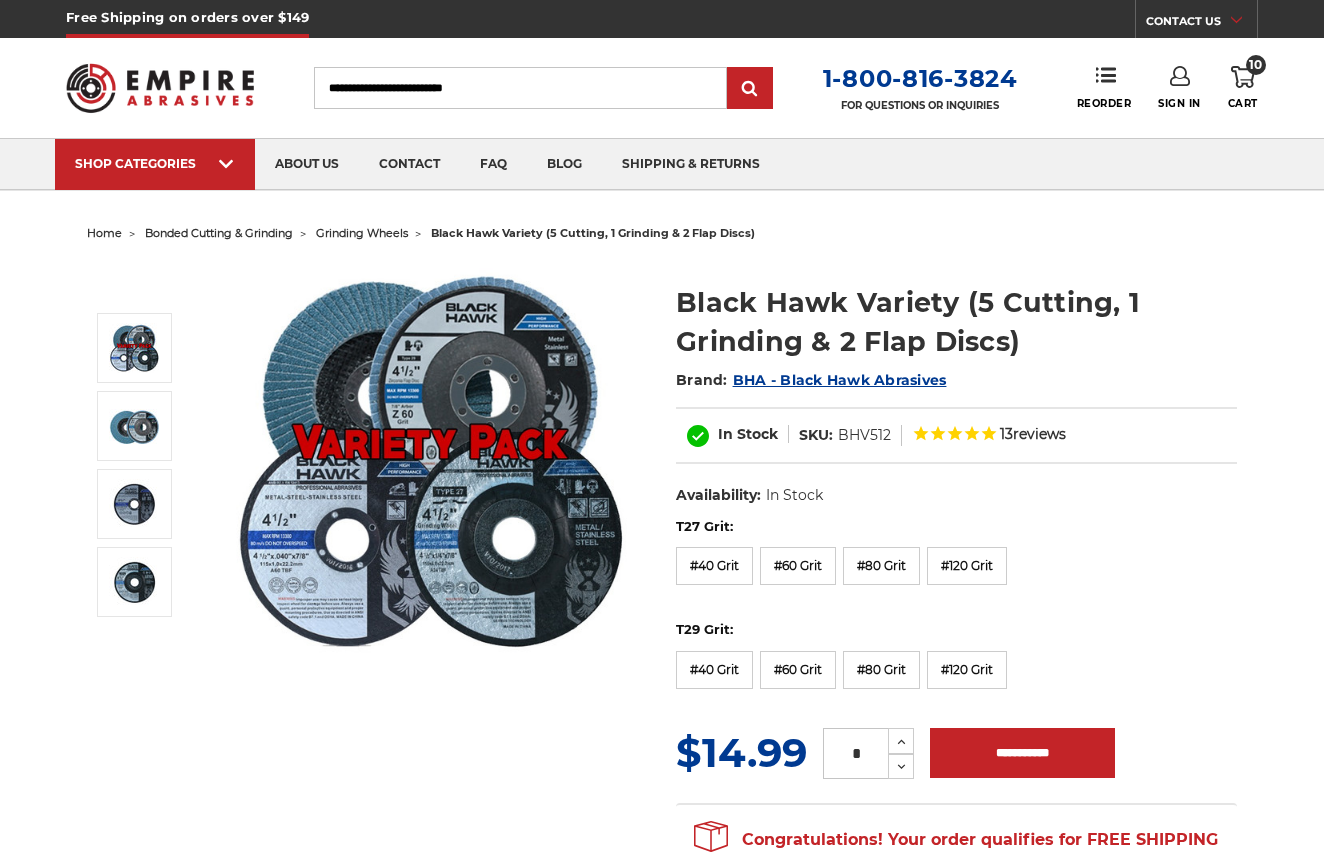 scroll, scrollTop: 0, scrollLeft: 0, axis: both 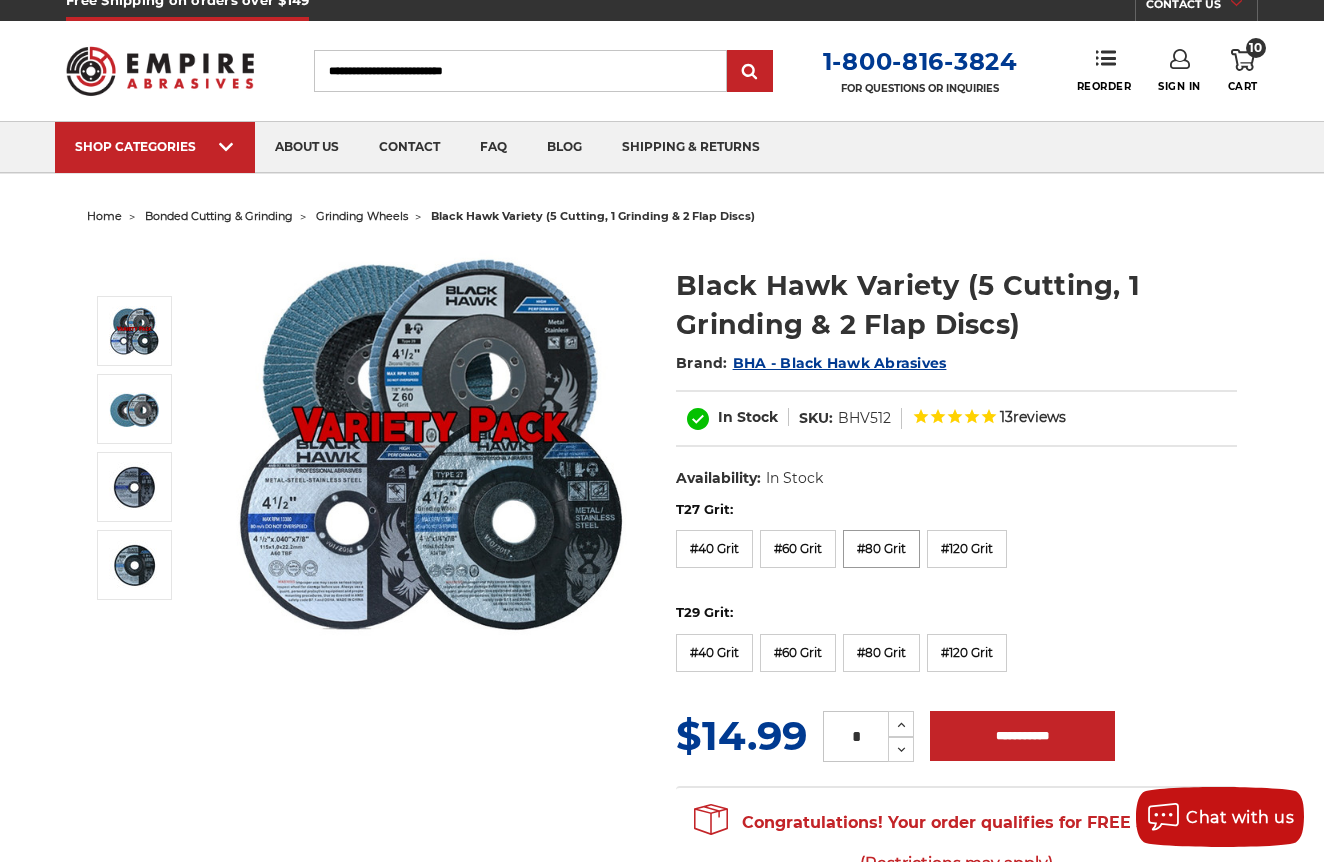 click on "#80 Grit" at bounding box center (881, 549) 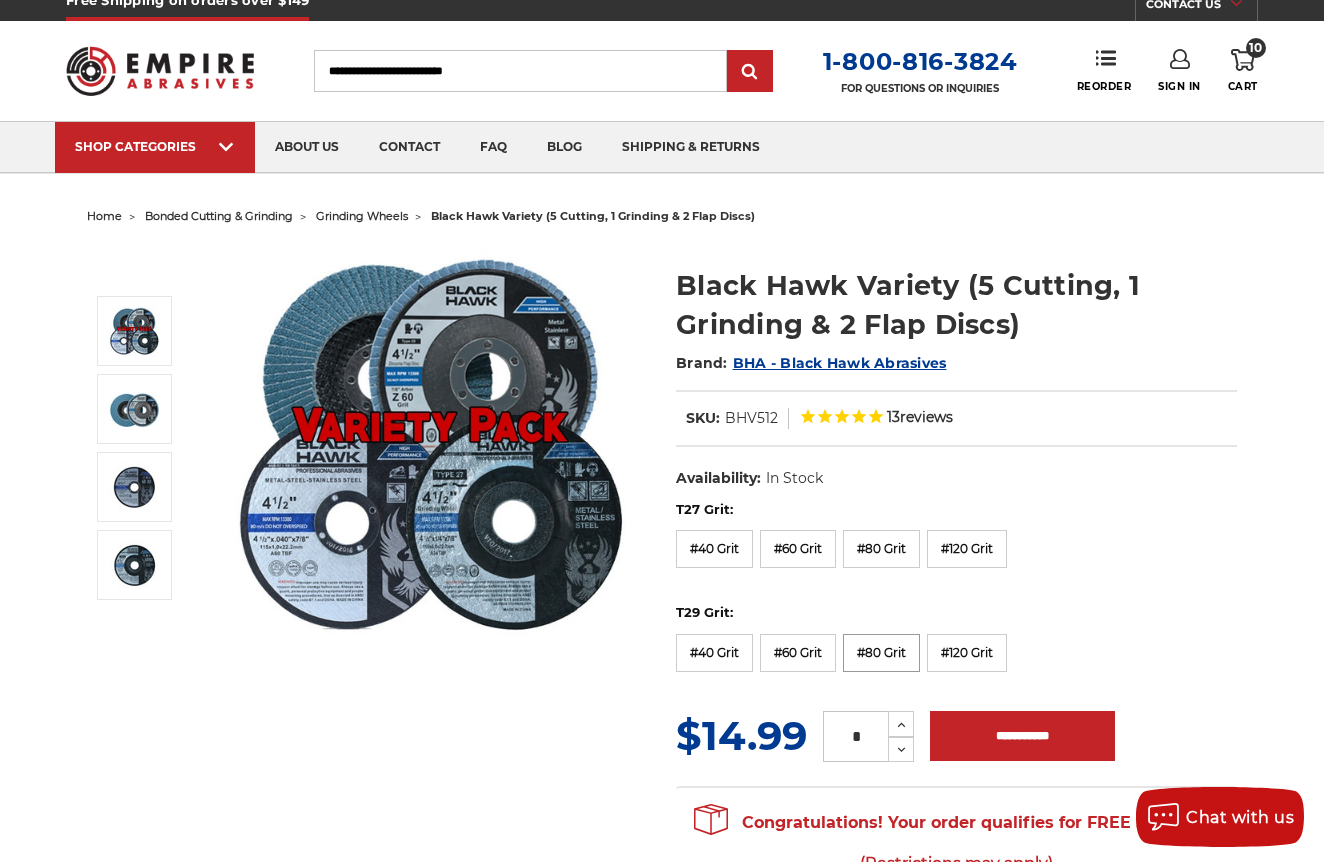 click on "#80 Grit" at bounding box center (881, 653) 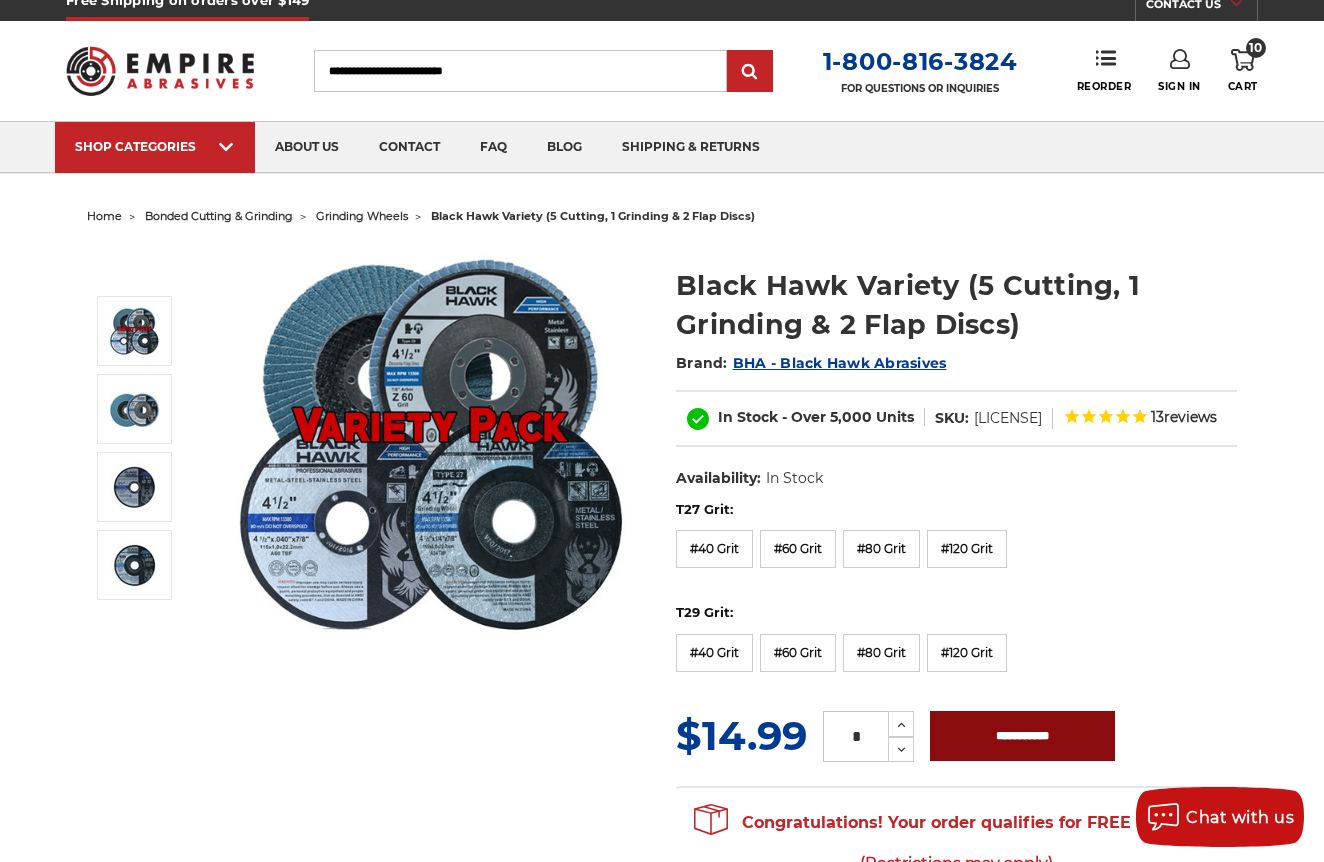 click on "**********" at bounding box center [1022, 736] 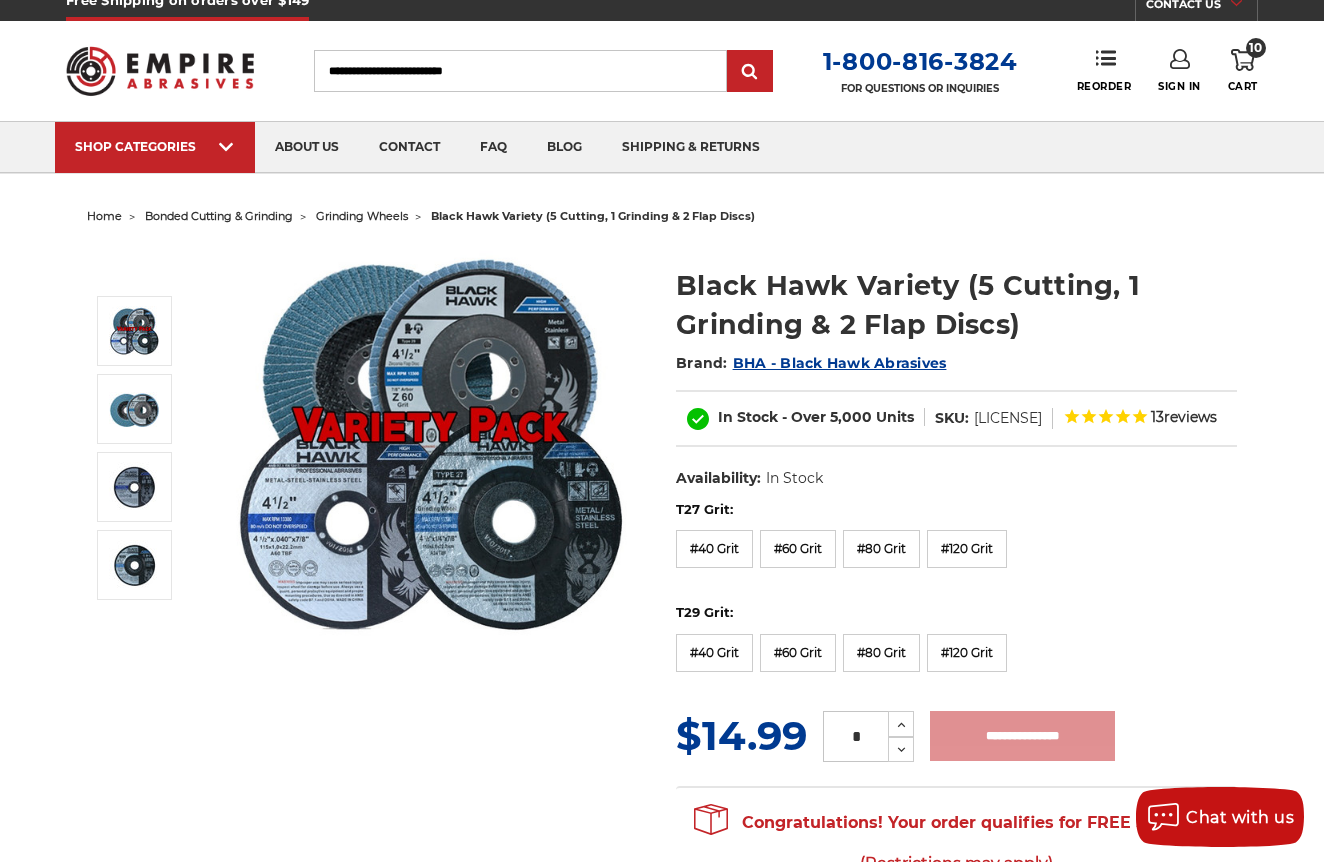 type on "**********" 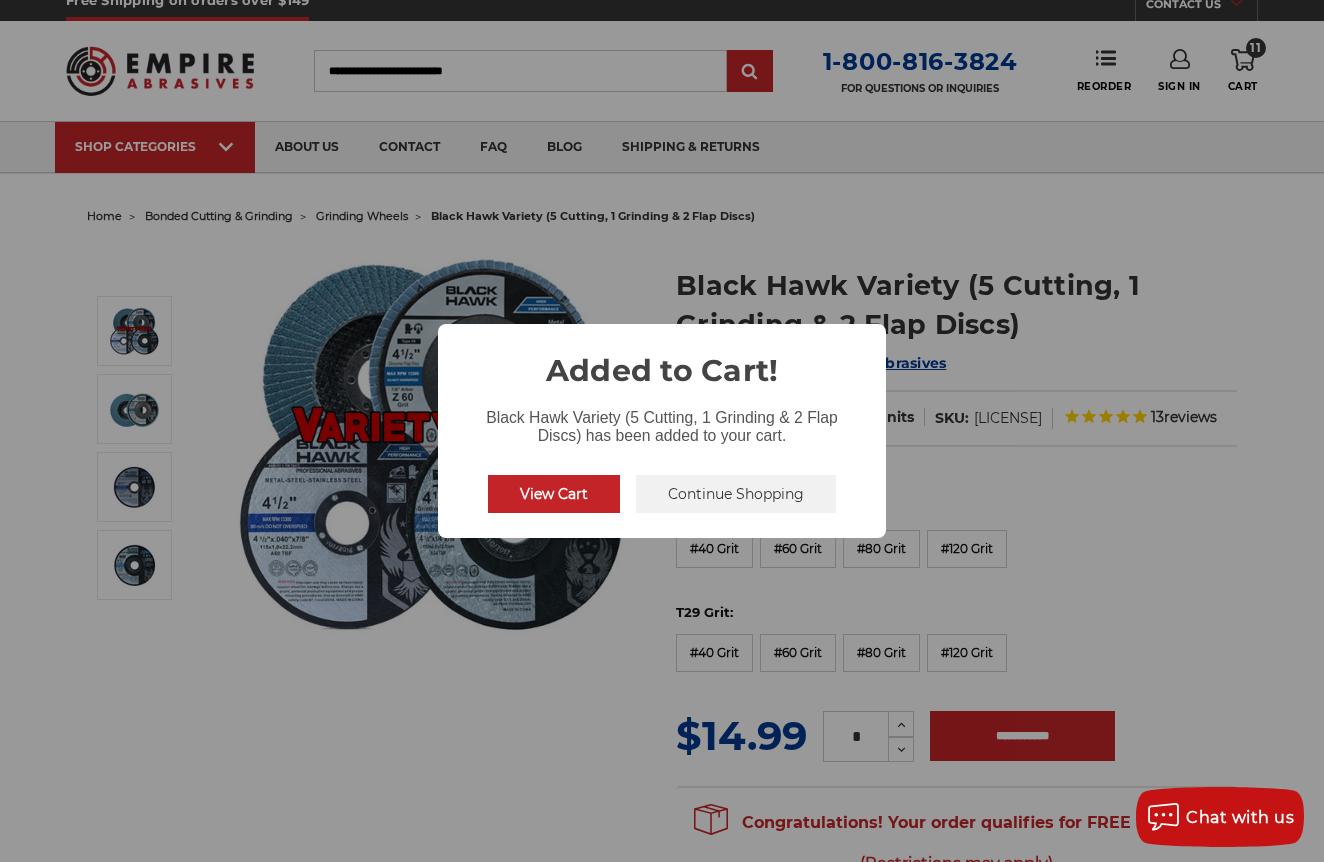 click on "Continue Shopping" at bounding box center (736, 494) 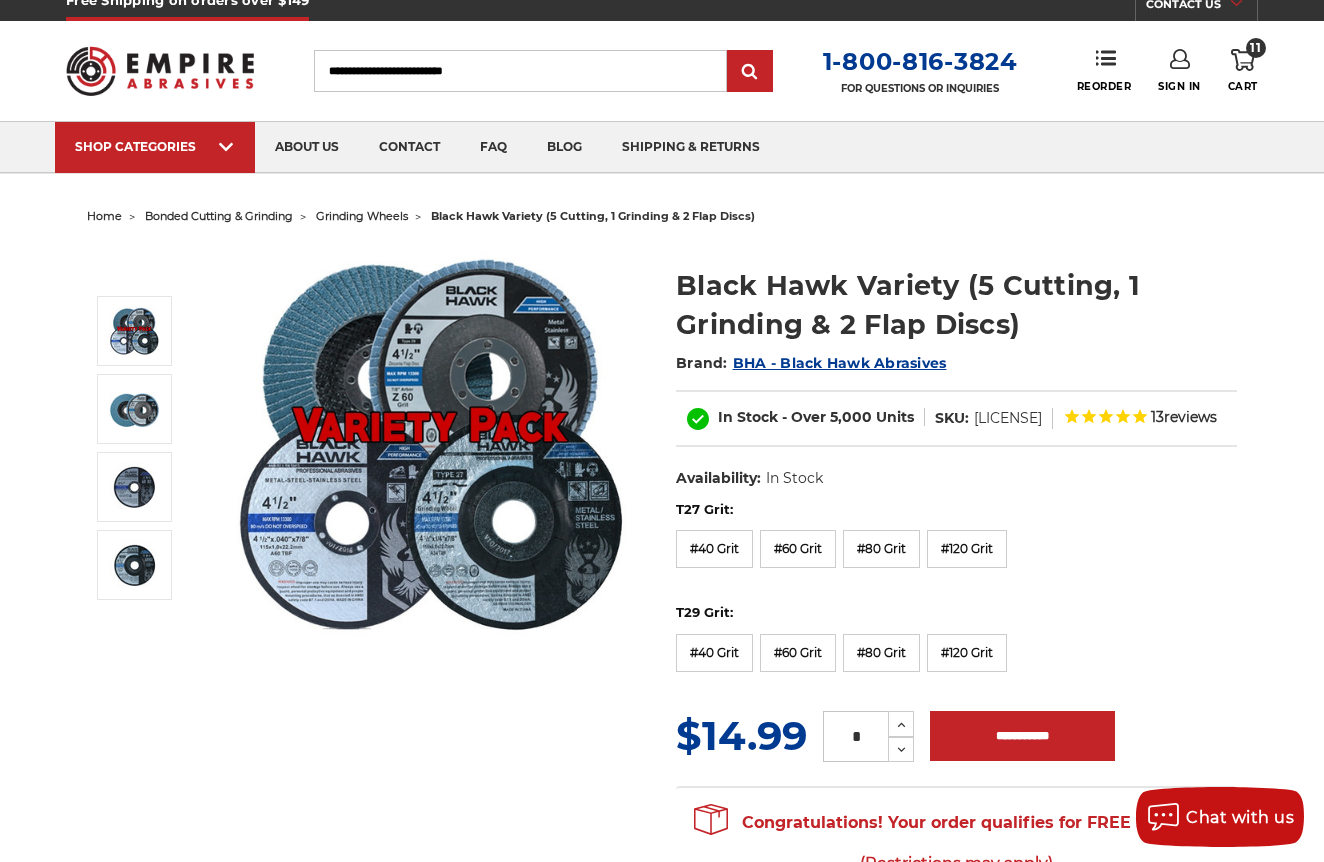 click 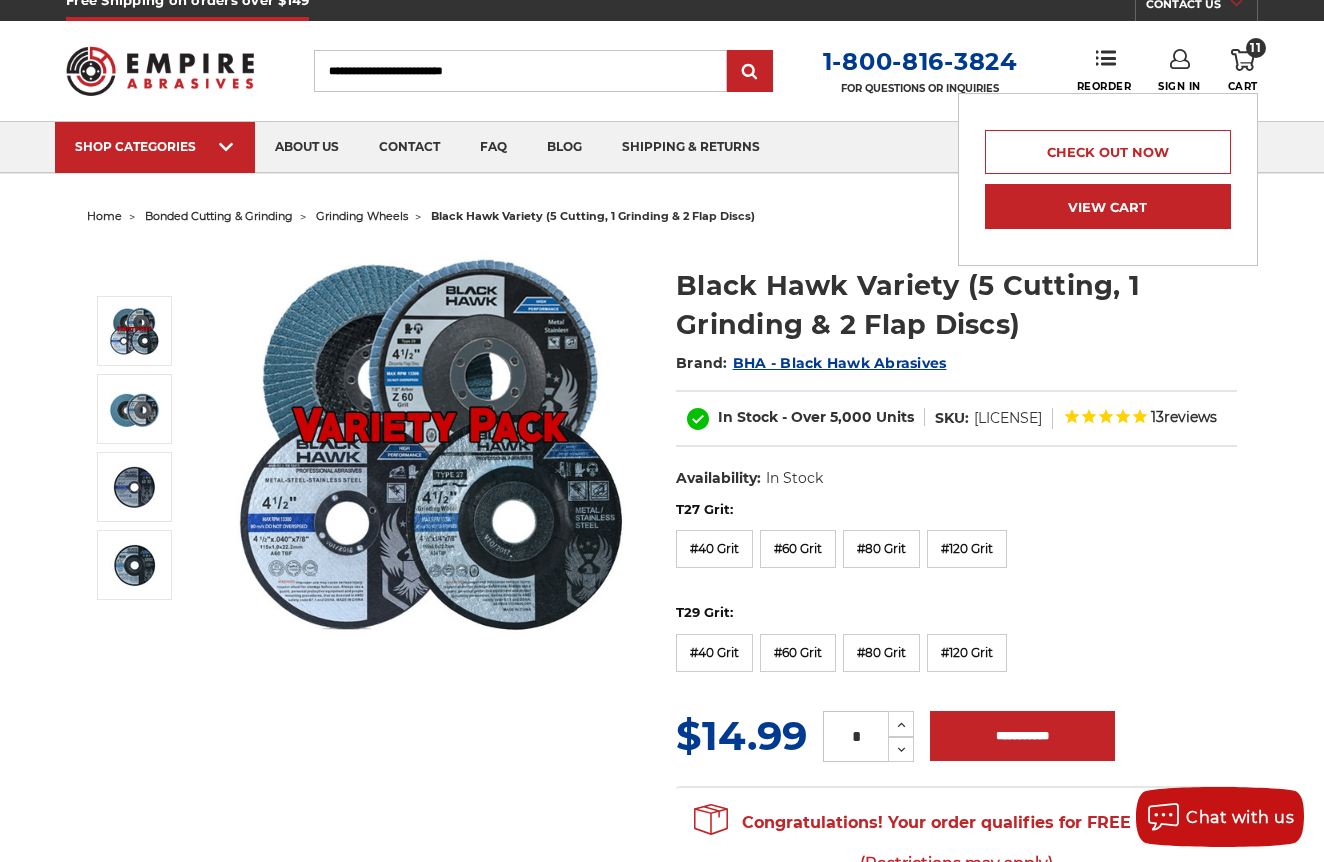 click on "View Cart" at bounding box center [1108, 206] 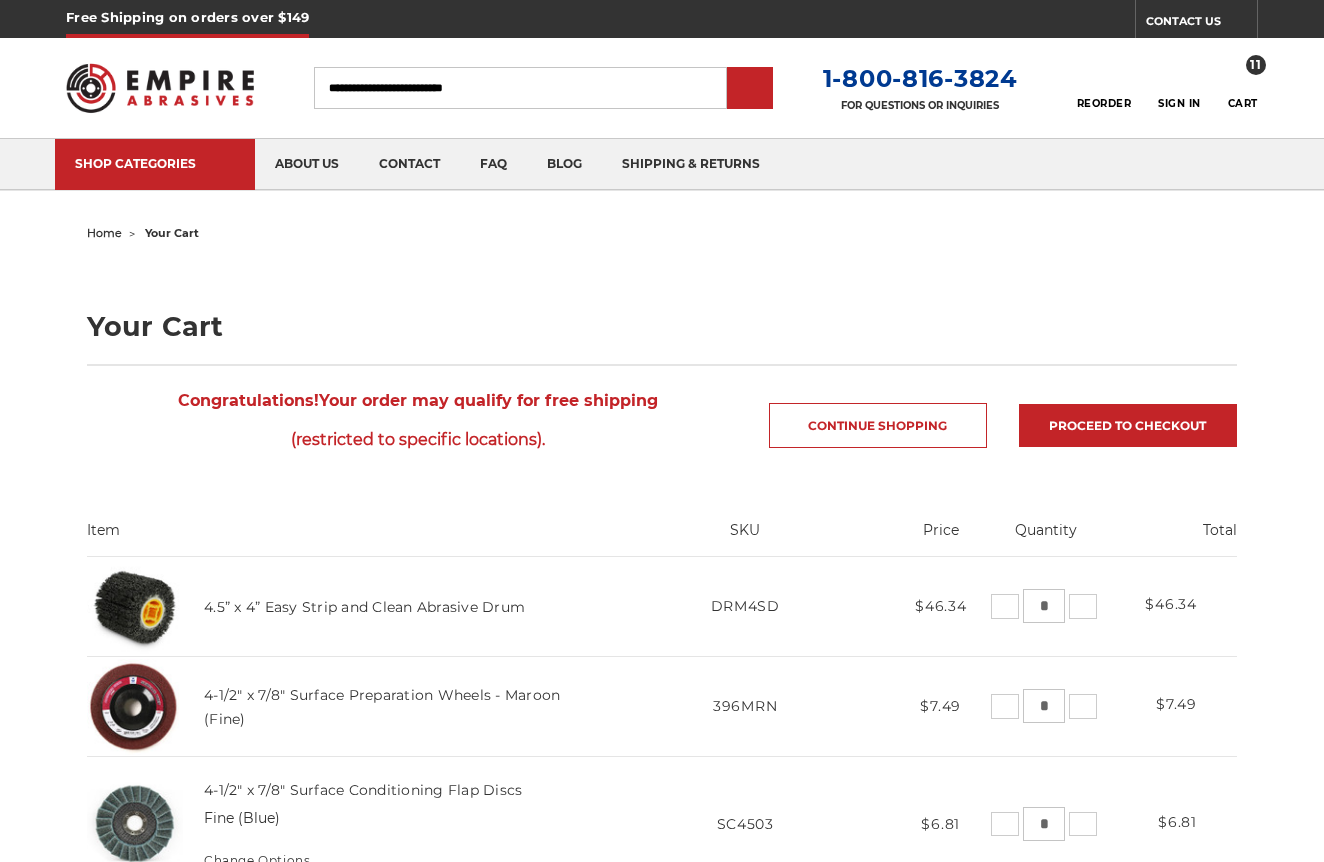 scroll, scrollTop: 0, scrollLeft: 0, axis: both 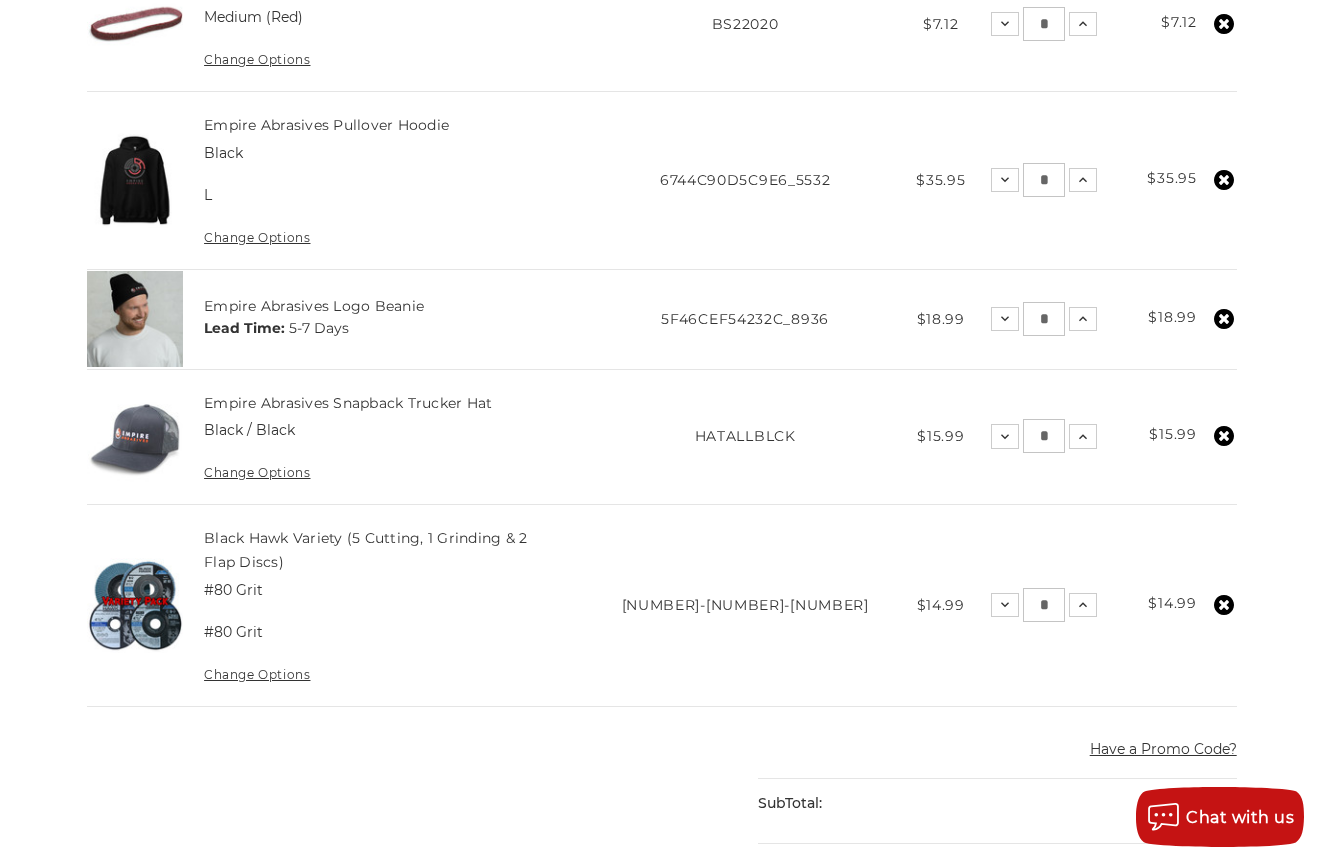 click 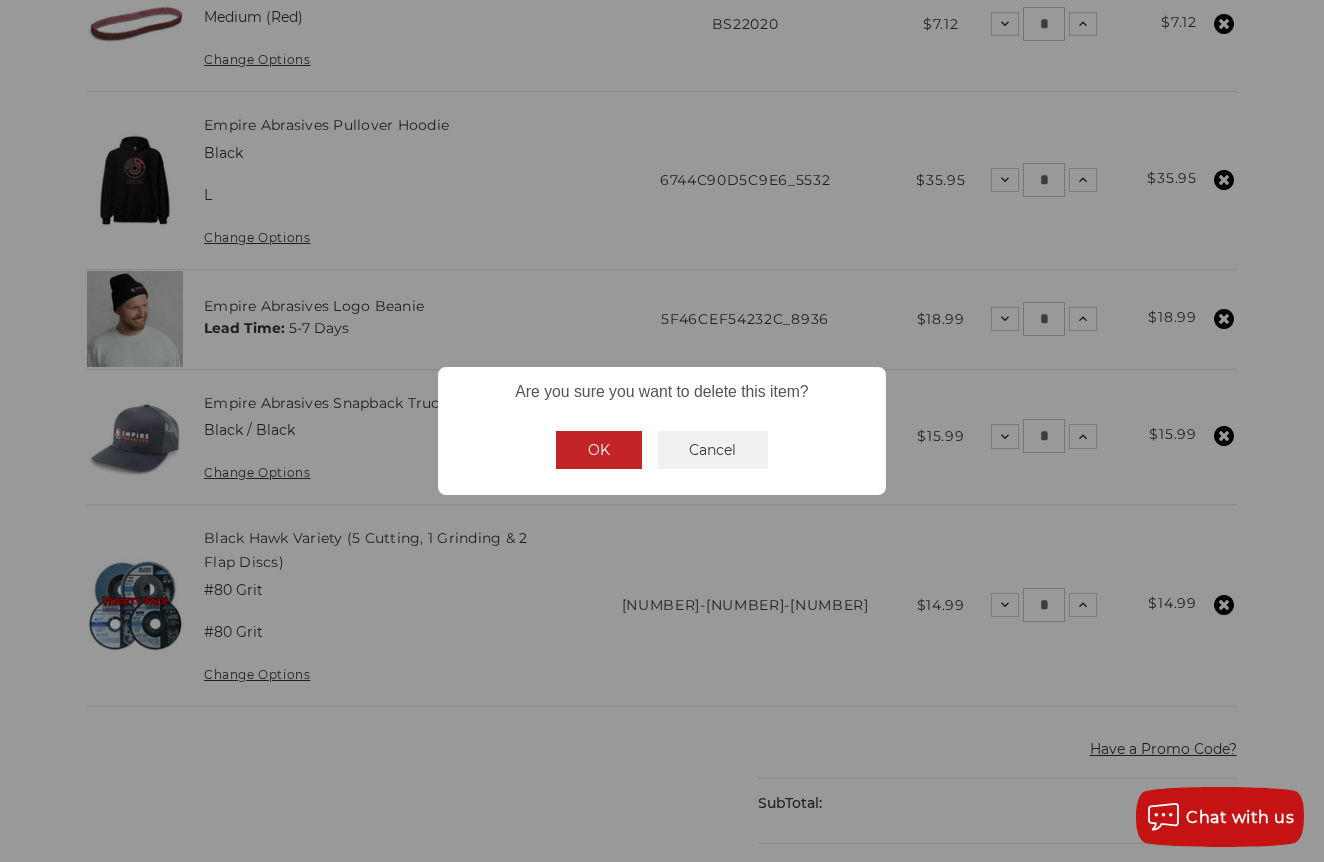 click on "OK" at bounding box center (599, 450) 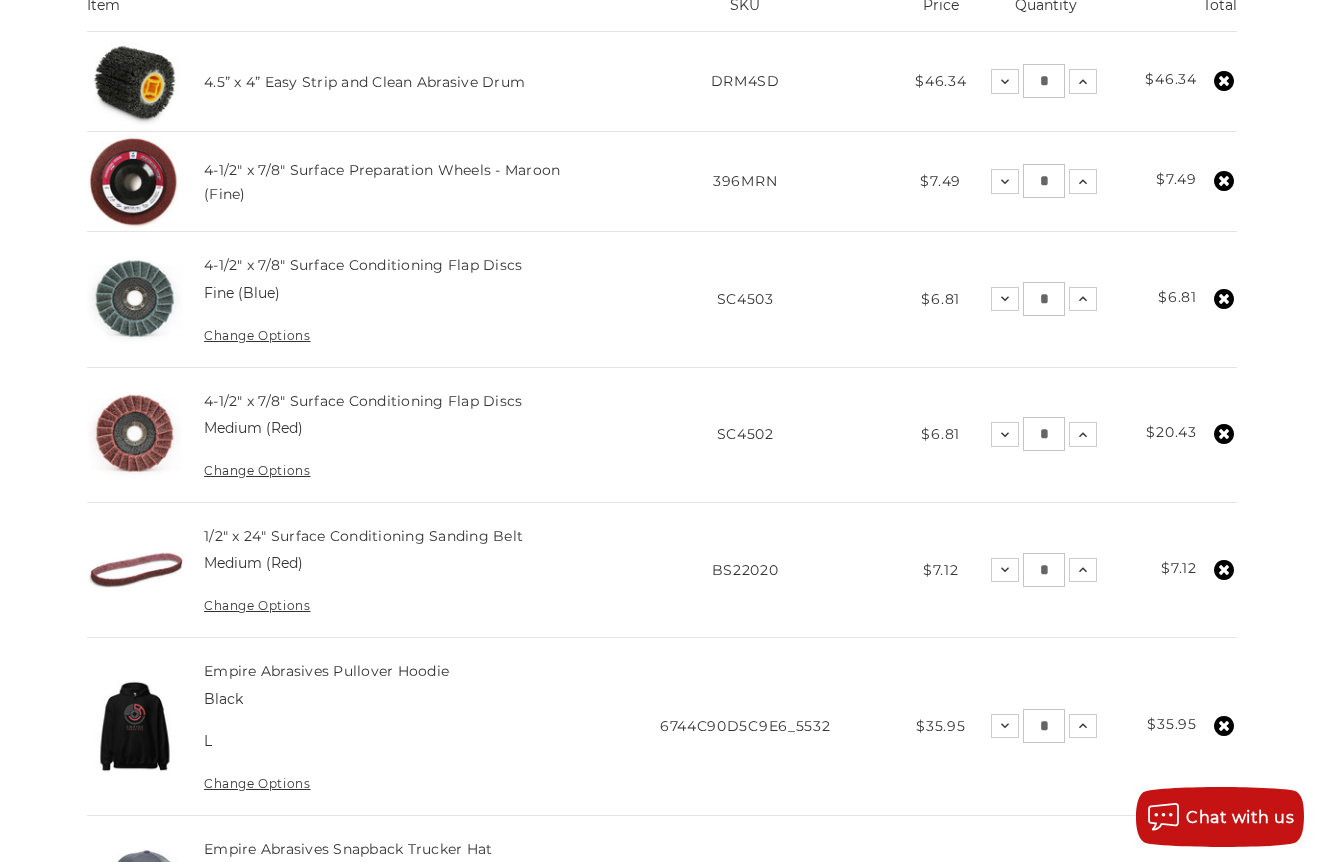 scroll, scrollTop: 538, scrollLeft: 0, axis: vertical 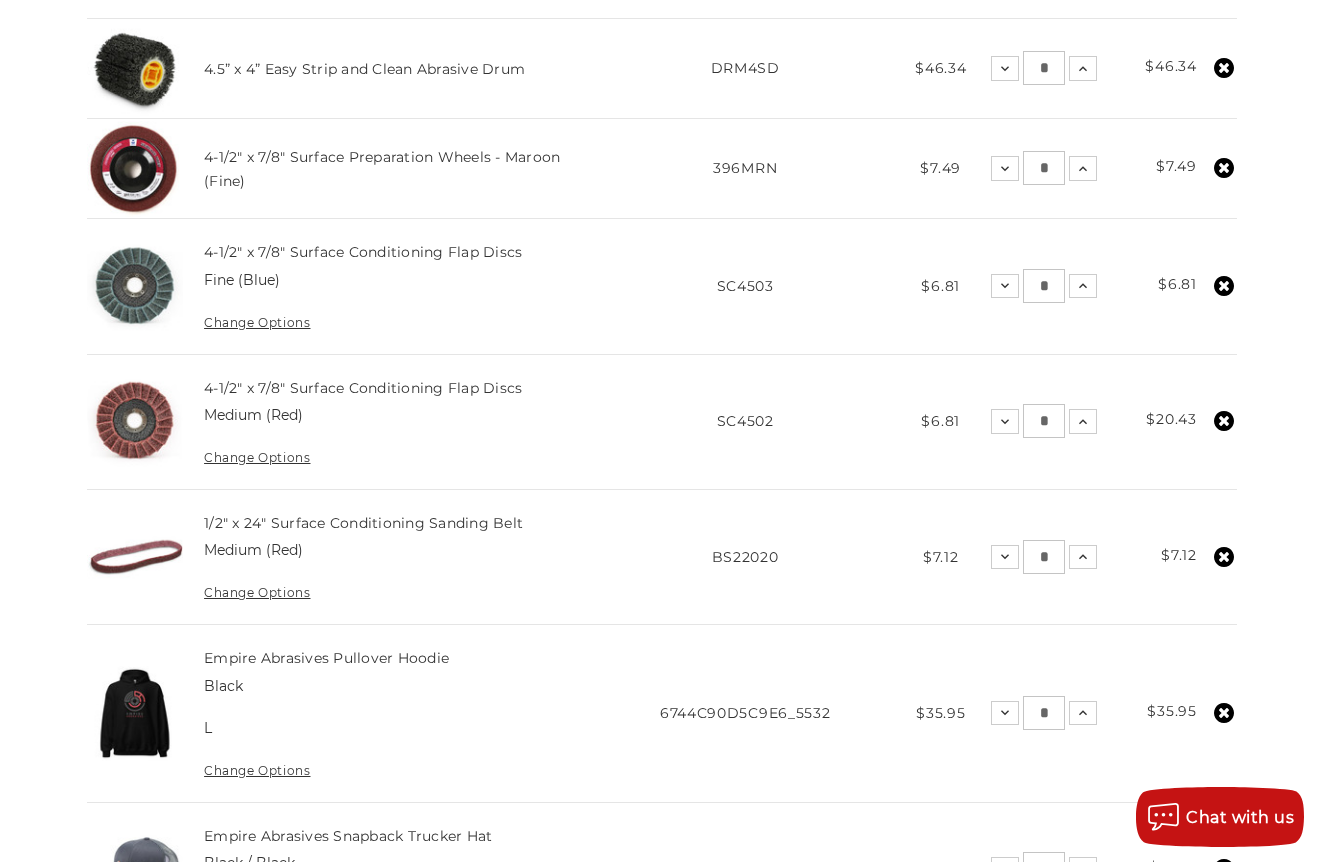 click 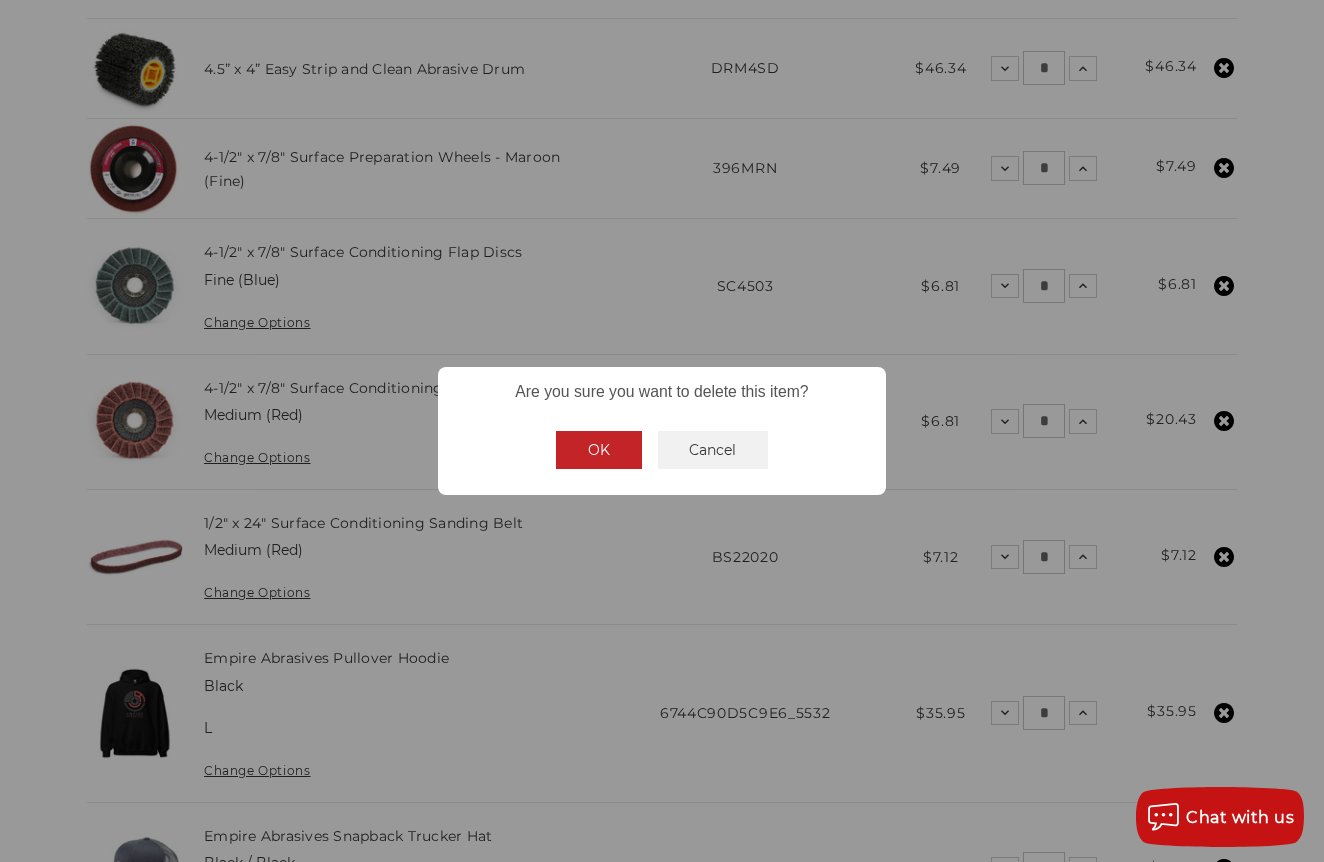 click on "OK" at bounding box center (599, 450) 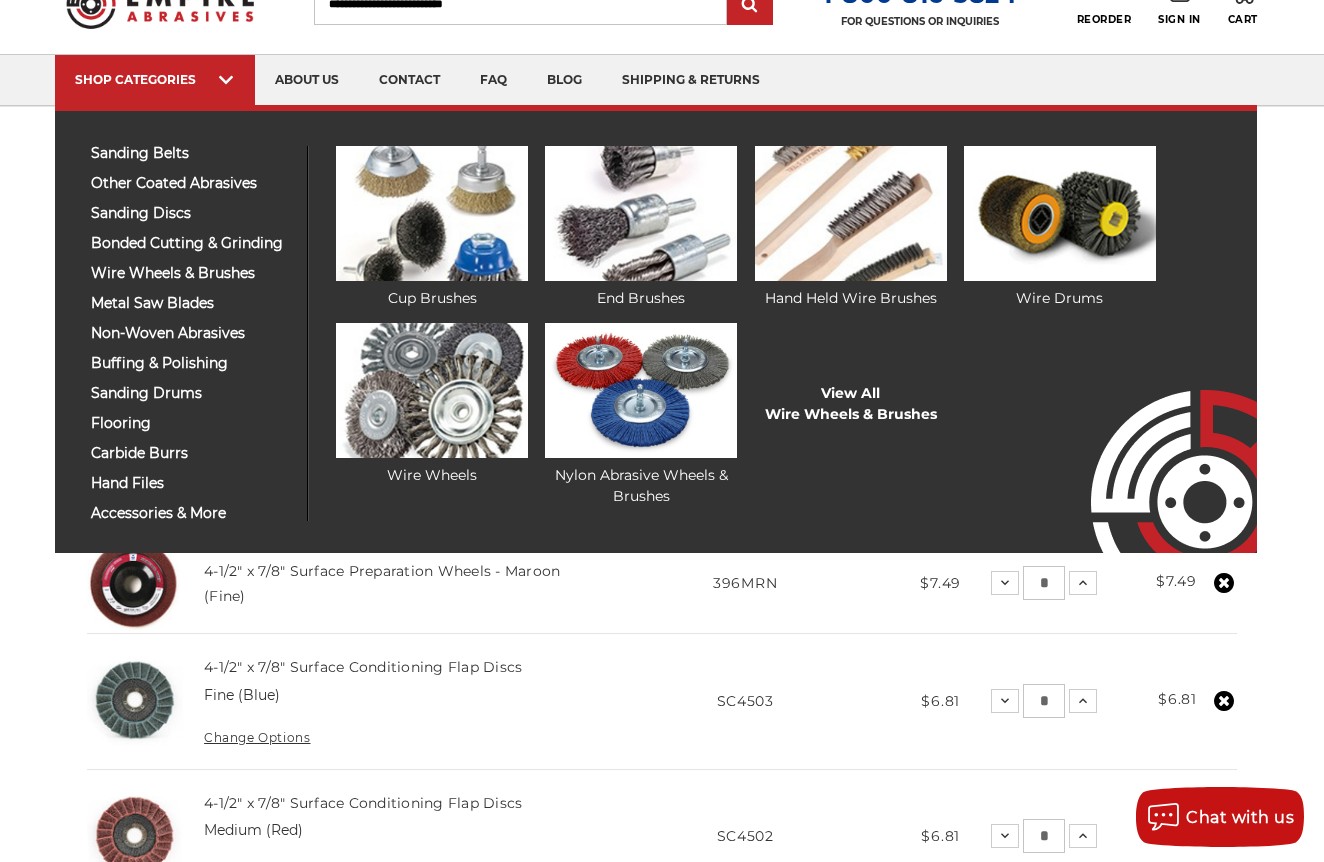 scroll, scrollTop: 86, scrollLeft: 0, axis: vertical 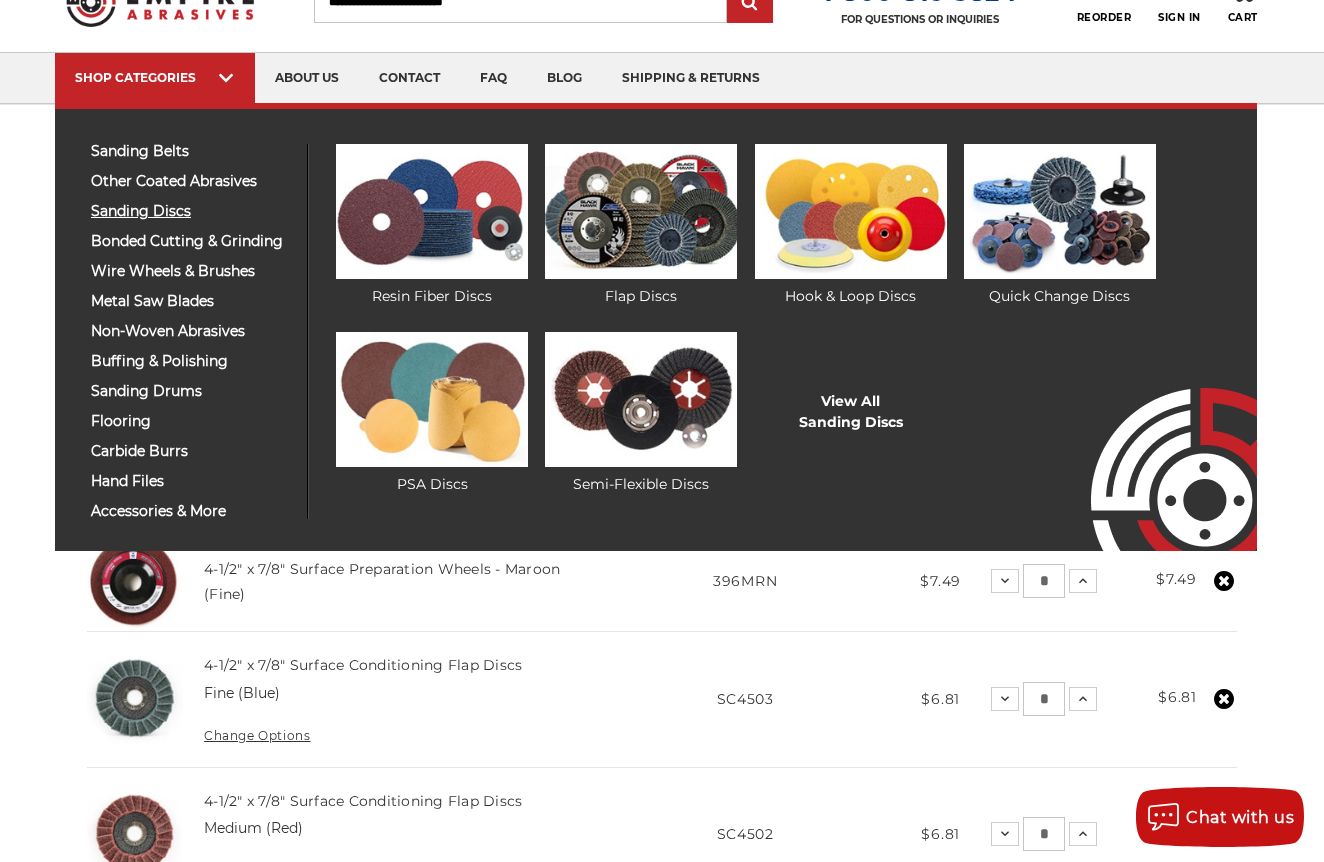click on "sanding discs" at bounding box center [191, 211] 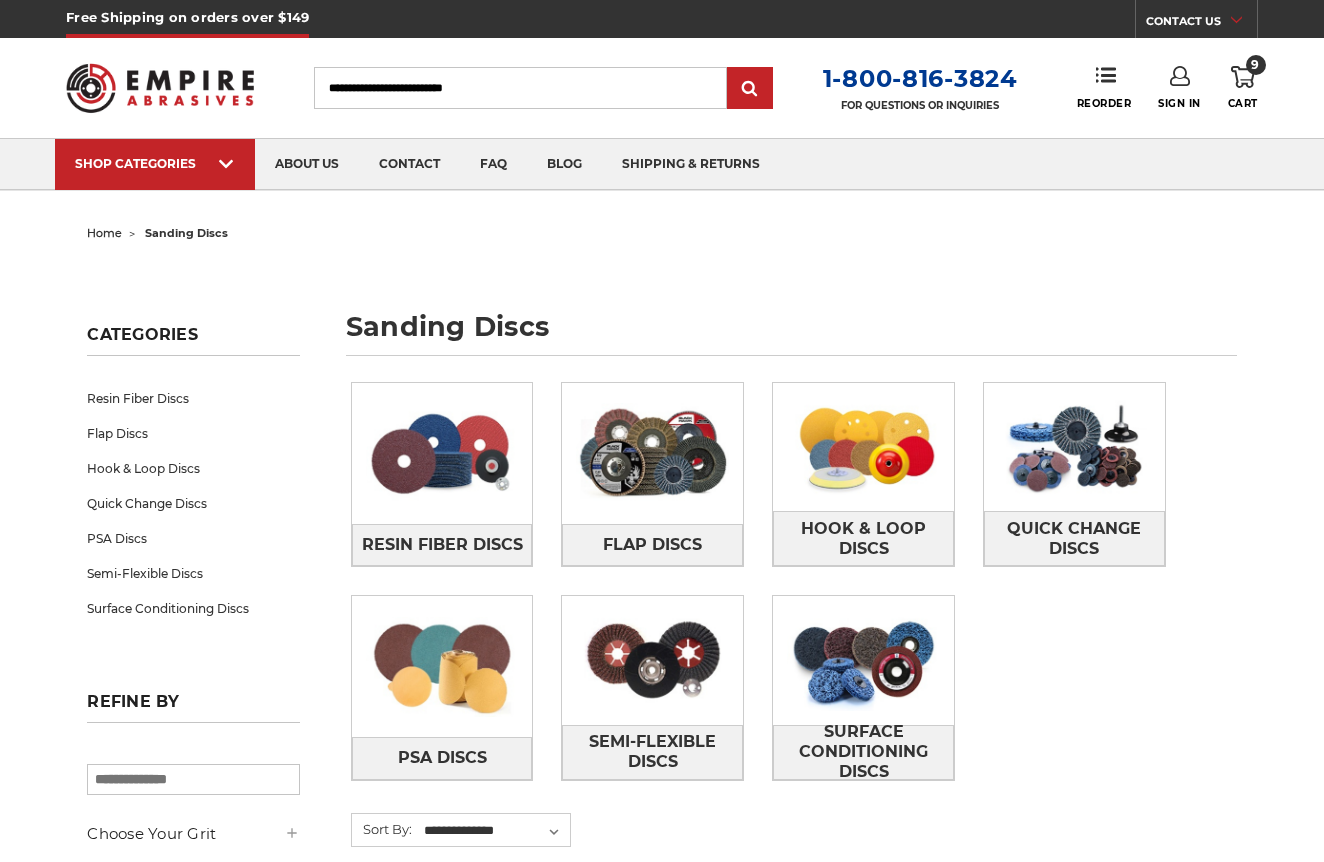 scroll, scrollTop: 0, scrollLeft: 0, axis: both 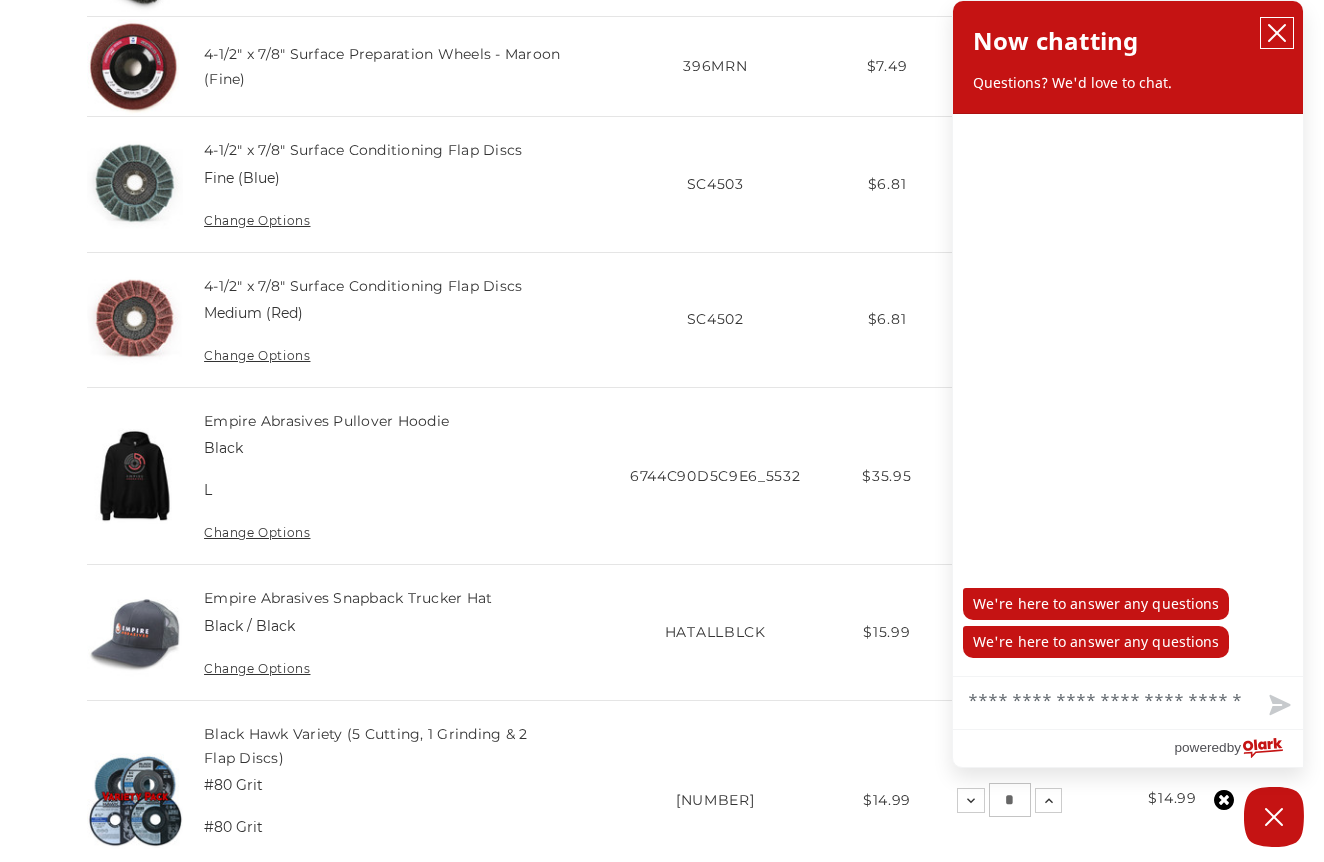 click 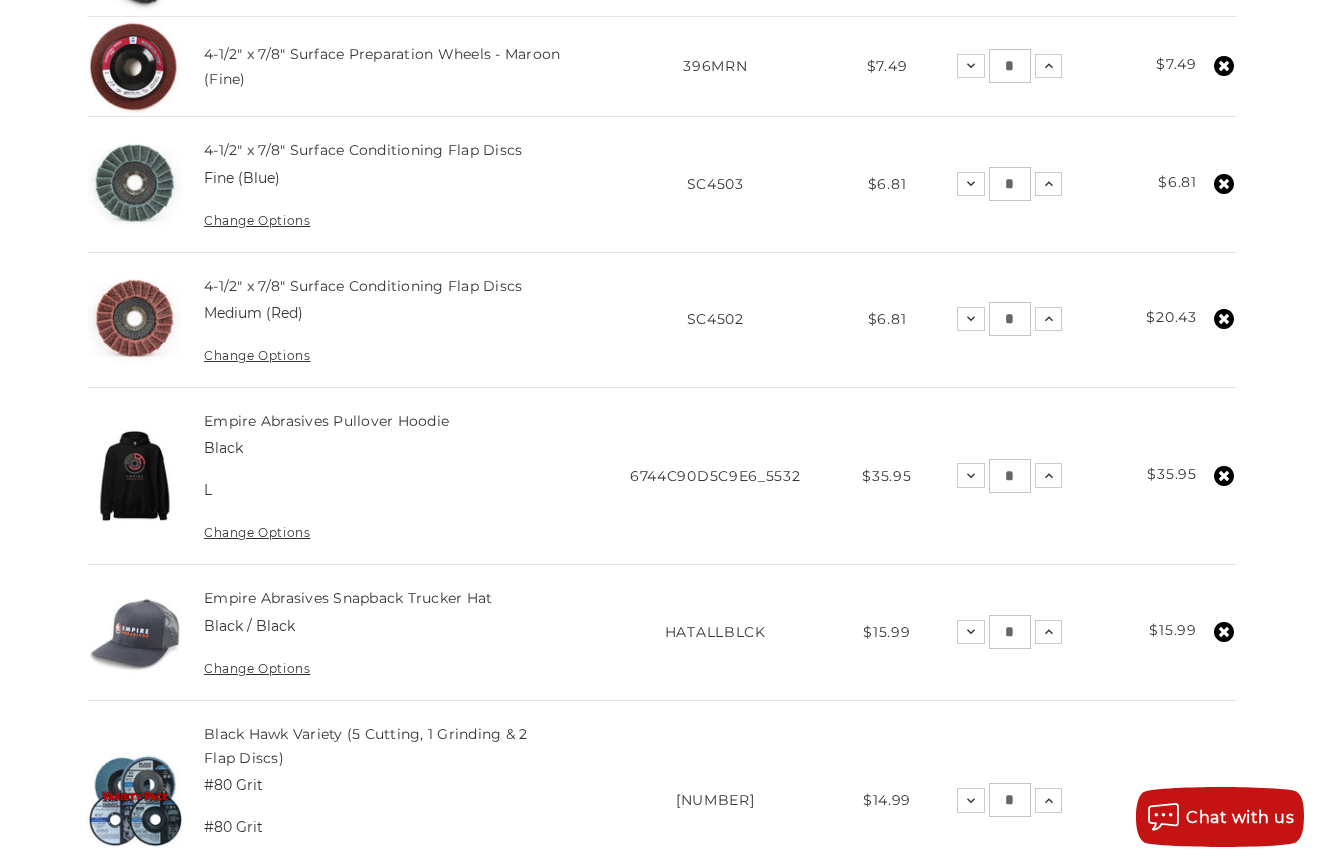 scroll, scrollTop: 0, scrollLeft: 0, axis: both 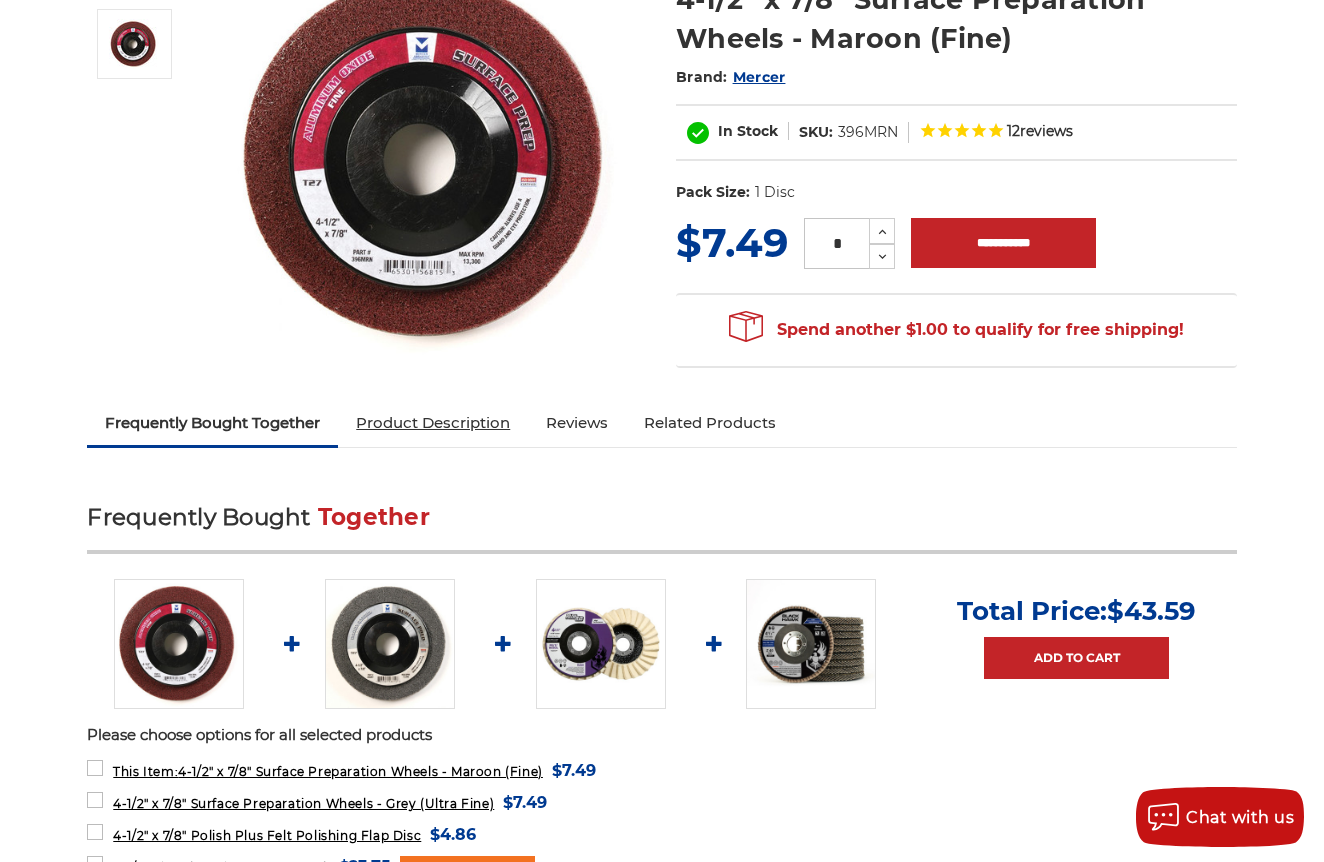 click on "Product Description" at bounding box center (433, 423) 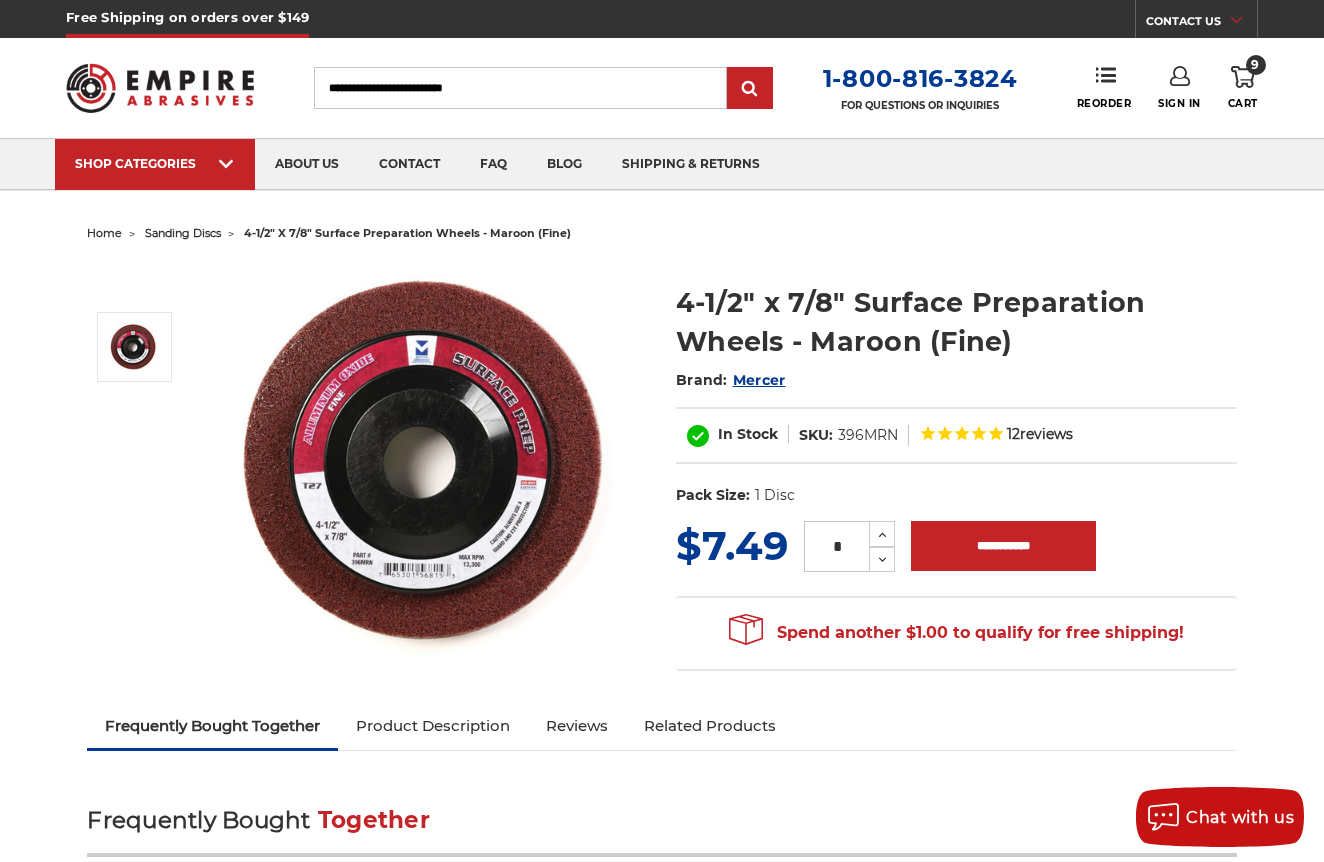 scroll, scrollTop: 0, scrollLeft: 0, axis: both 